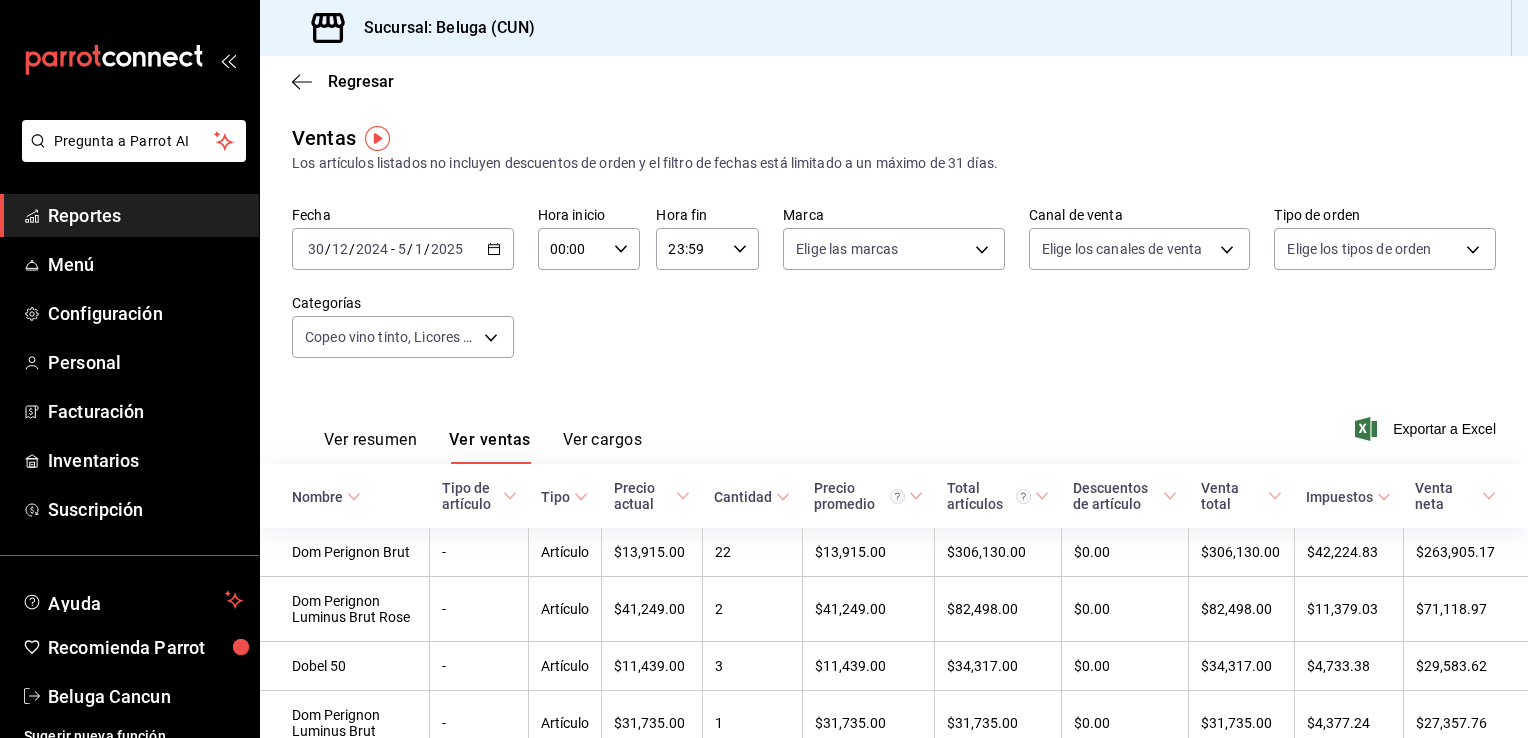 scroll, scrollTop: 0, scrollLeft: 0, axis: both 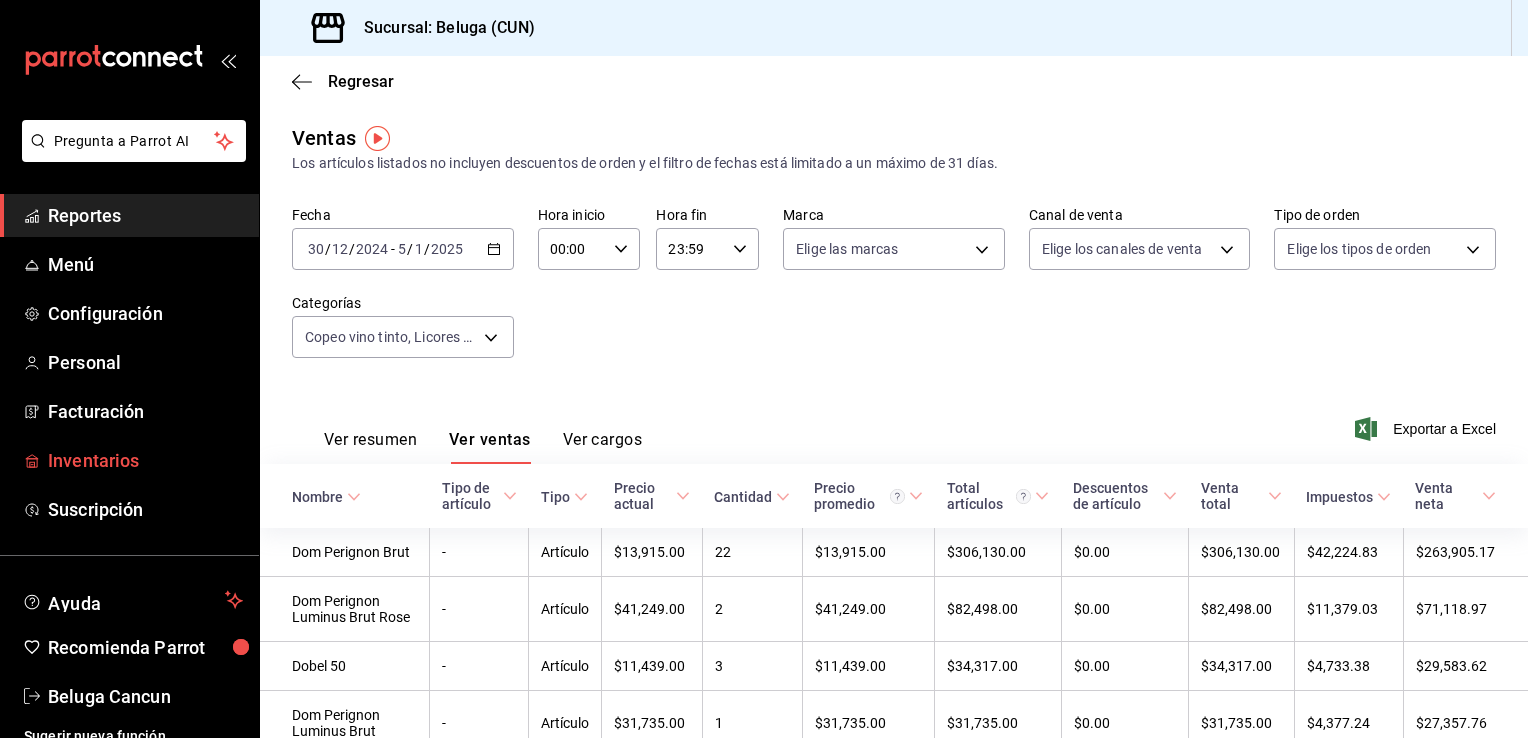 click on "Inventarios" at bounding box center (145, 460) 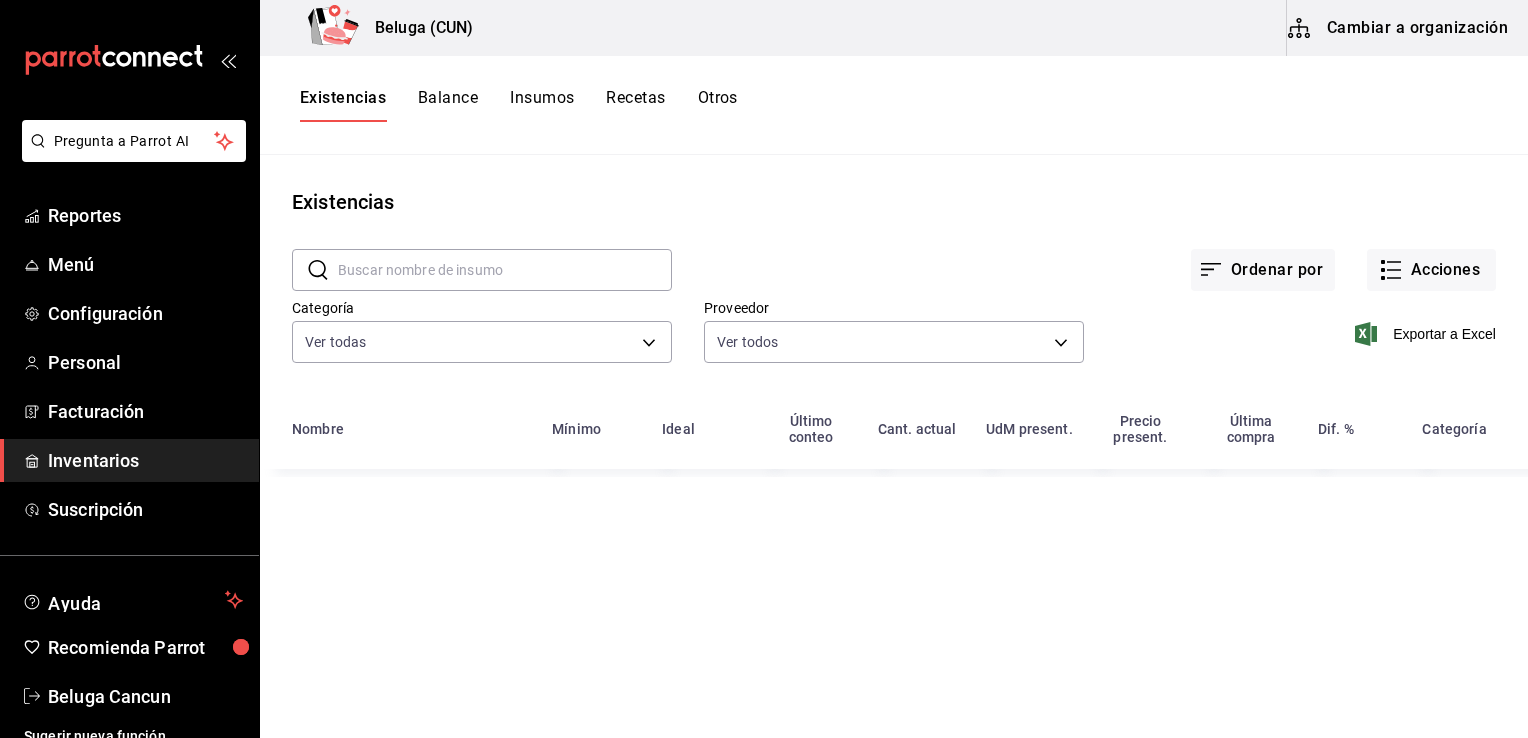 click on "Cambiar a organización" at bounding box center [1399, 28] 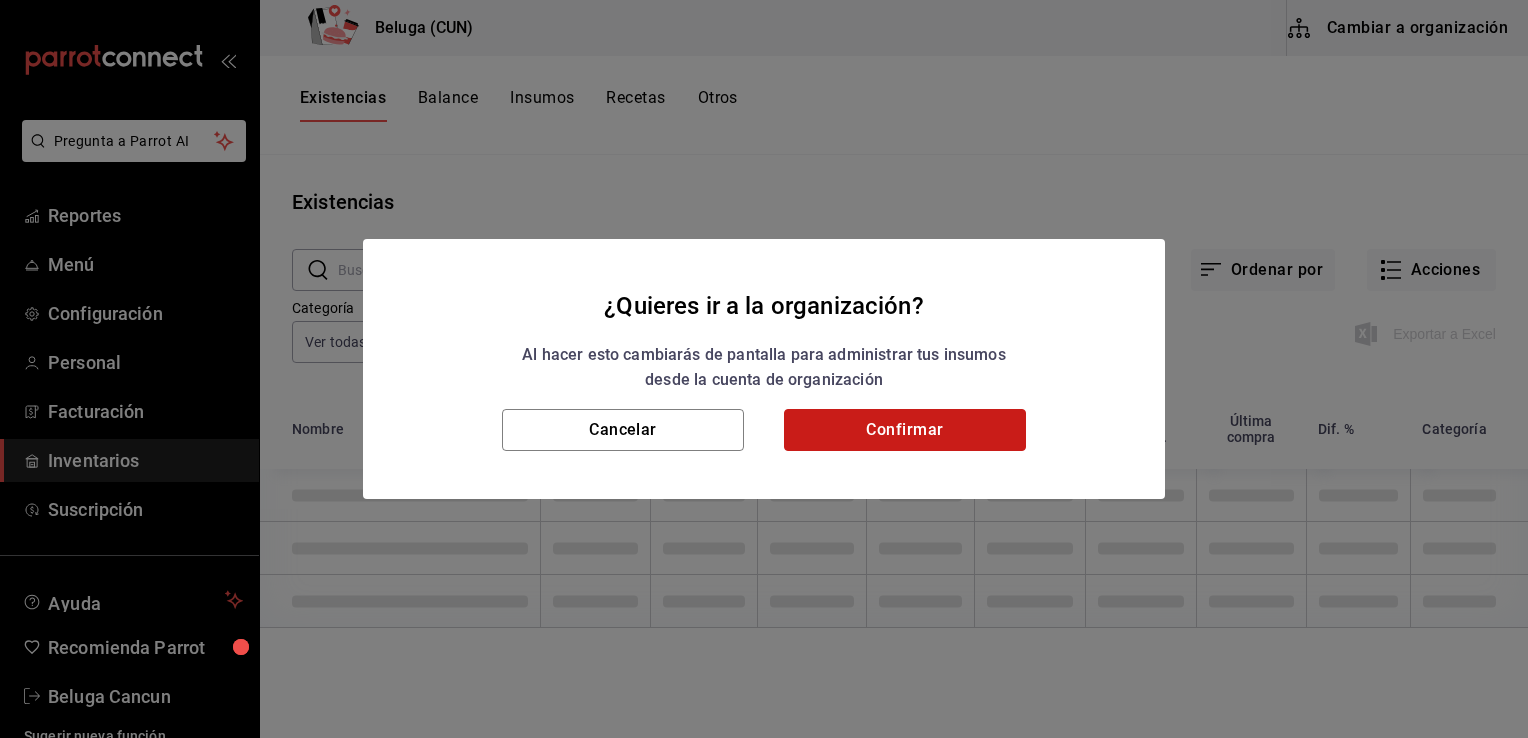 click on "Confirmar" at bounding box center [905, 430] 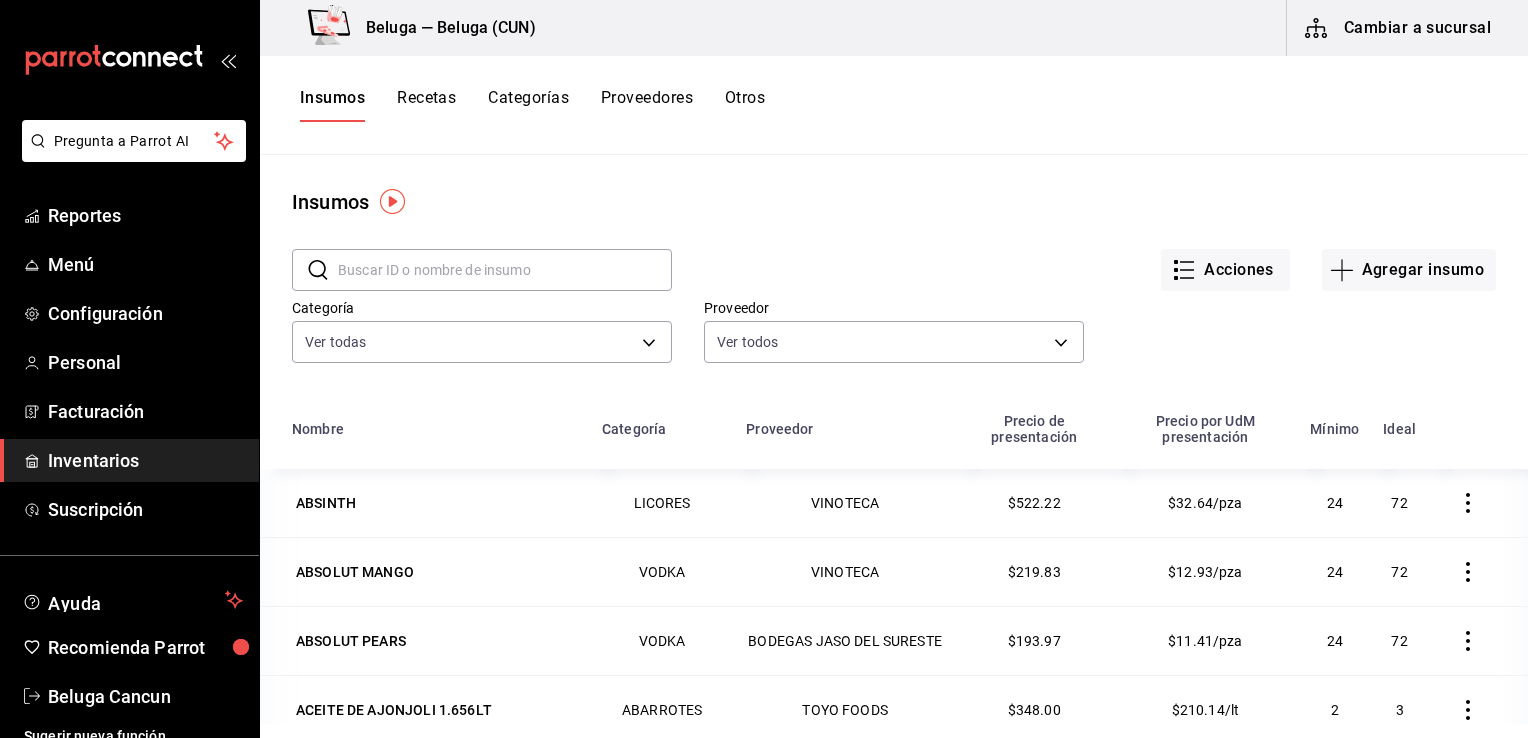 click on "Recetas" at bounding box center [426, 105] 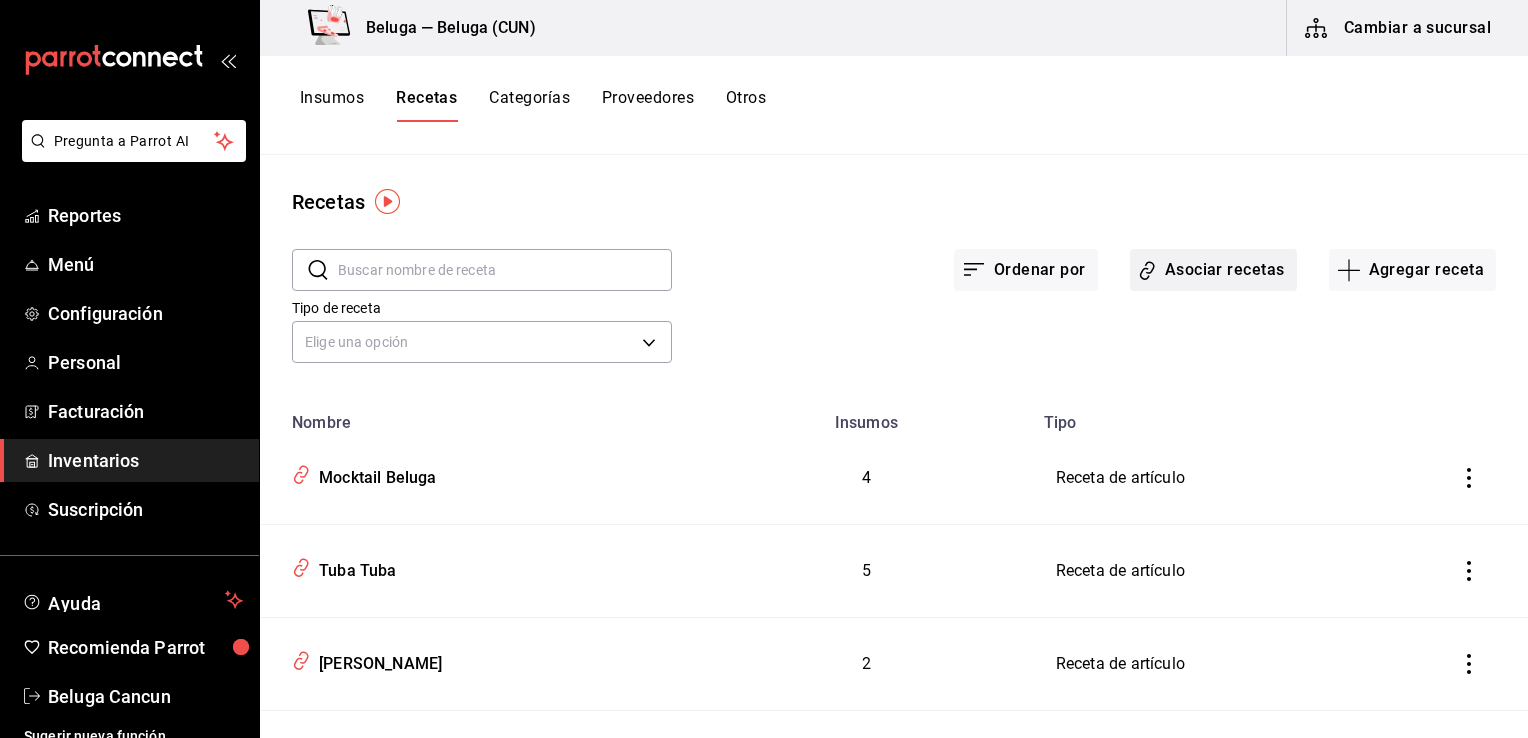click on "Asociar recetas" at bounding box center (1213, 270) 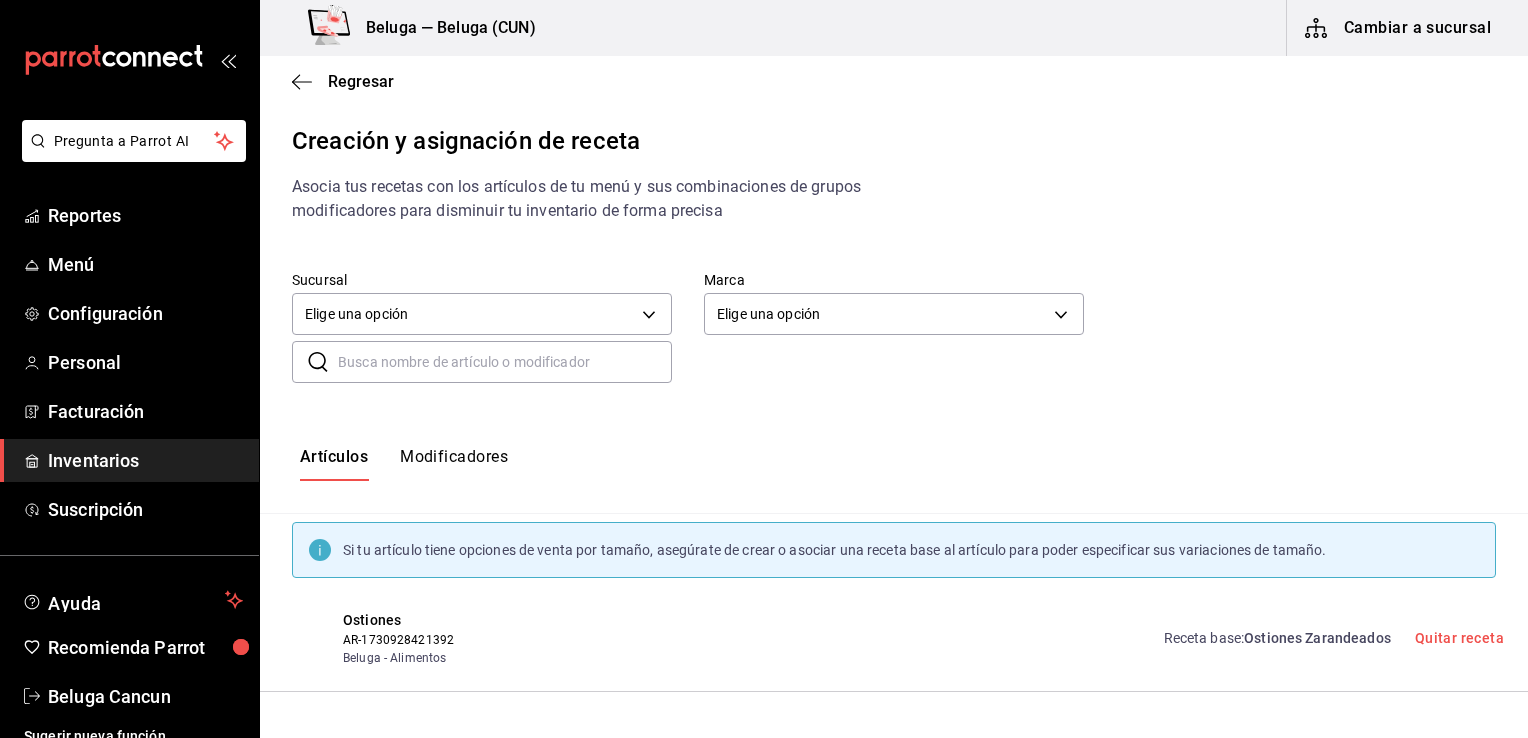 click at bounding box center (505, 362) 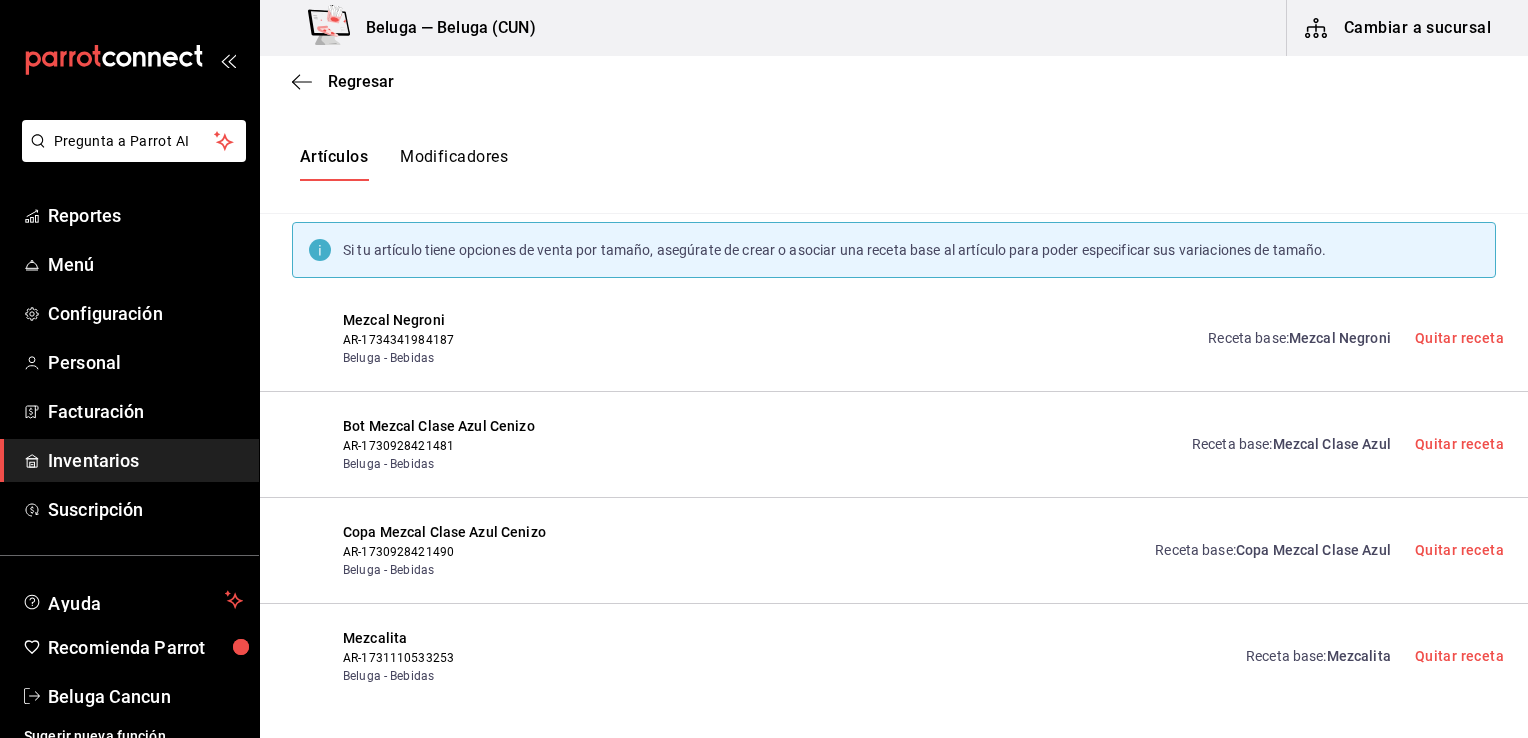 scroll, scrollTop: 304, scrollLeft: 0, axis: vertical 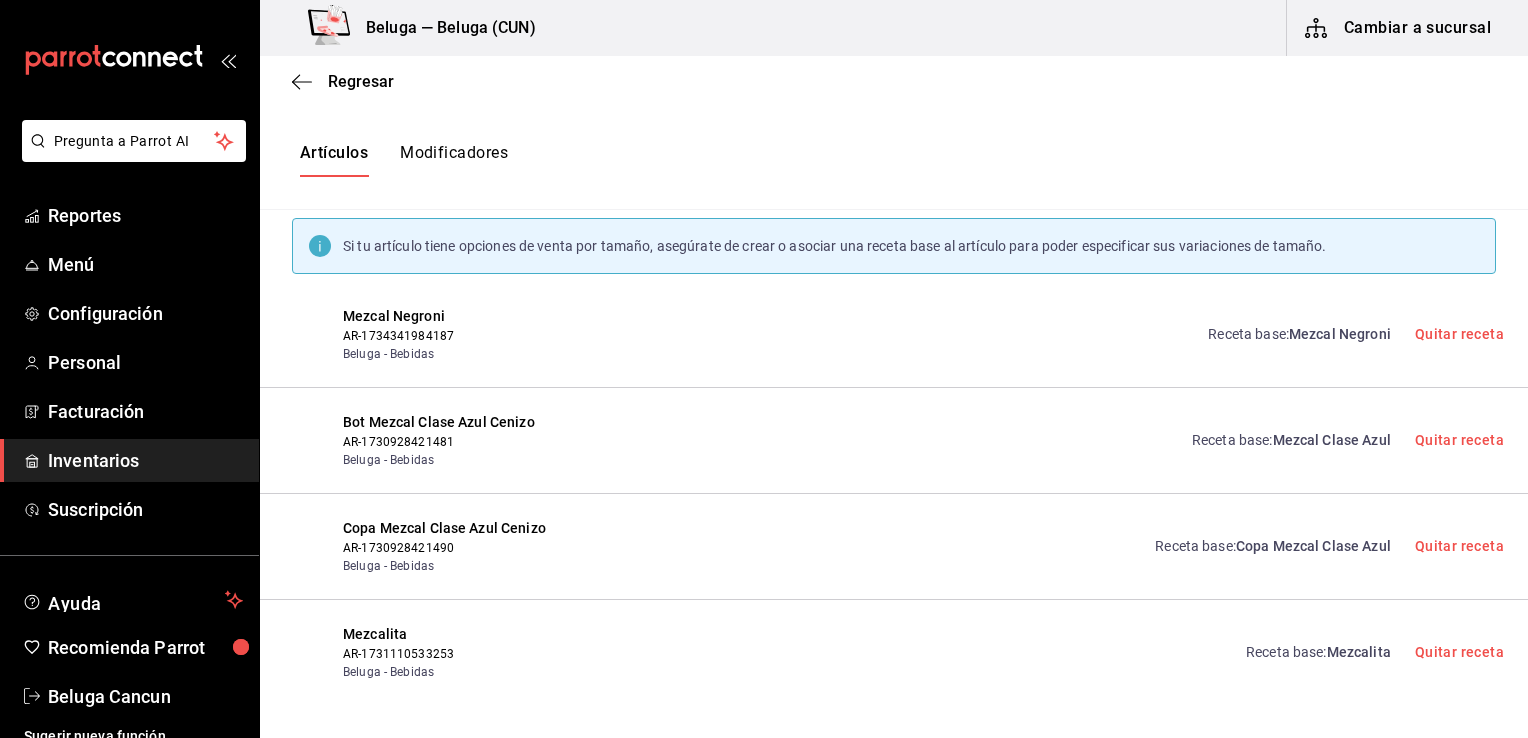 click on "Receta base :  [PERSON_NAME] receta" at bounding box center [1363, 652] 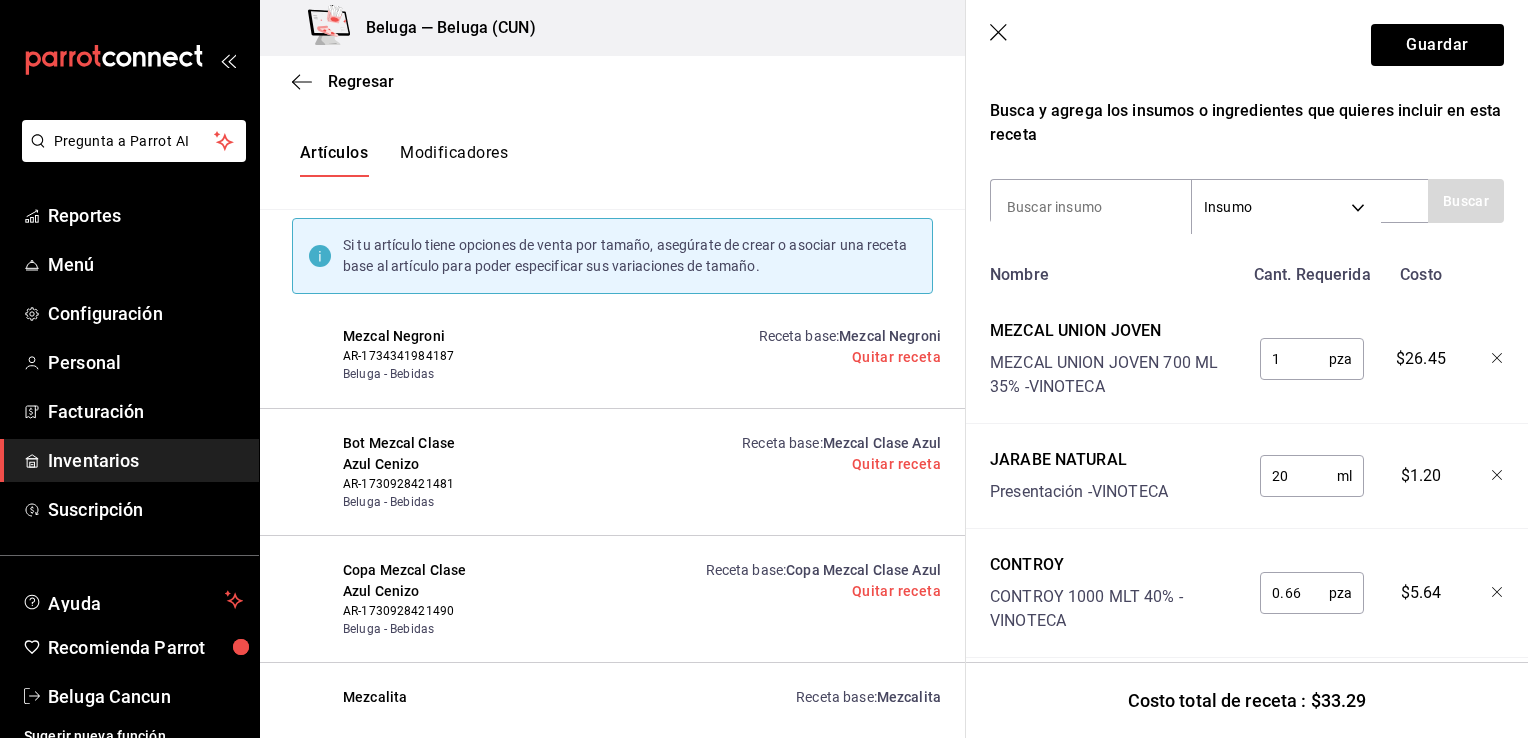 scroll, scrollTop: 357, scrollLeft: 0, axis: vertical 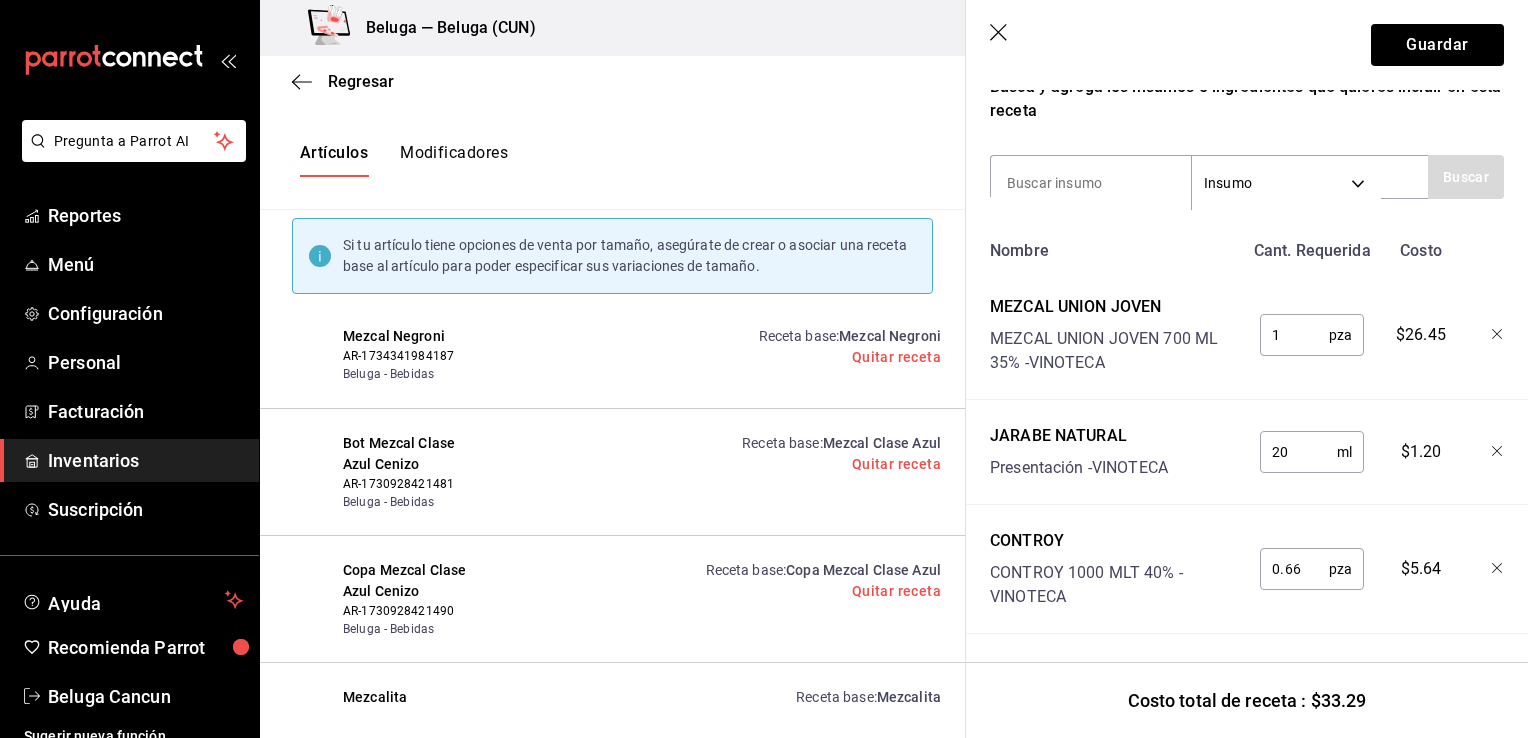 click 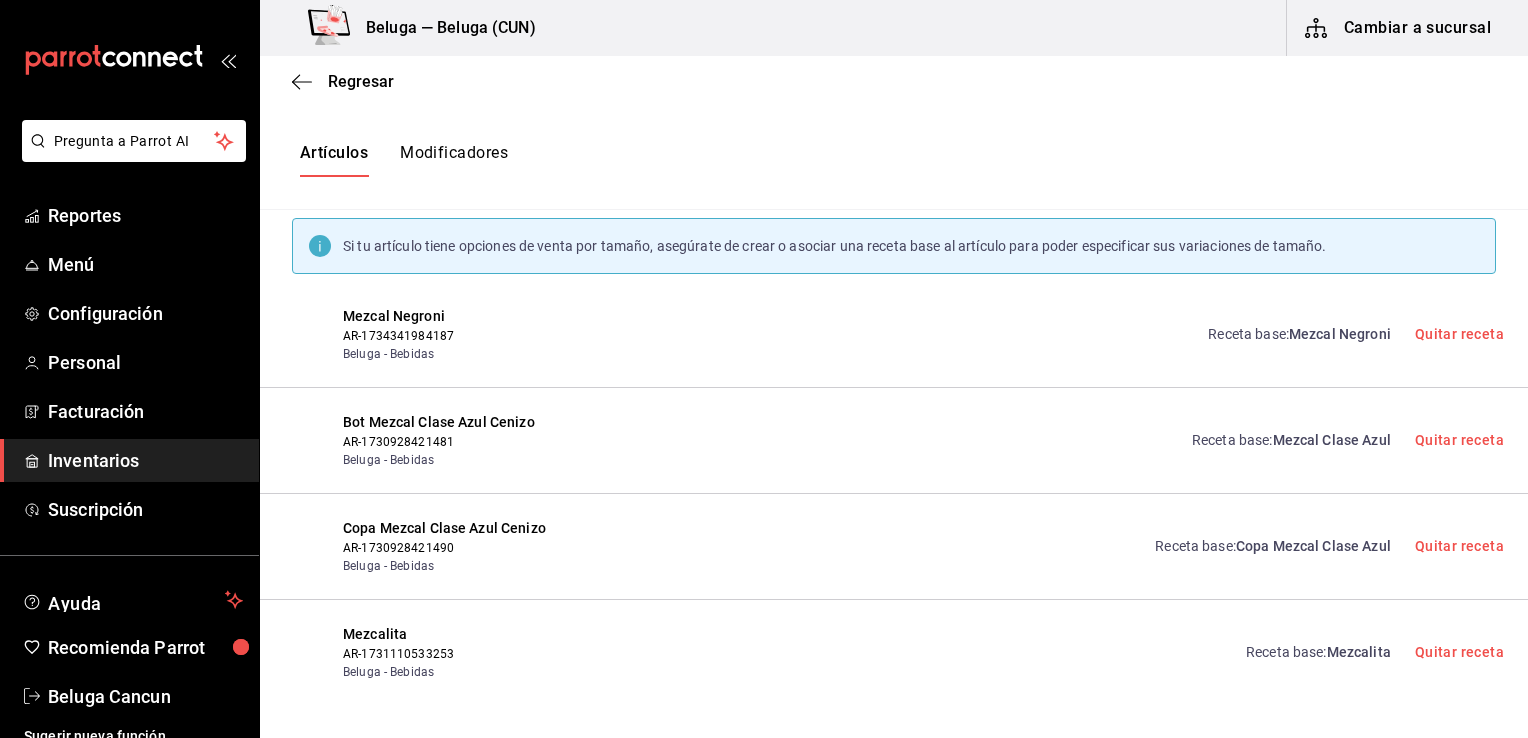 scroll, scrollTop: 0, scrollLeft: 0, axis: both 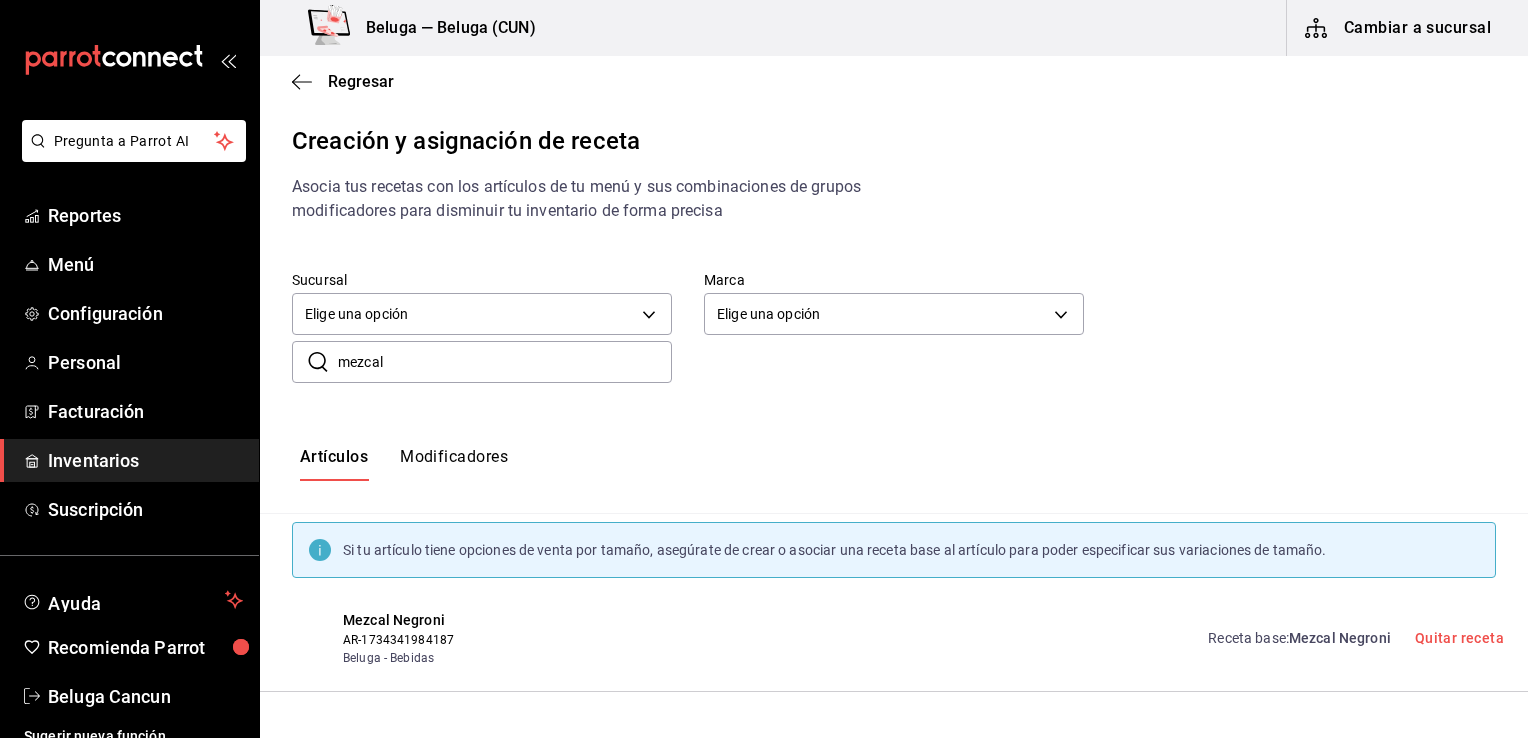 click on "mezcal" at bounding box center (505, 362) 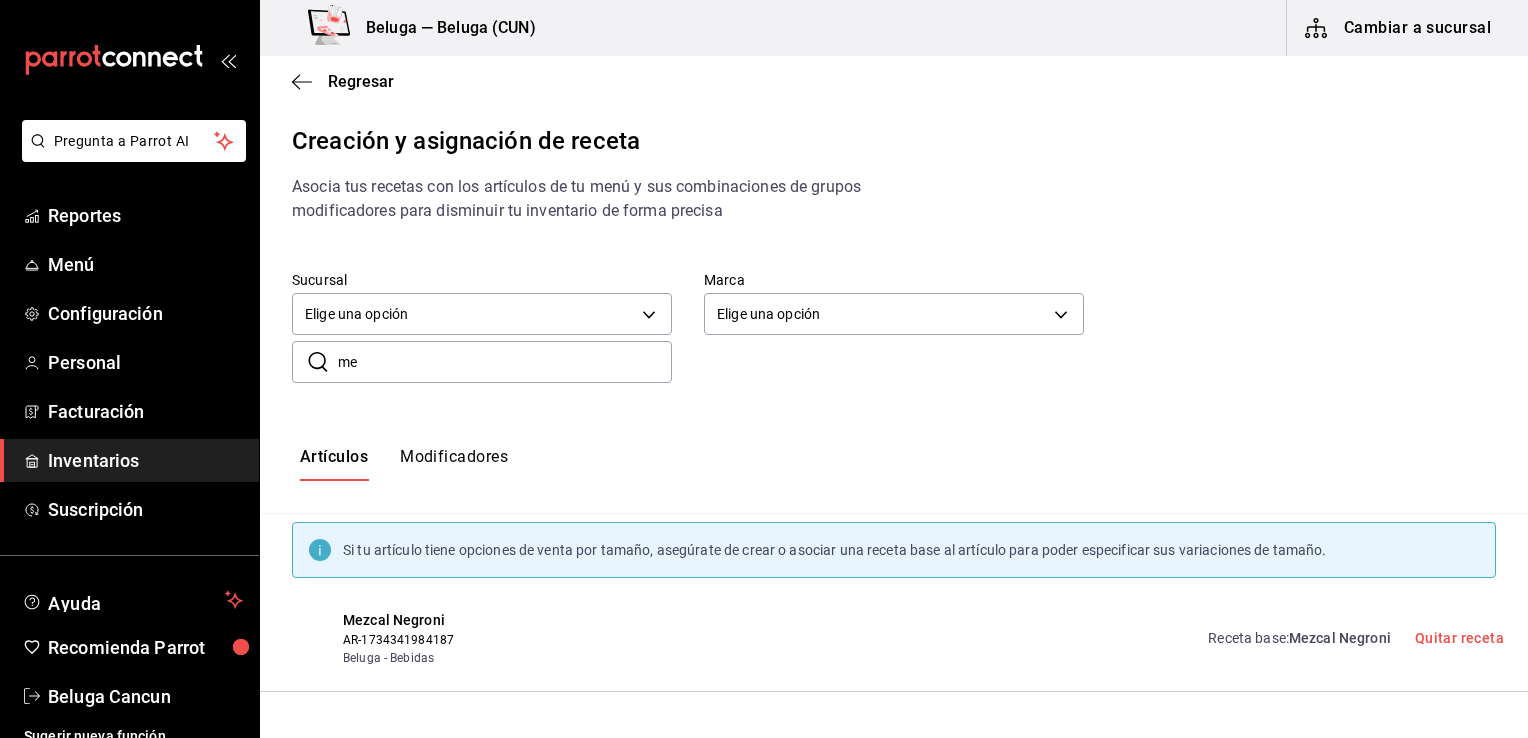 type on "m" 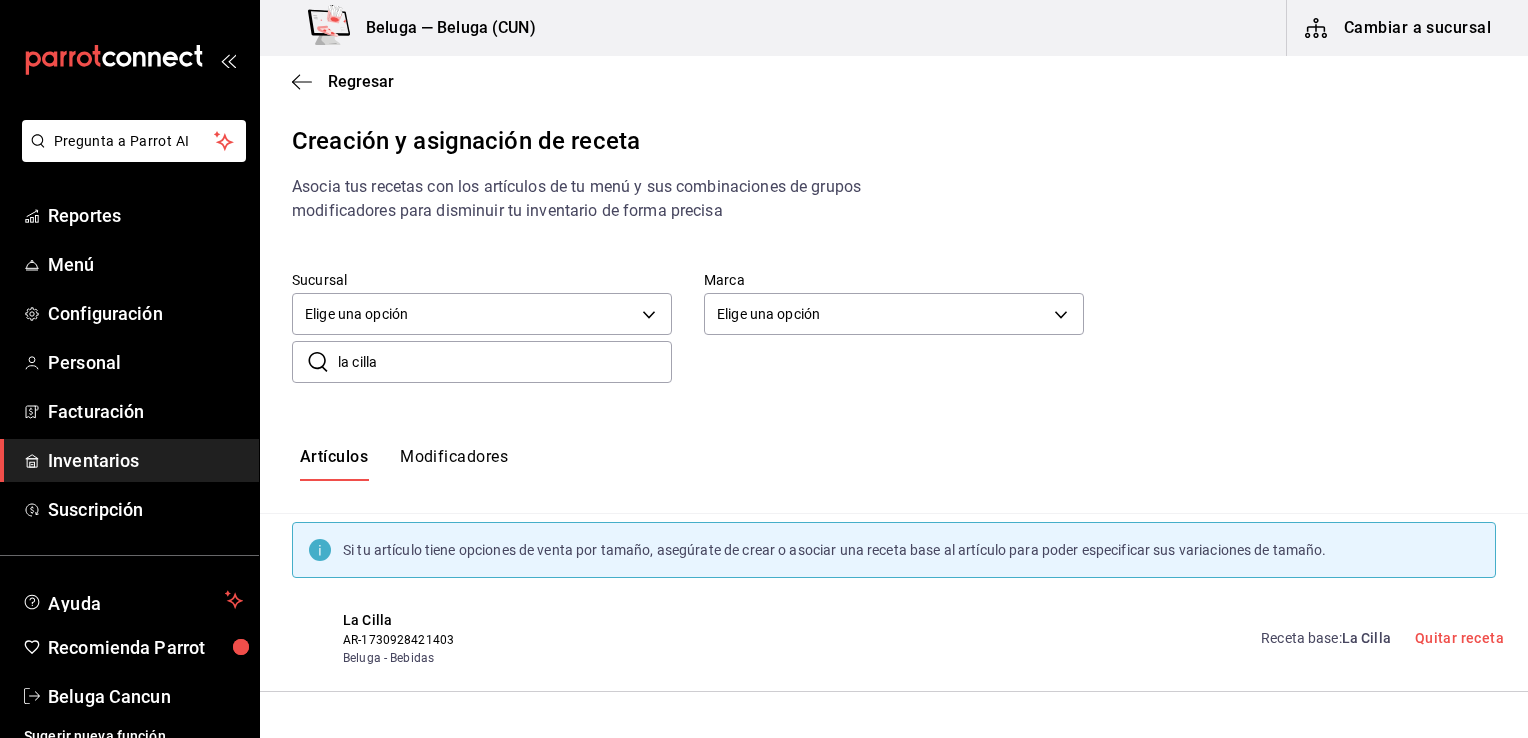 click on "Receta base :  La Cilla" at bounding box center [1326, 638] 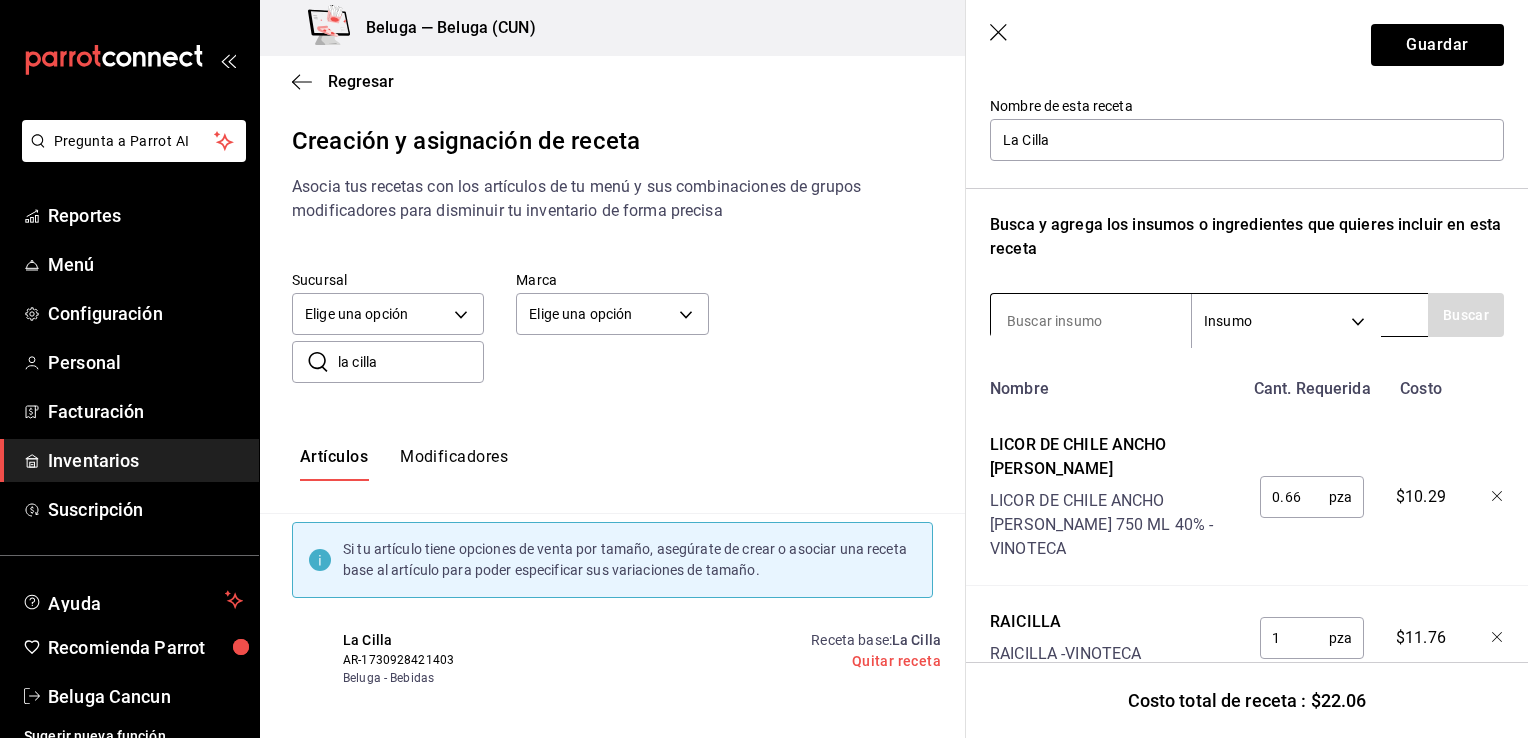 scroll, scrollTop: 228, scrollLeft: 0, axis: vertical 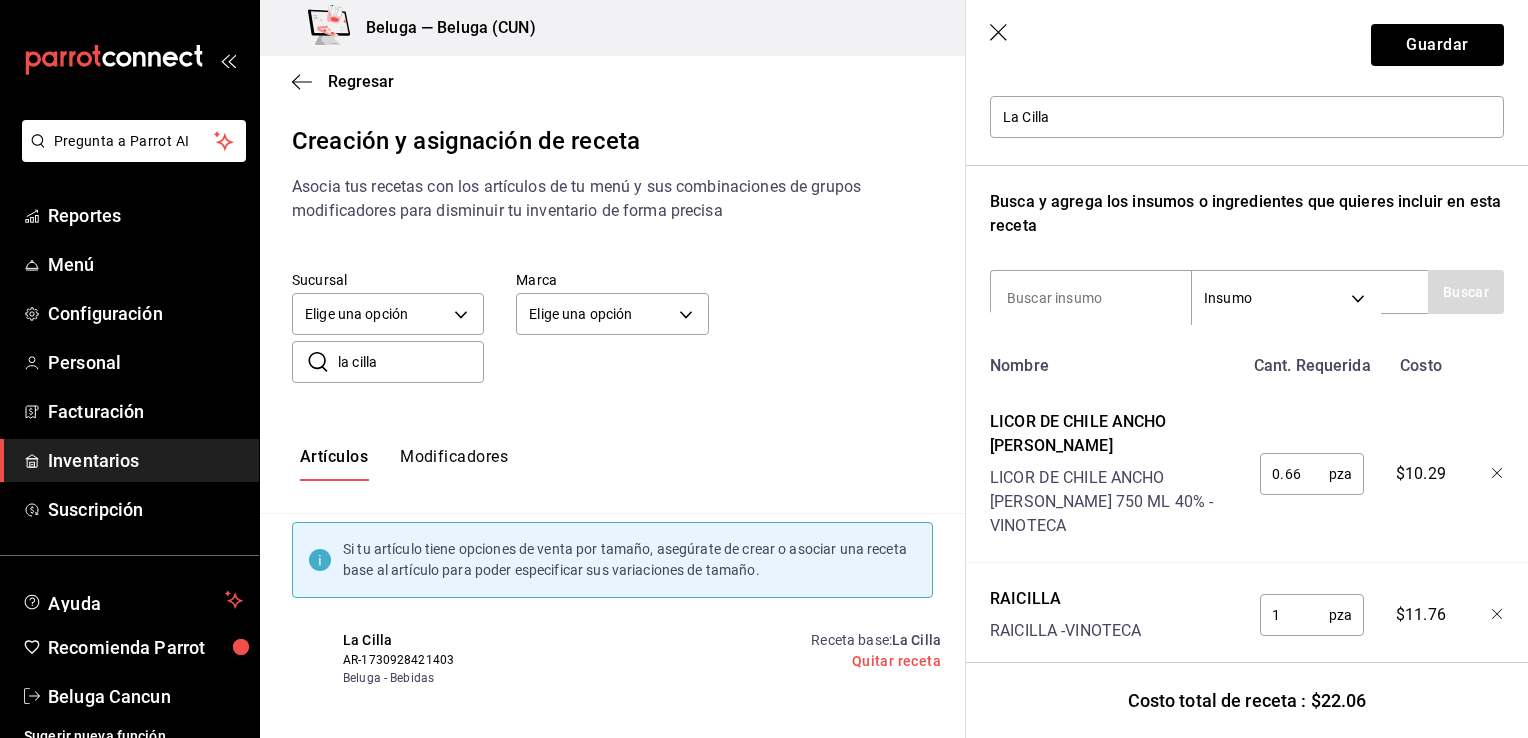 click 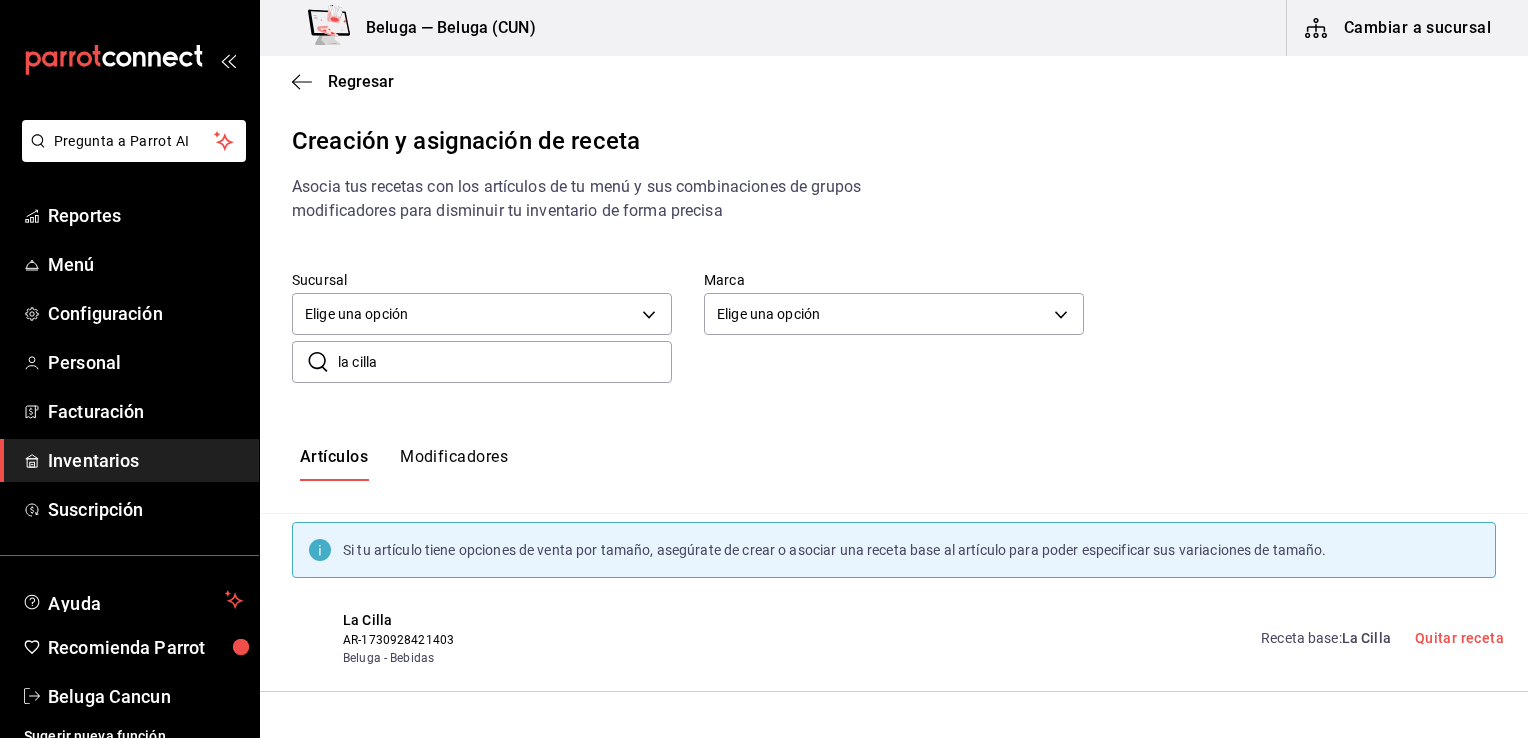 scroll, scrollTop: 0, scrollLeft: 0, axis: both 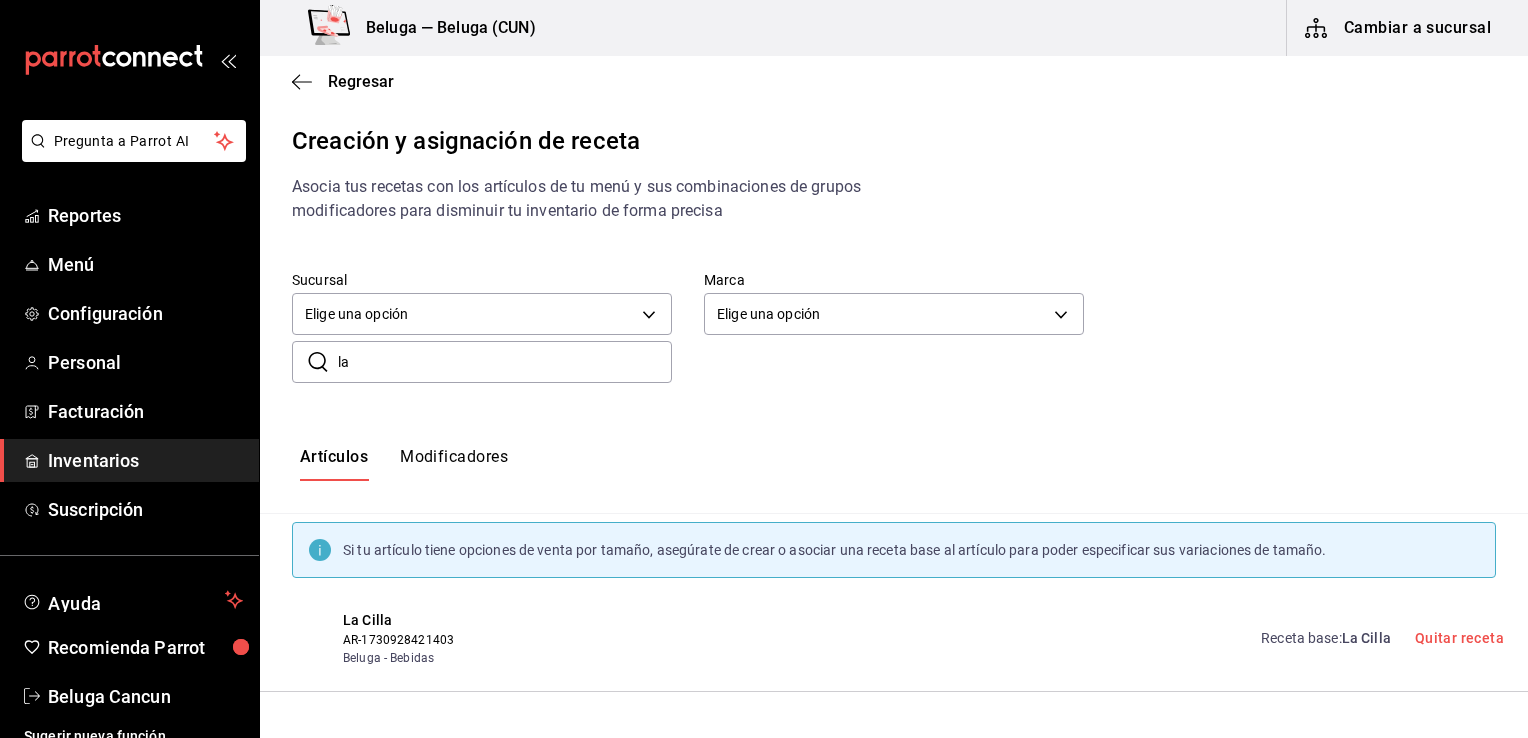 type on "l" 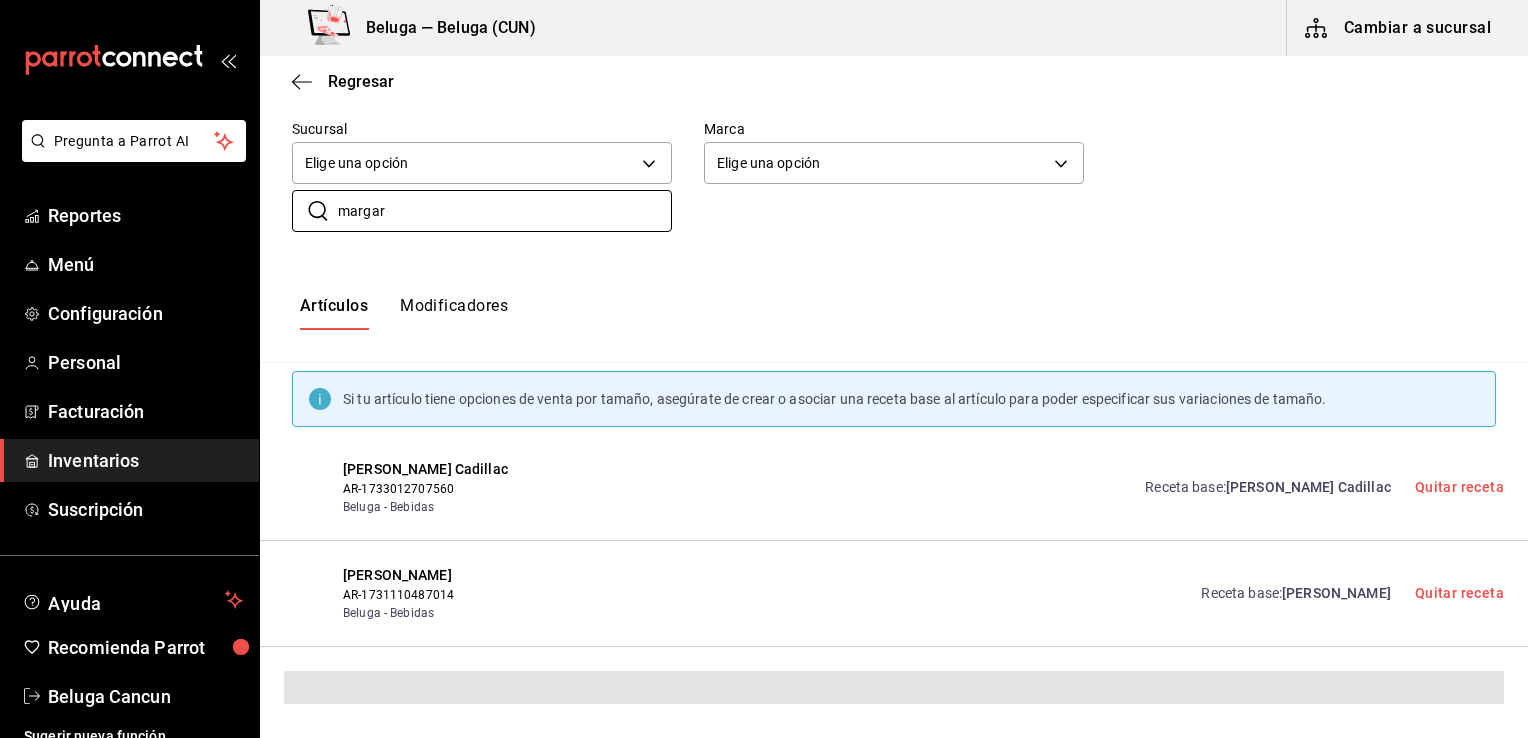 scroll, scrollTop: 92, scrollLeft: 0, axis: vertical 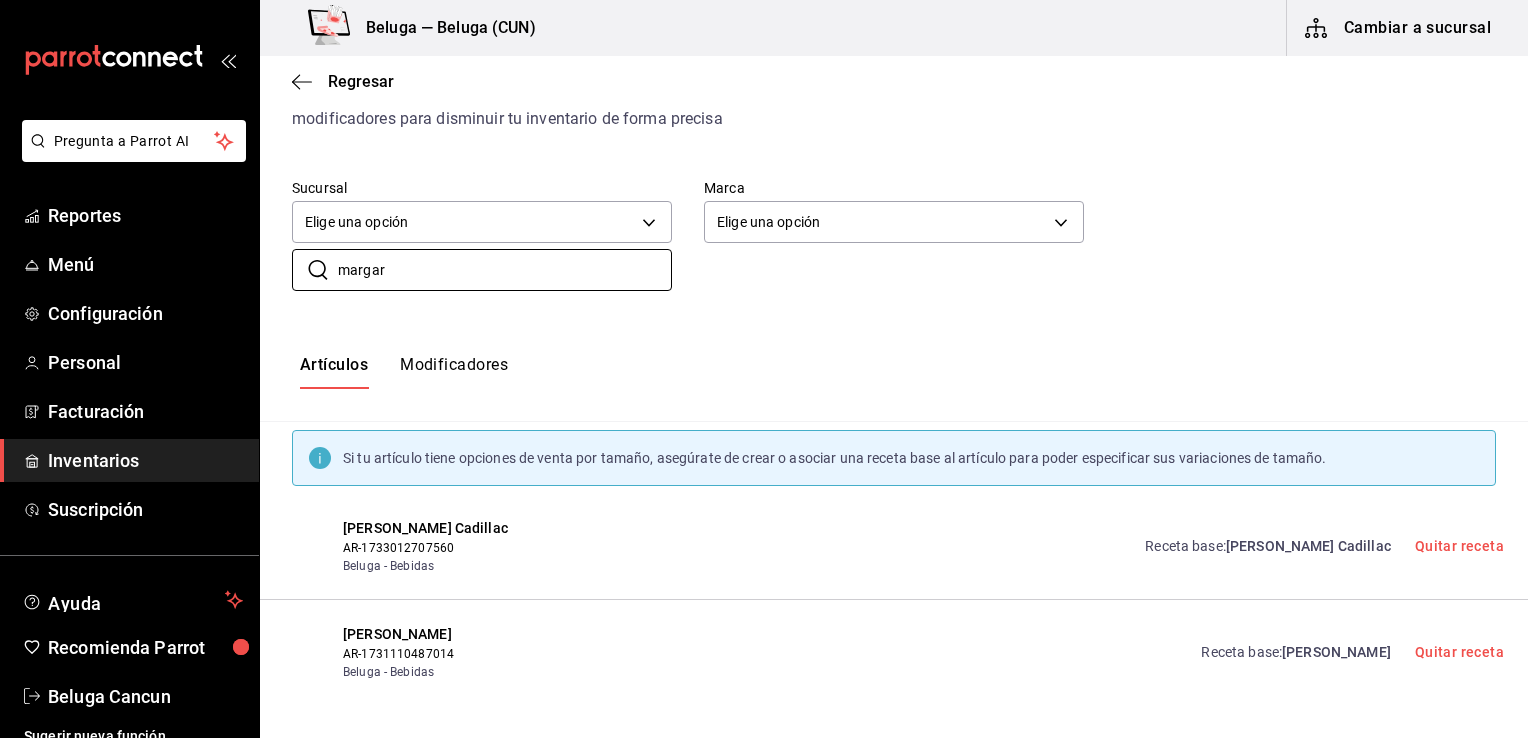 click on "Receta base :  [PERSON_NAME]" at bounding box center (1295, 652) 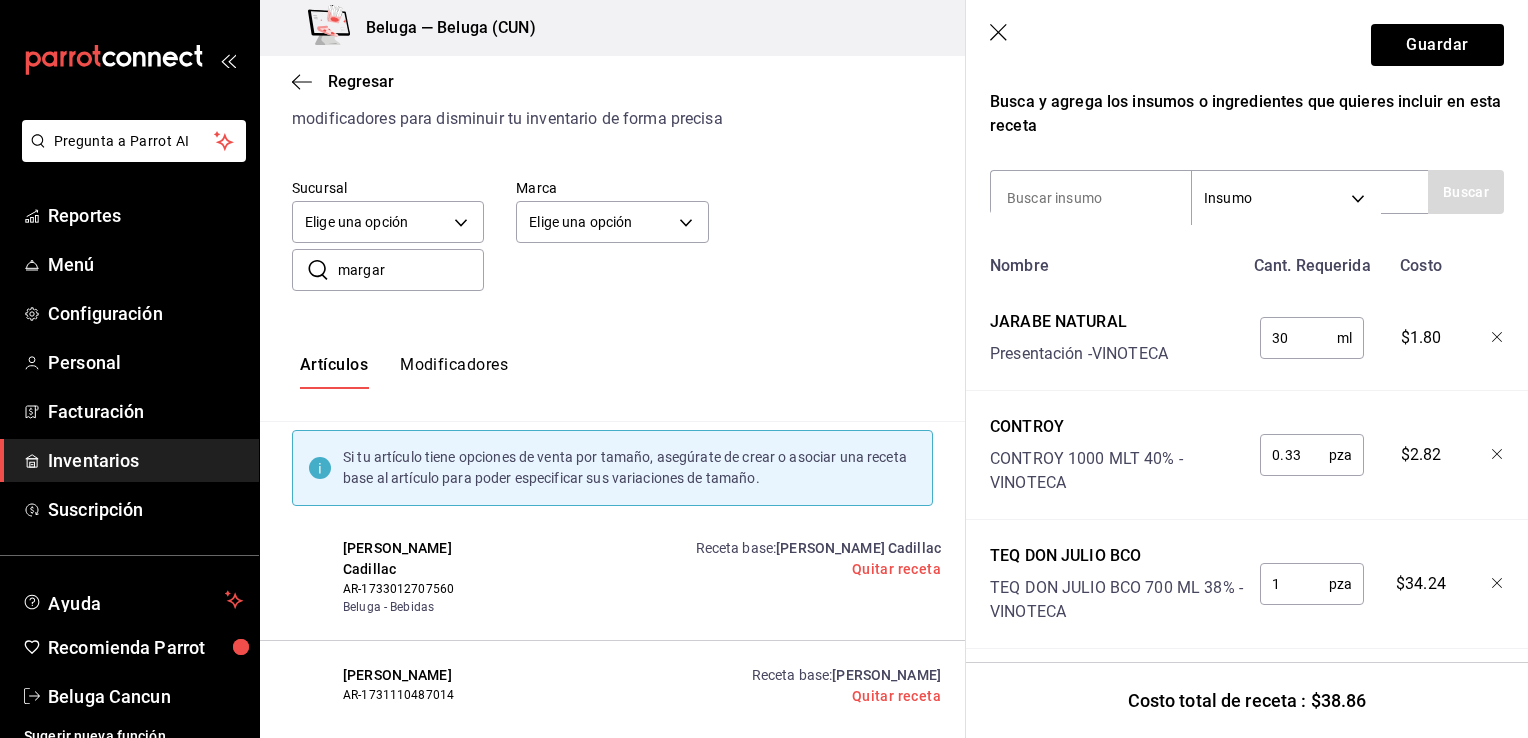 scroll, scrollTop: 357, scrollLeft: 0, axis: vertical 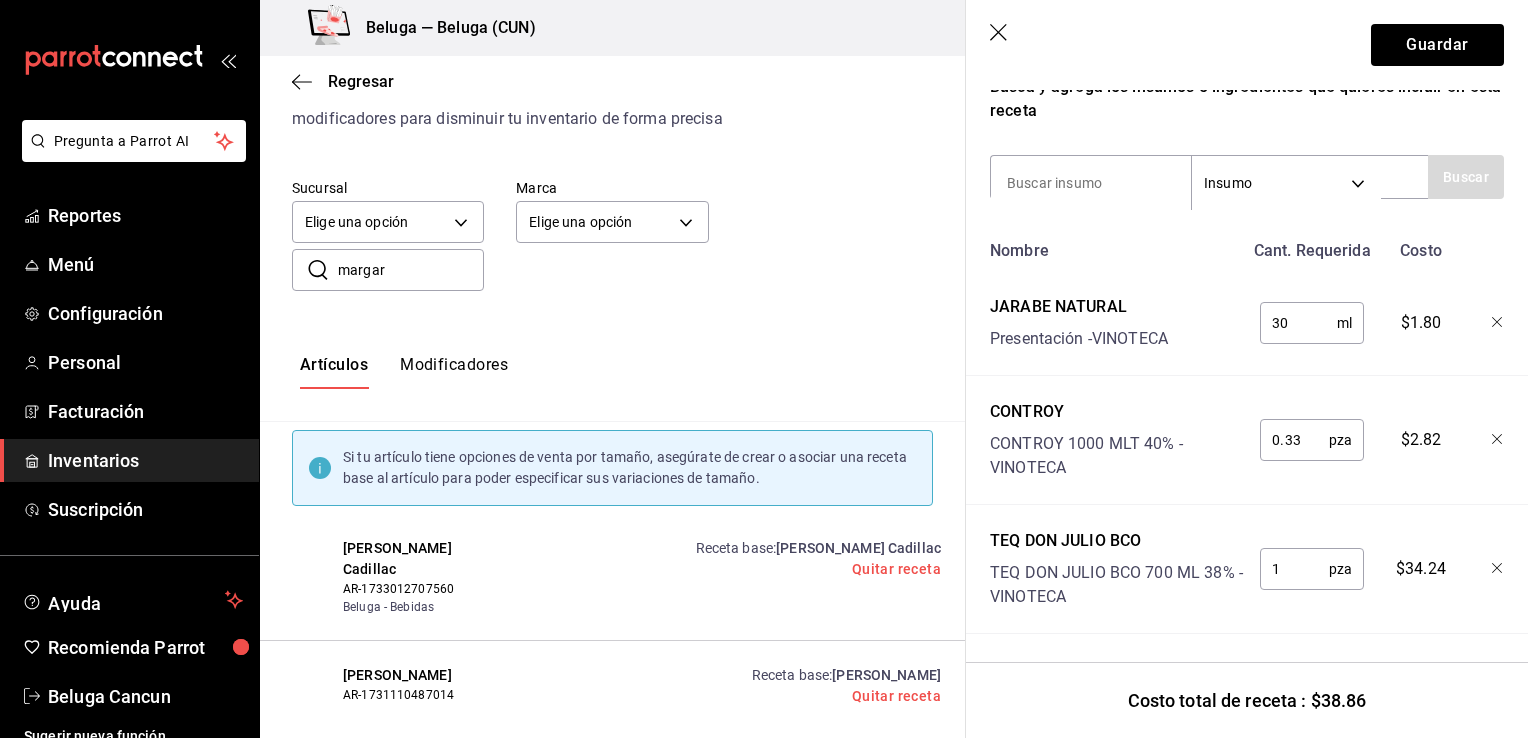 click on "Guardar" at bounding box center (1247, 45) 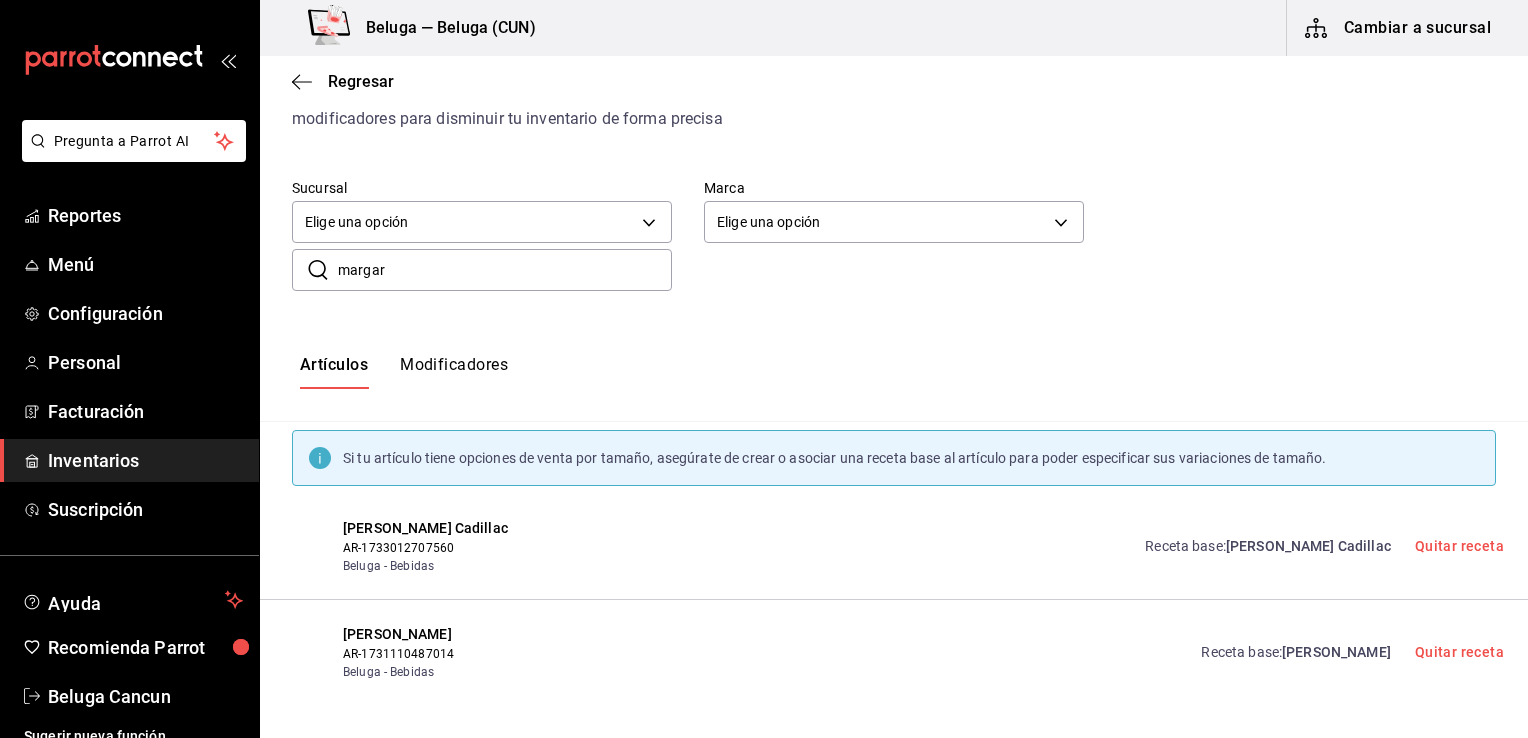 click on "margar" at bounding box center (505, 270) 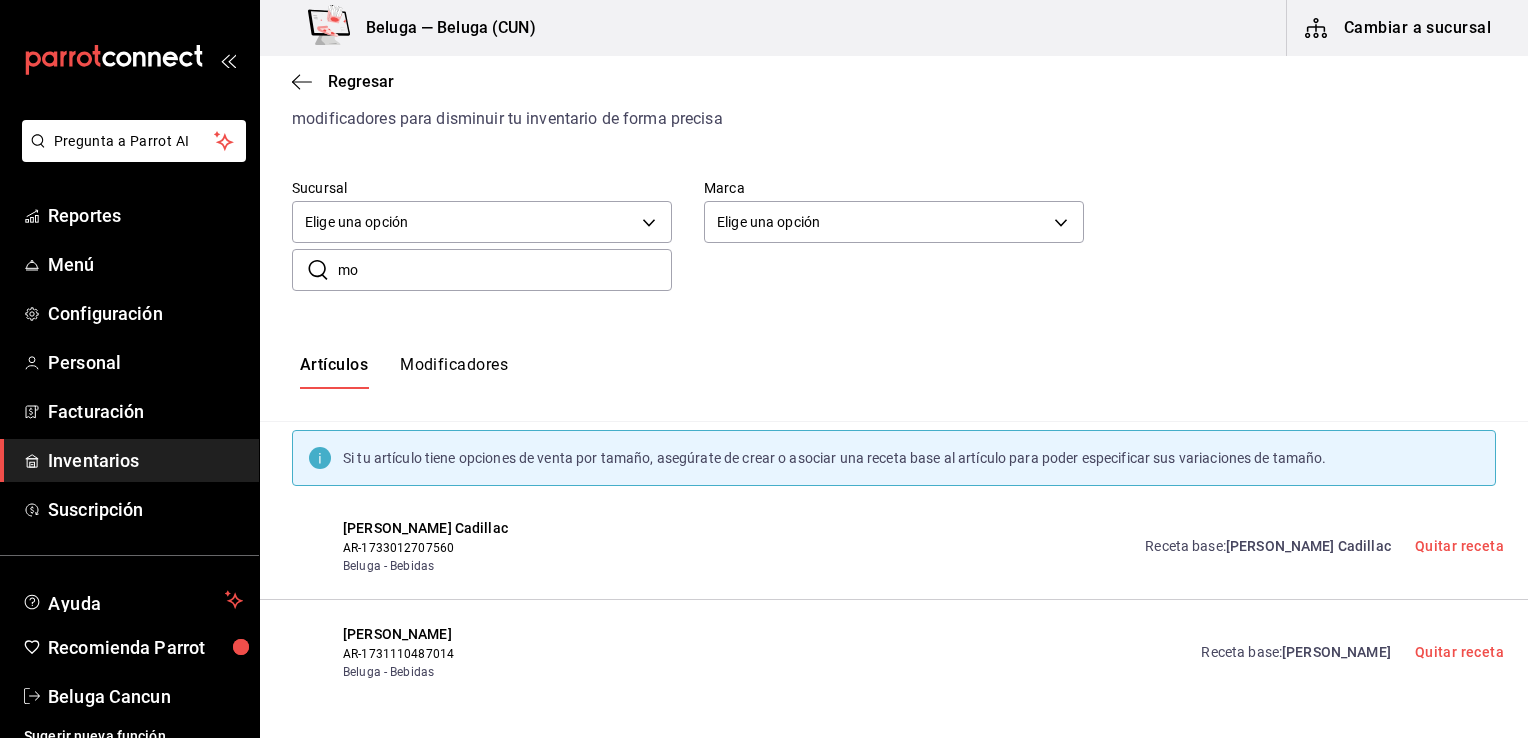 scroll, scrollTop: 0, scrollLeft: 0, axis: both 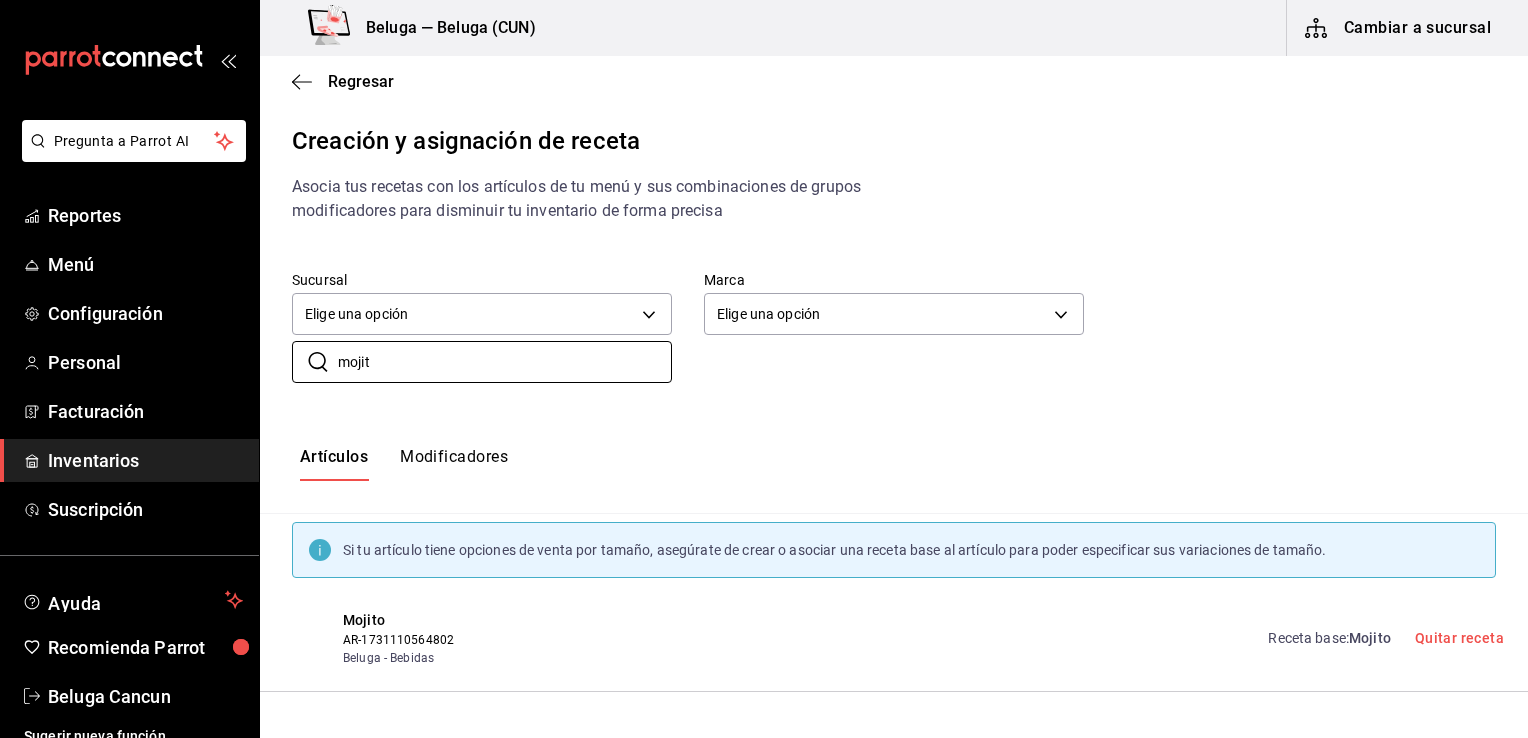 type on "mojit" 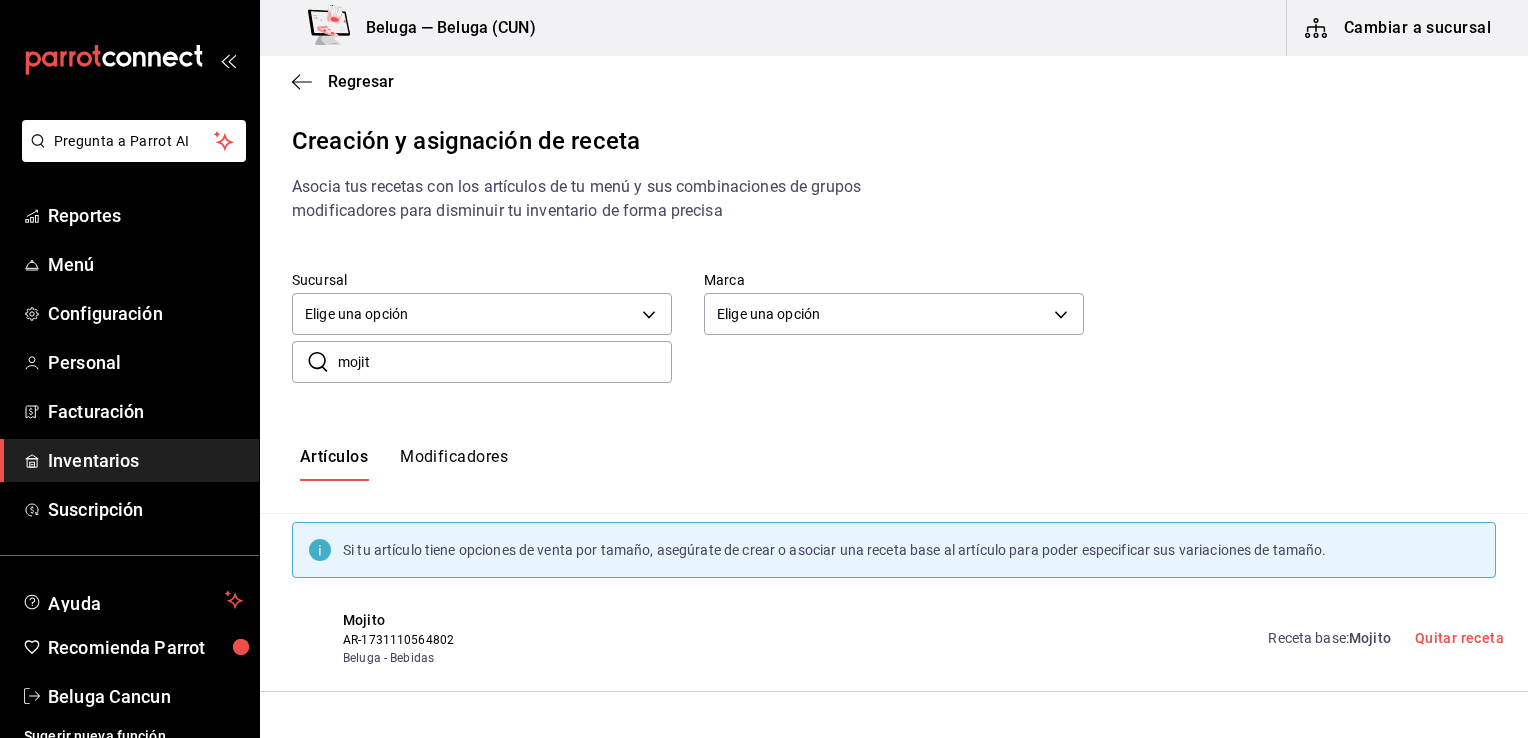click on "Receta base :  Mojito" at bounding box center (1329, 638) 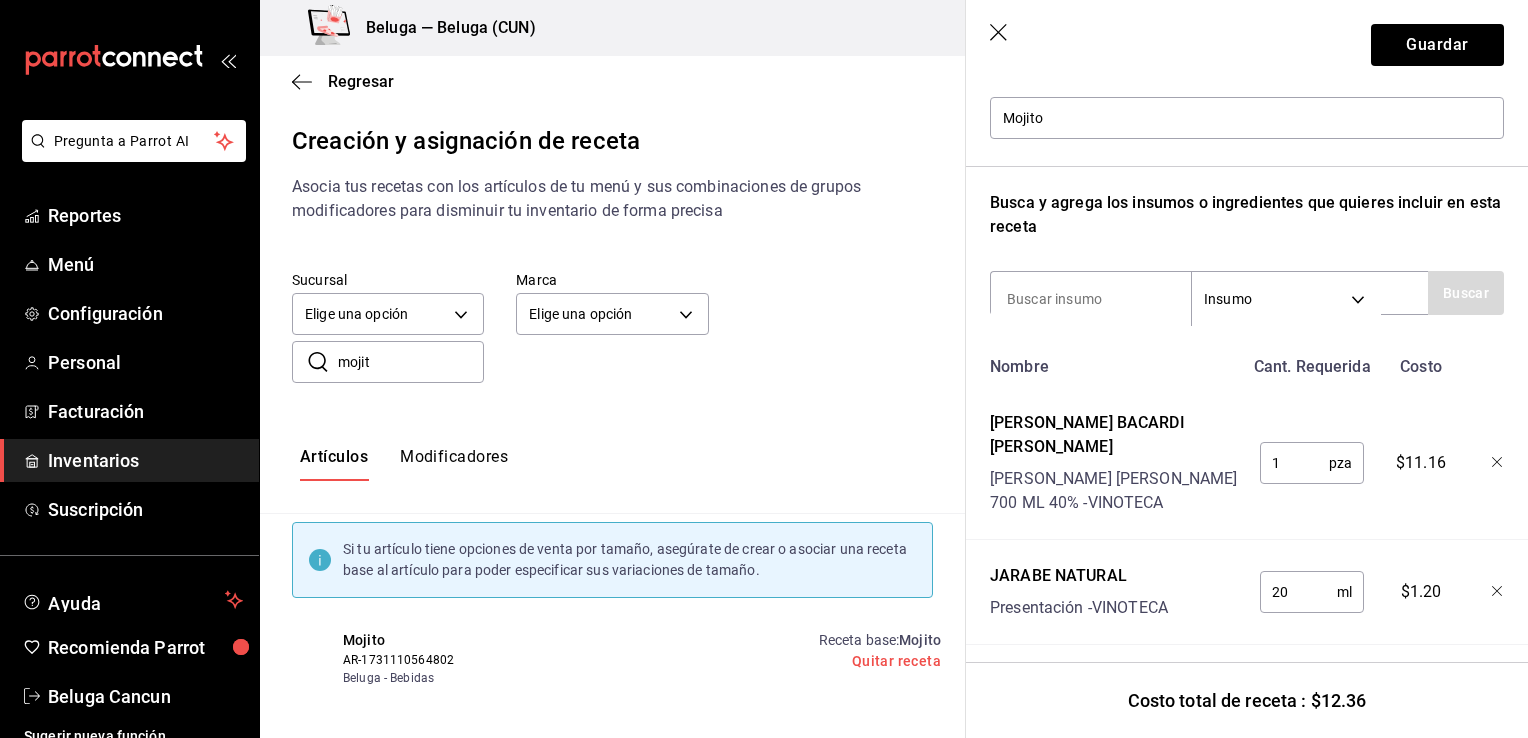 scroll, scrollTop: 228, scrollLeft: 0, axis: vertical 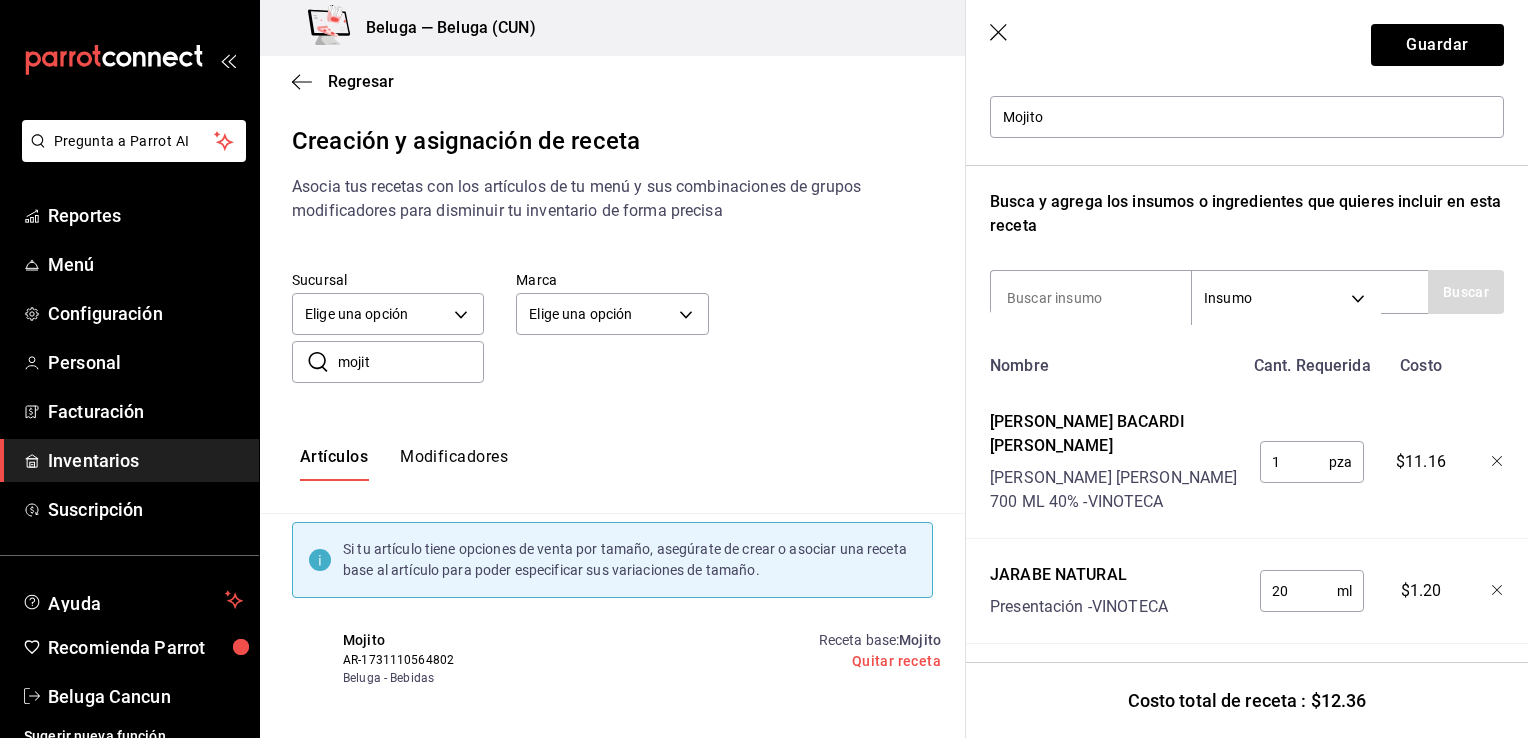 click on "Guardar" at bounding box center (1247, 45) 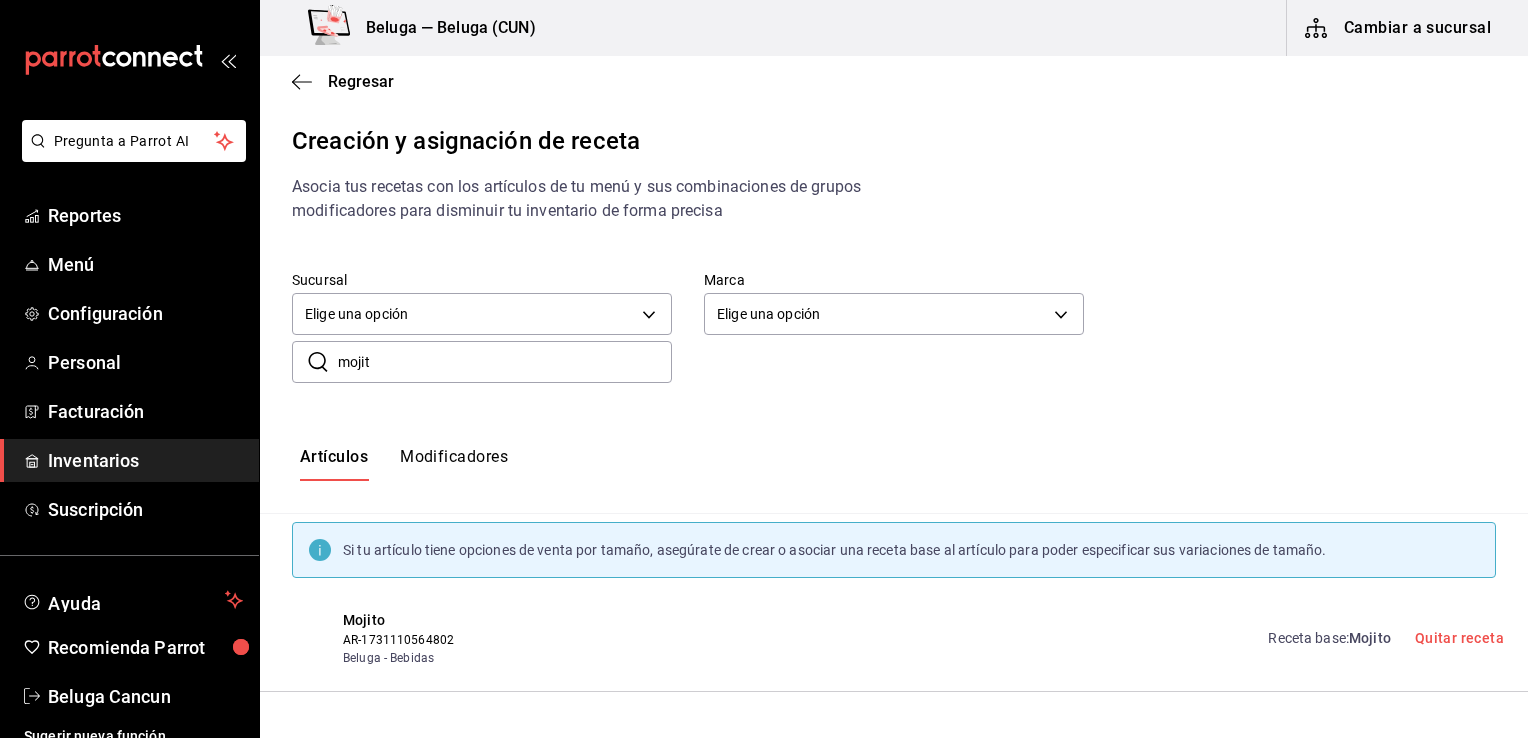 click on "mojit" at bounding box center (505, 362) 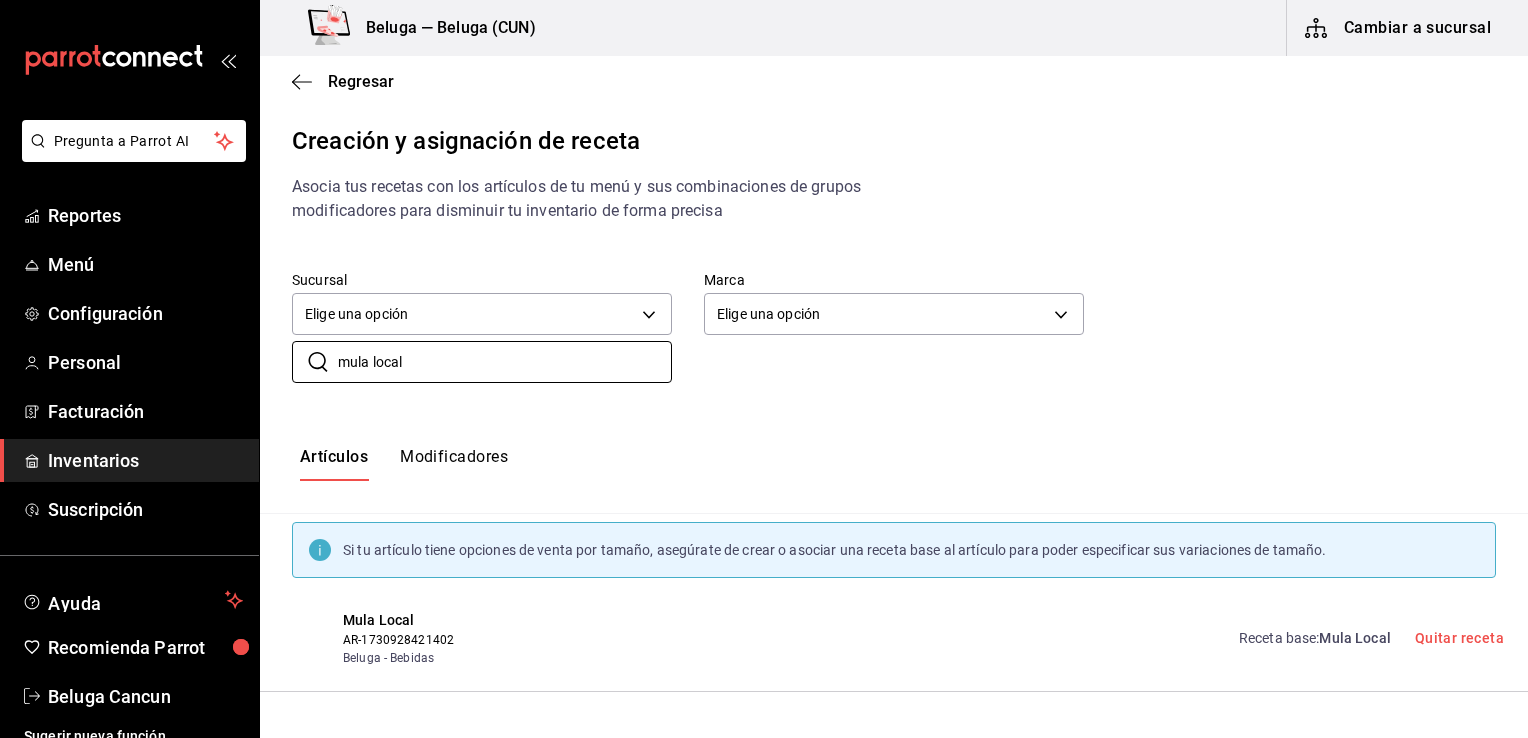 click on "Receta base :  Mula Local Quitar receta" at bounding box center (1359, 638) 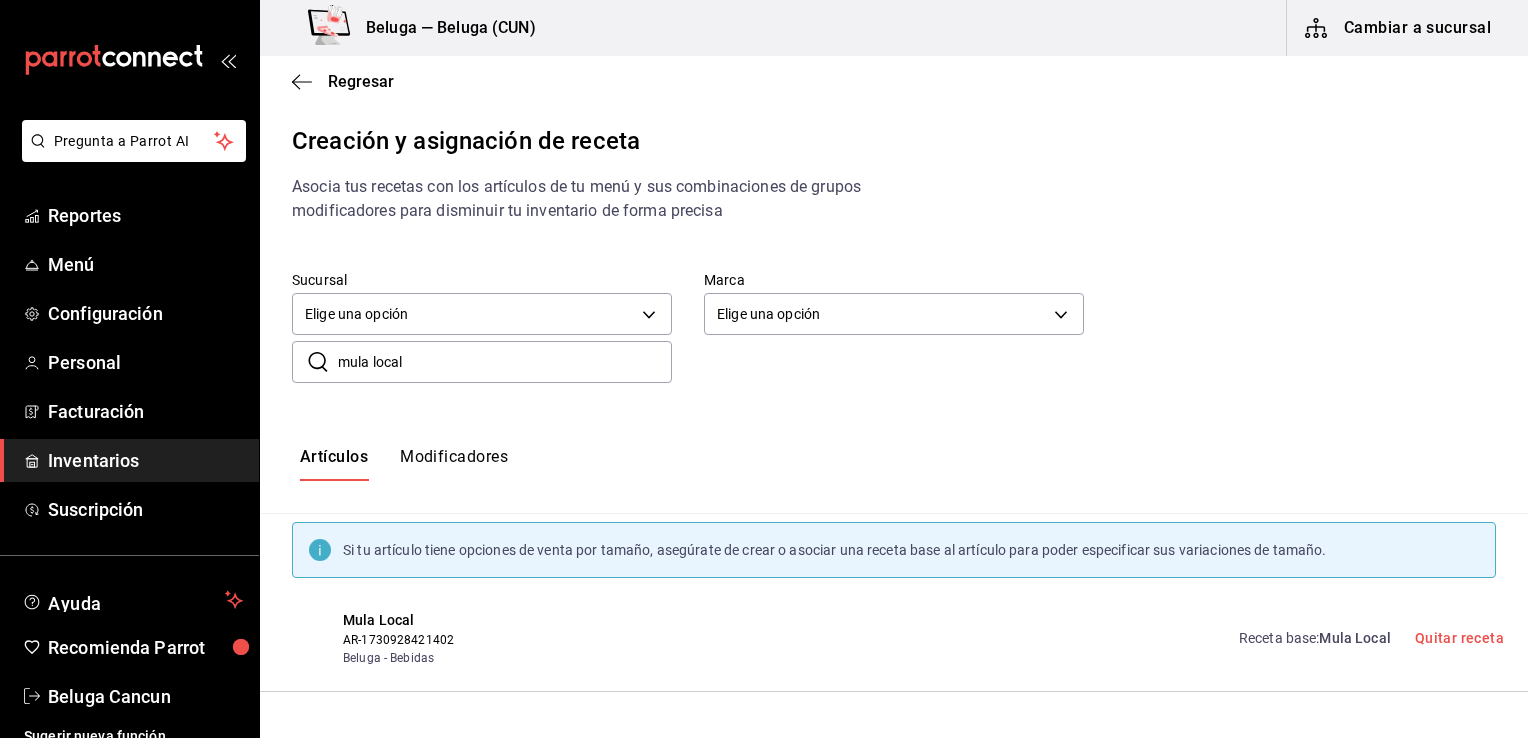 click on "Mula Local" at bounding box center (1354, 638) 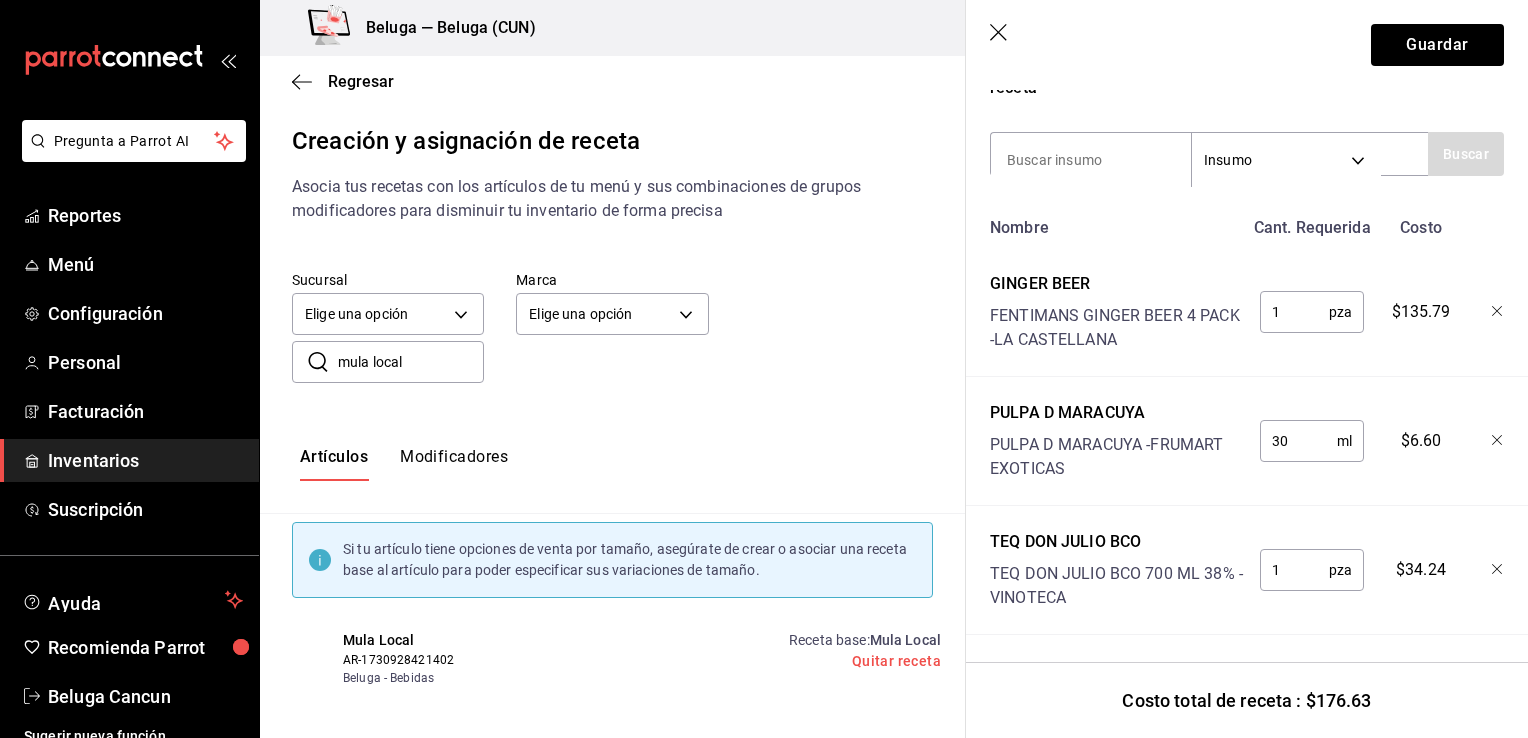 scroll, scrollTop: 381, scrollLeft: 0, axis: vertical 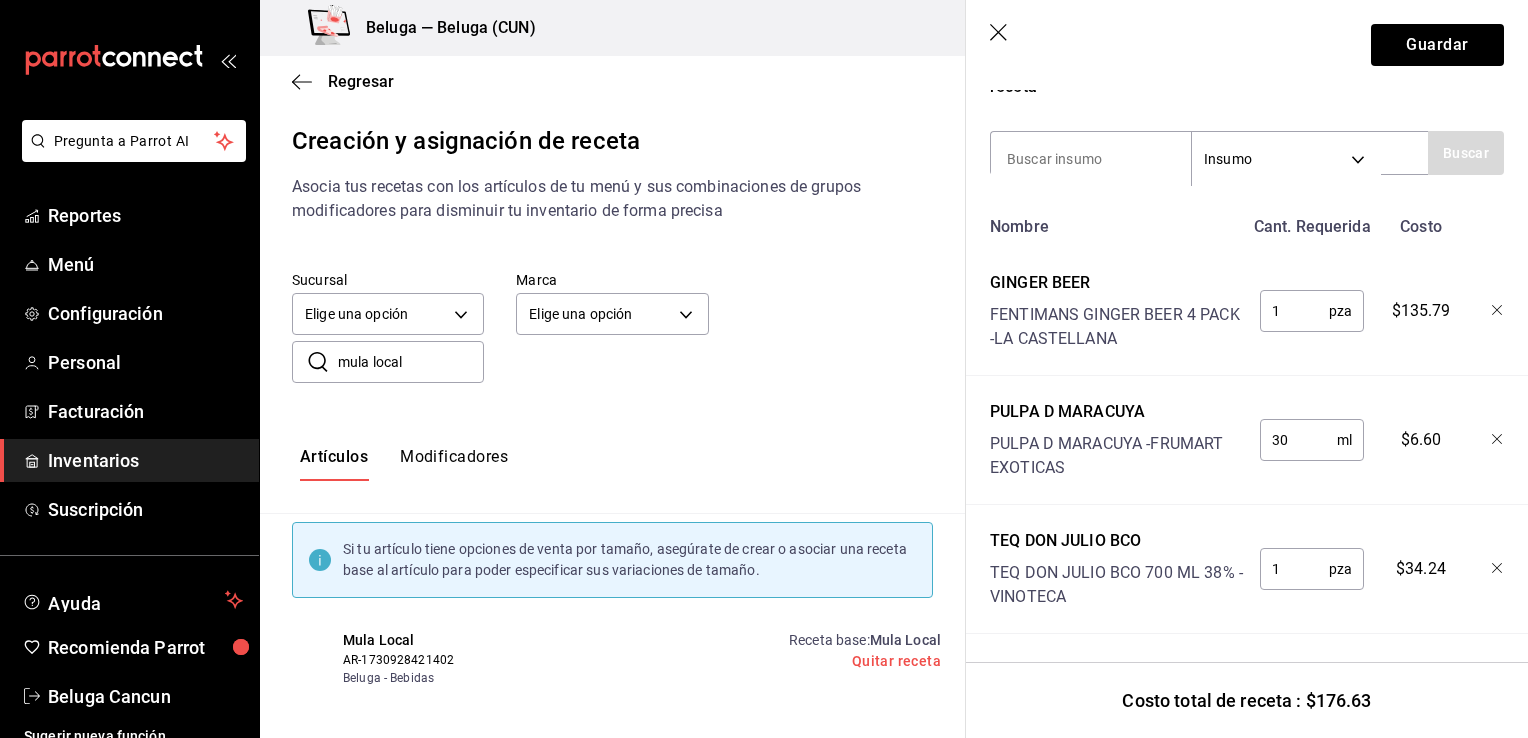 click on "Guardar" at bounding box center (1247, 45) 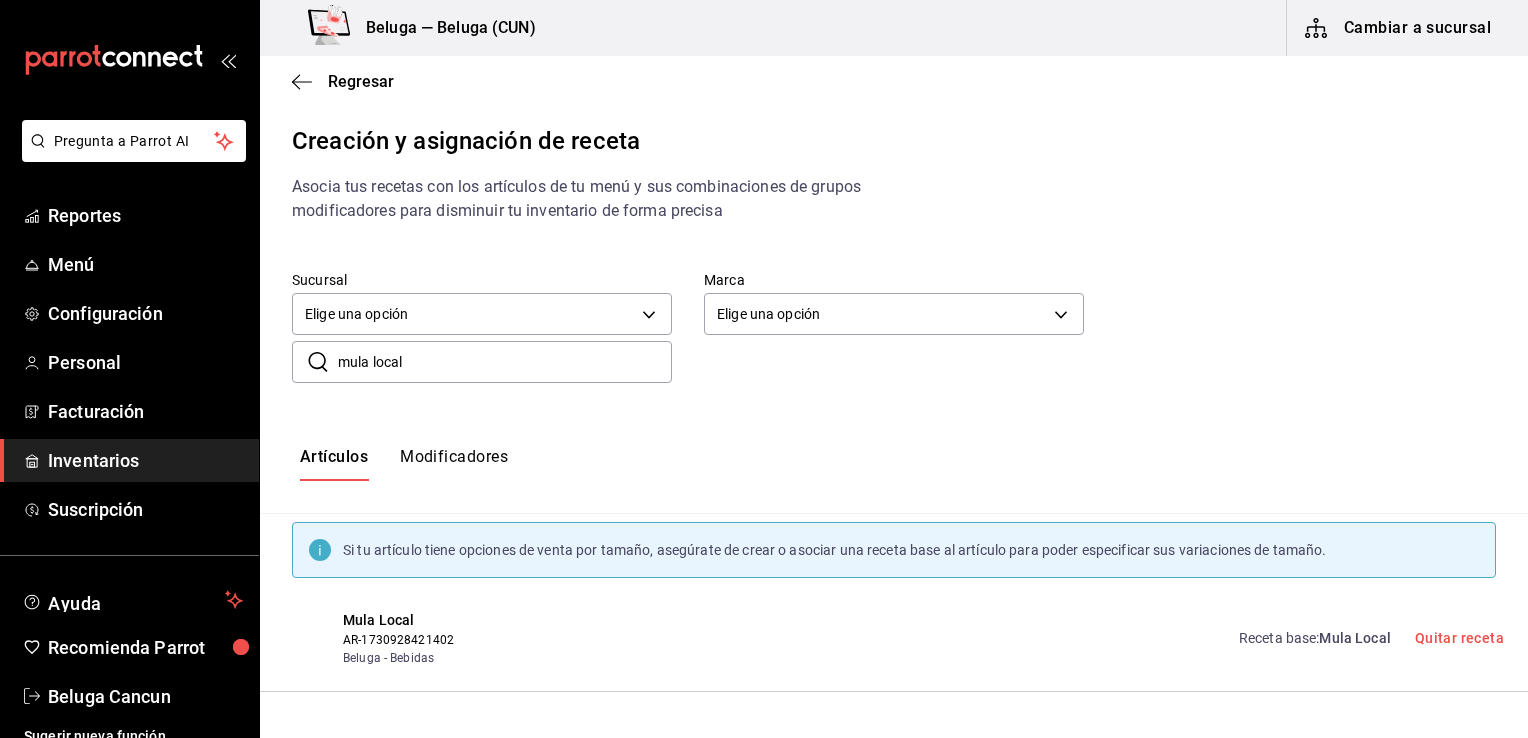 scroll, scrollTop: 0, scrollLeft: 0, axis: both 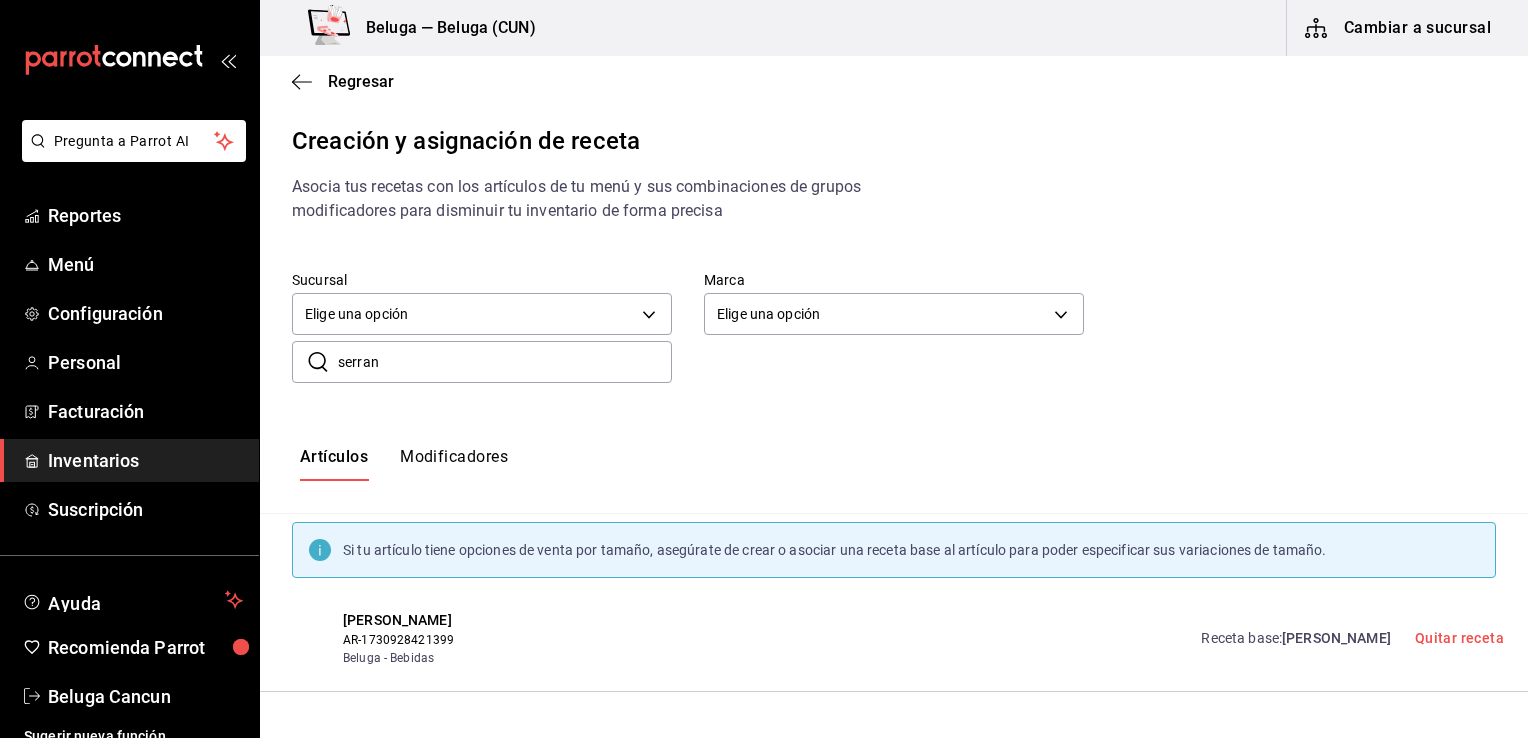 click on "[PERSON_NAME]" at bounding box center (1336, 638) 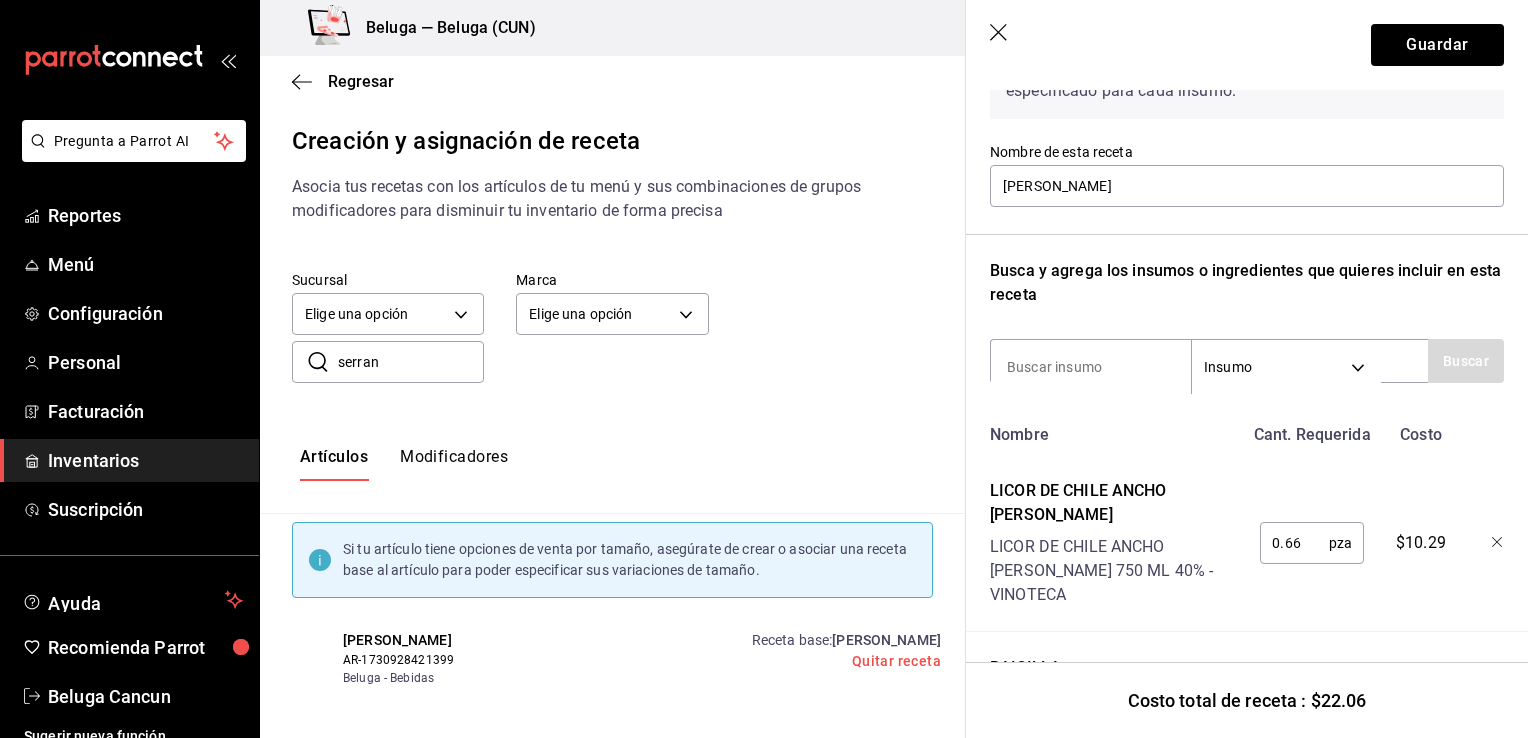 scroll, scrollTop: 228, scrollLeft: 0, axis: vertical 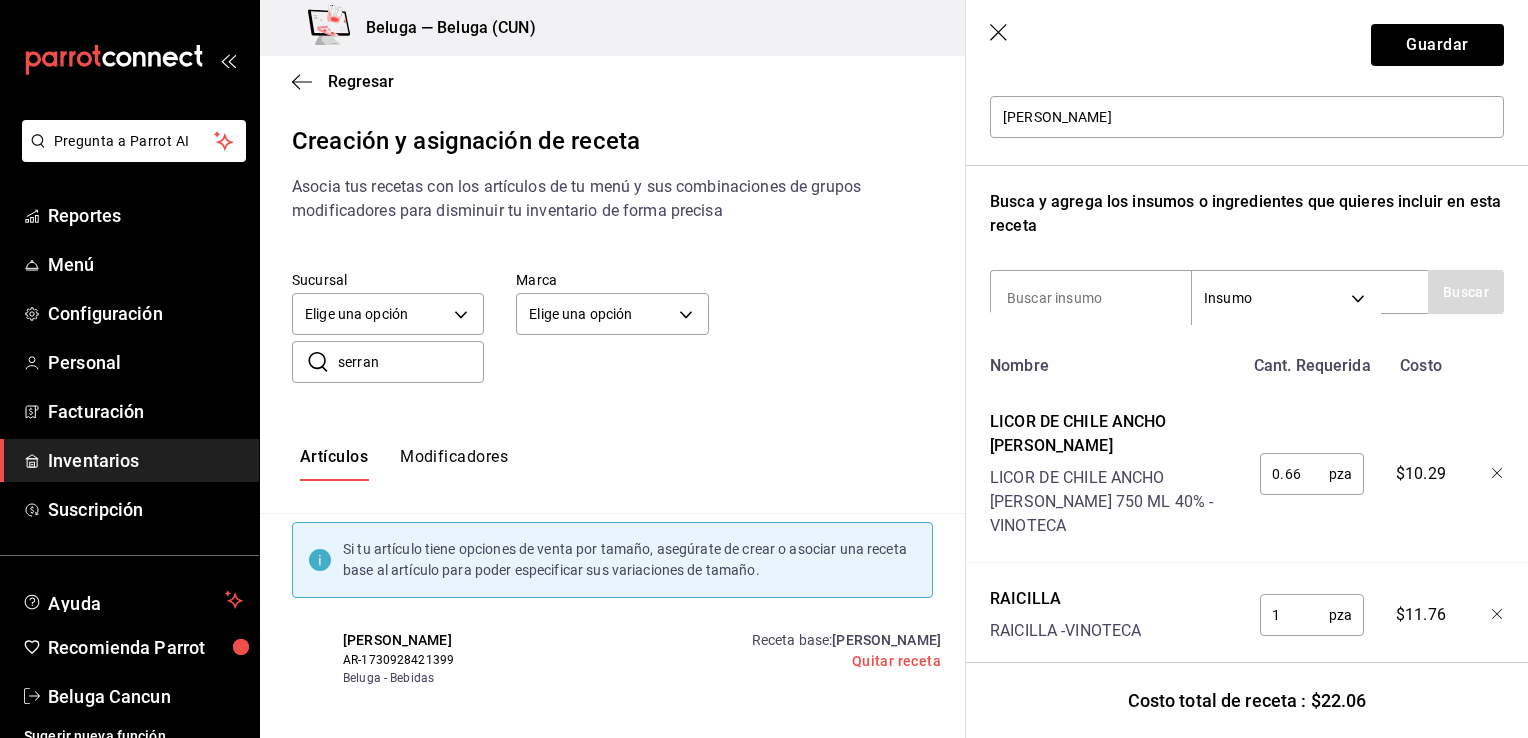 click 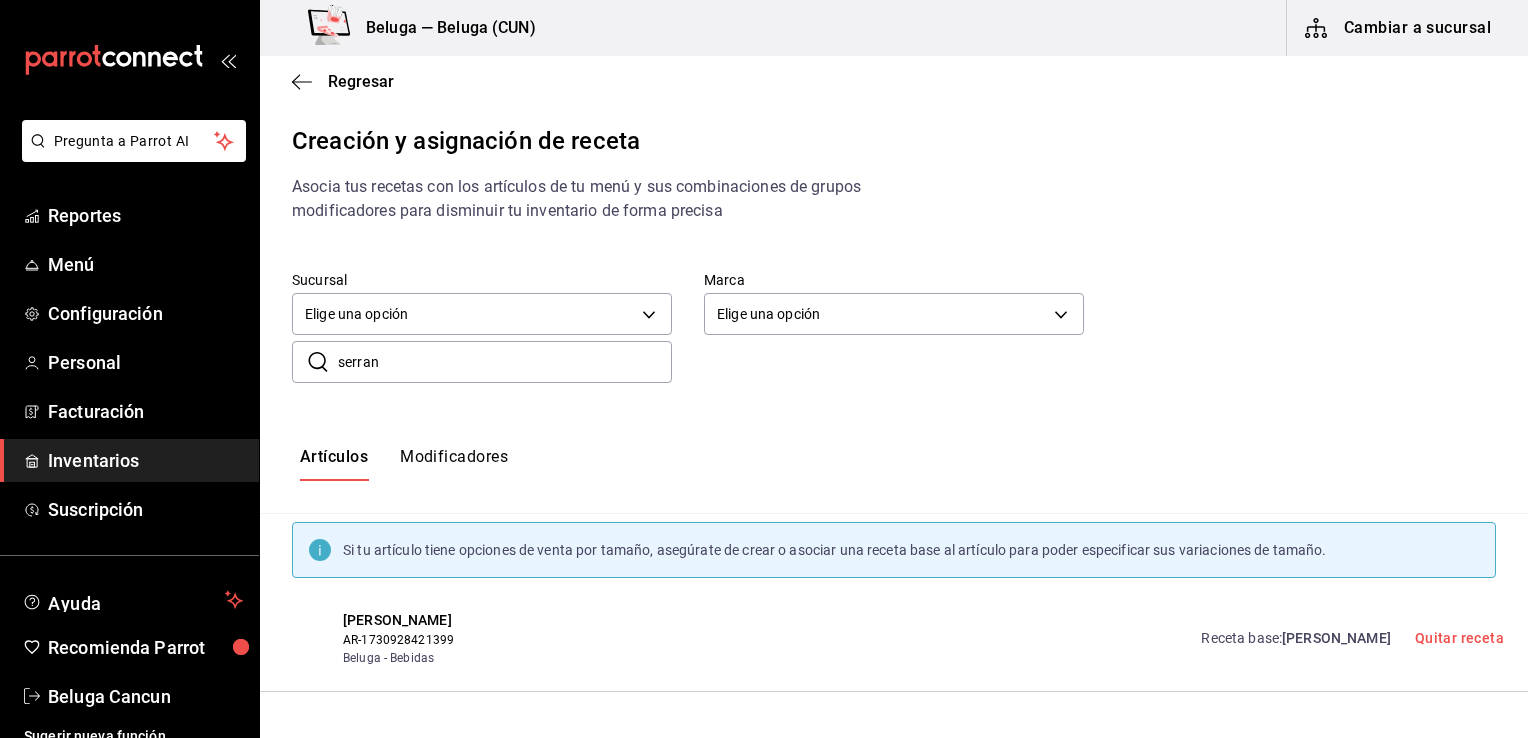 click on "serran" at bounding box center (505, 362) 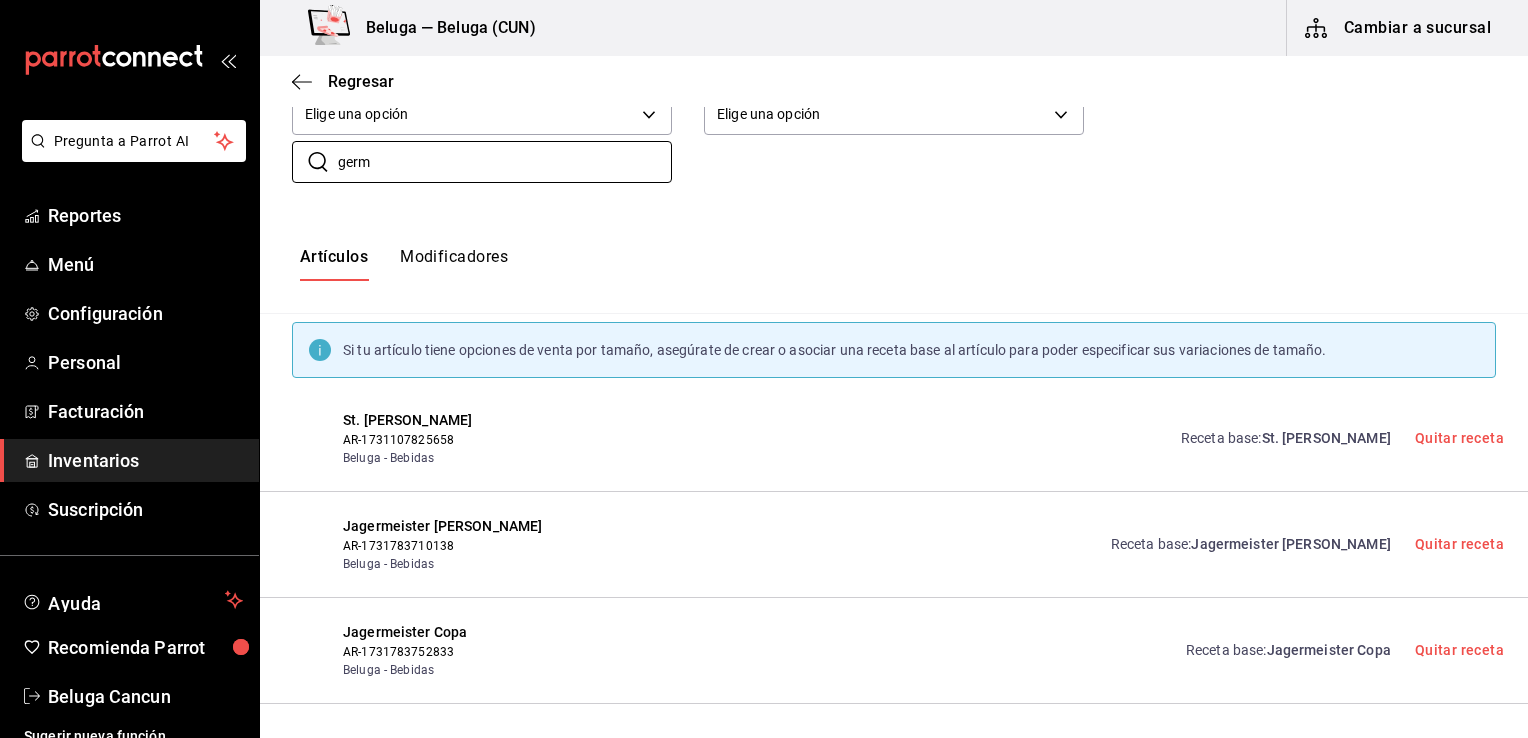 scroll, scrollTop: 409, scrollLeft: 0, axis: vertical 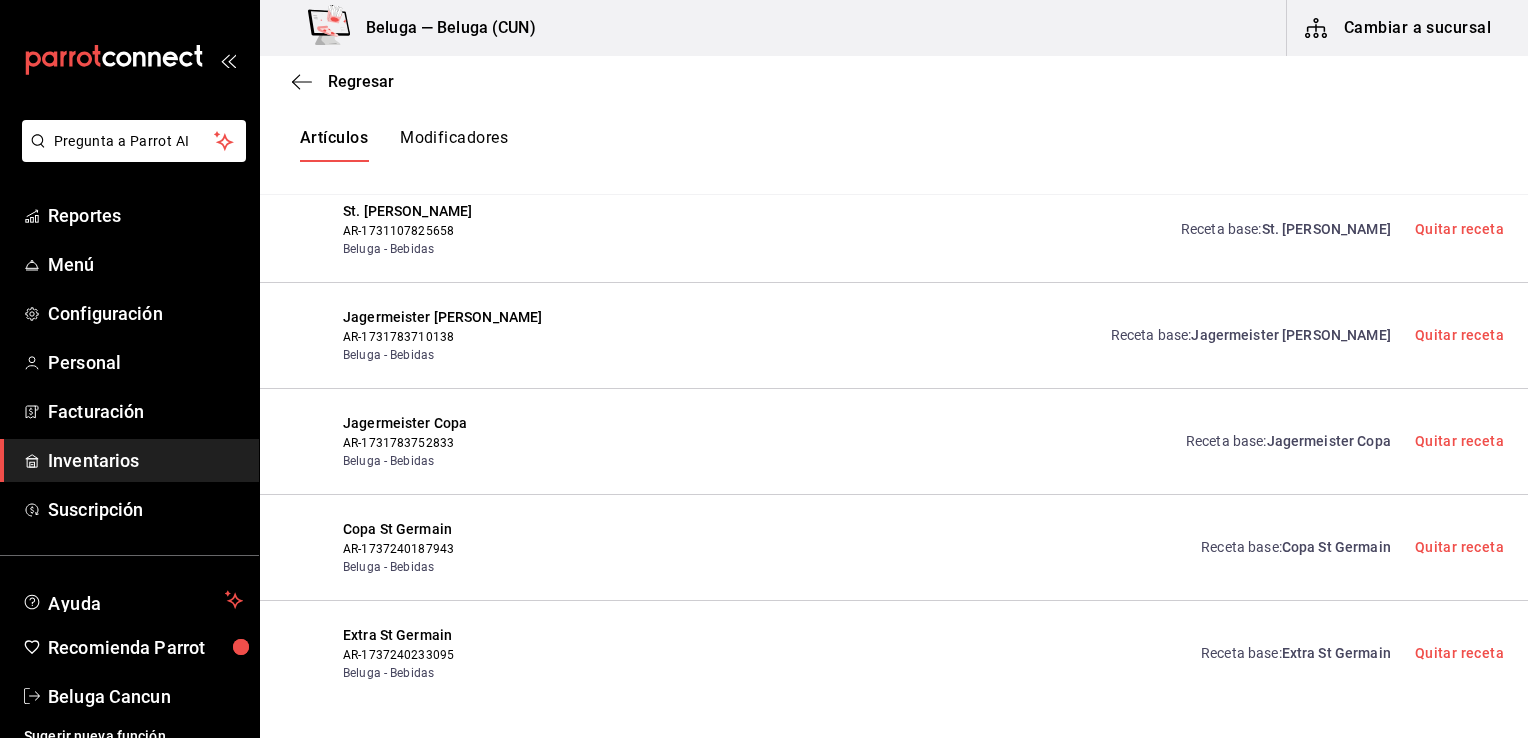click on "Receta base :  St. [PERSON_NAME]" at bounding box center (1286, 229) 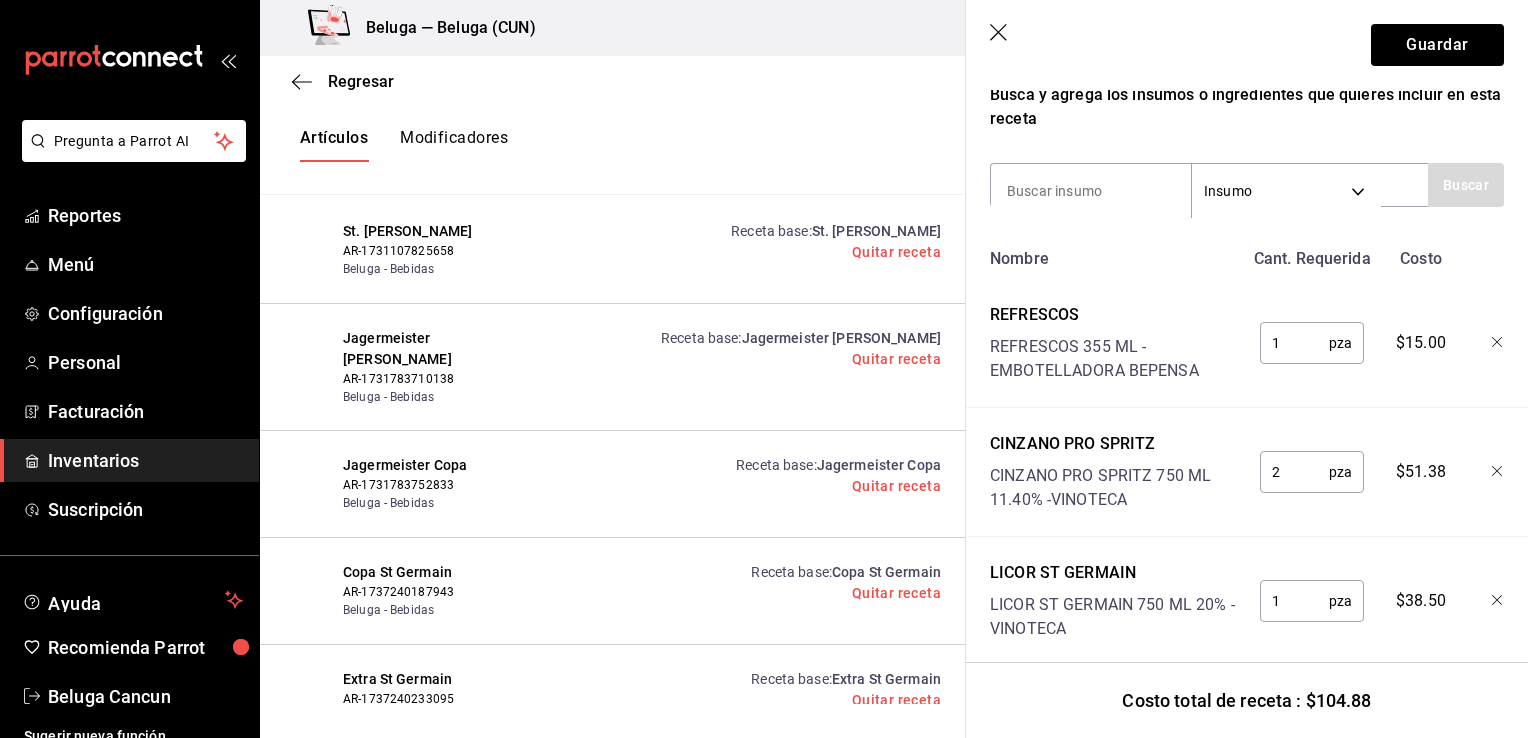 scroll, scrollTop: 381, scrollLeft: 0, axis: vertical 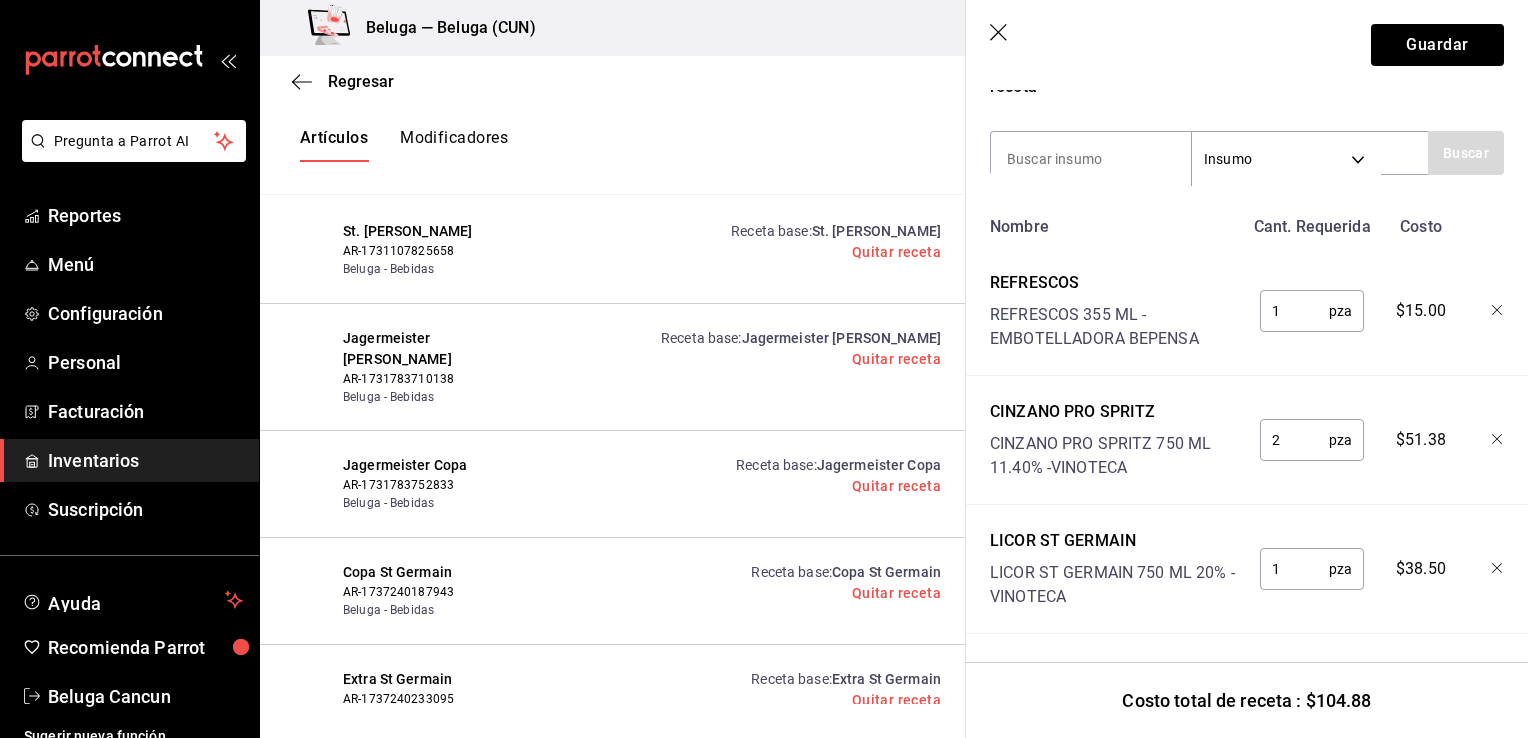 click 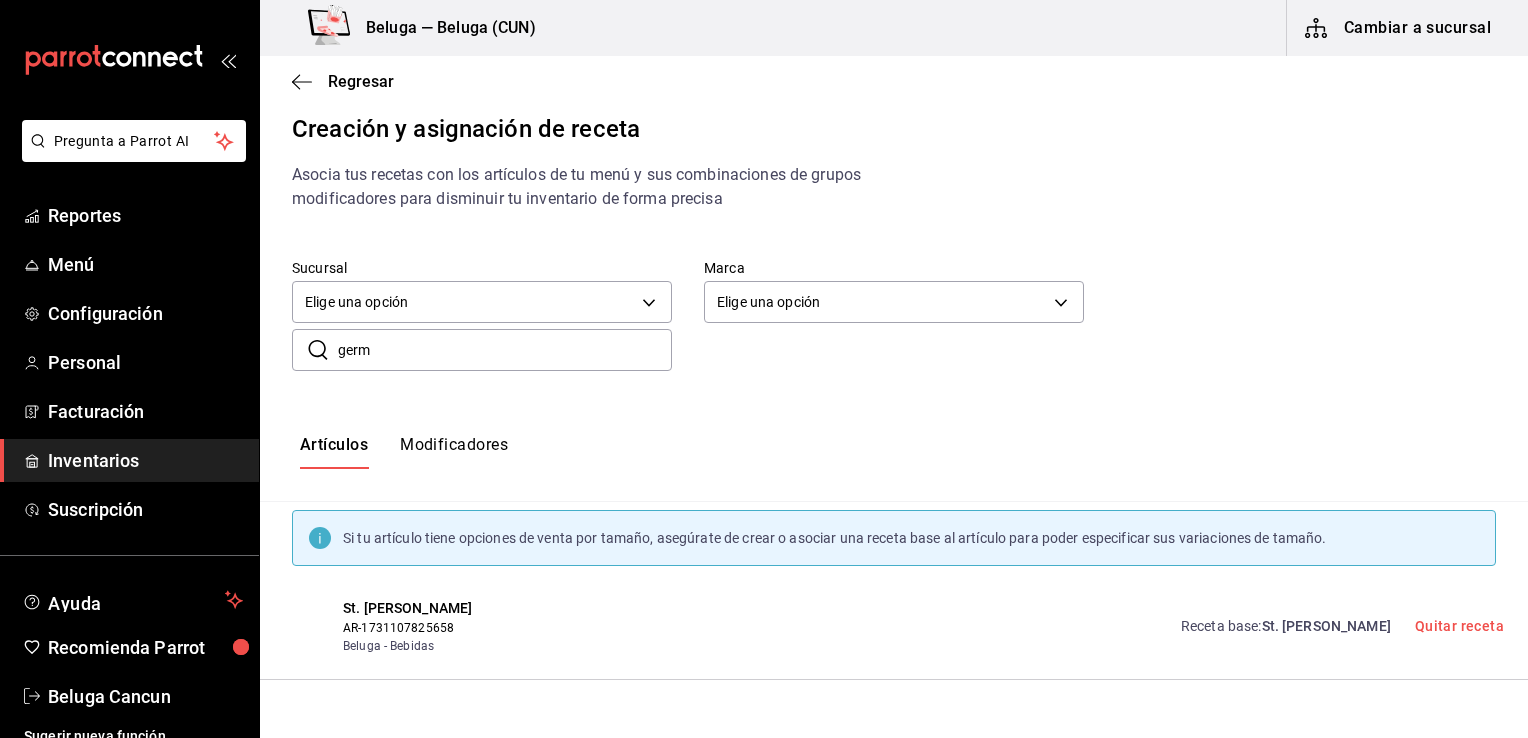scroll, scrollTop: 0, scrollLeft: 0, axis: both 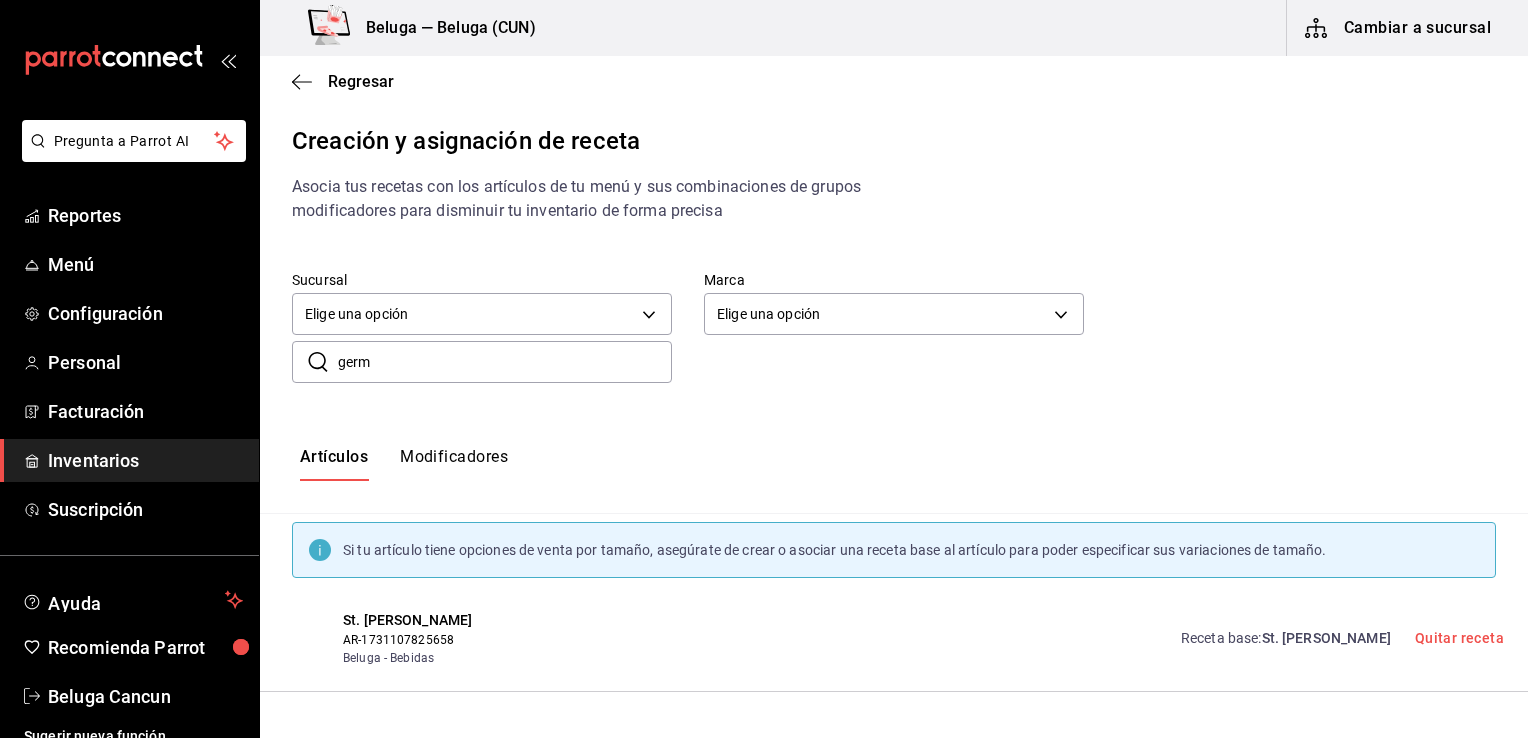 click on "germ" at bounding box center (505, 362) 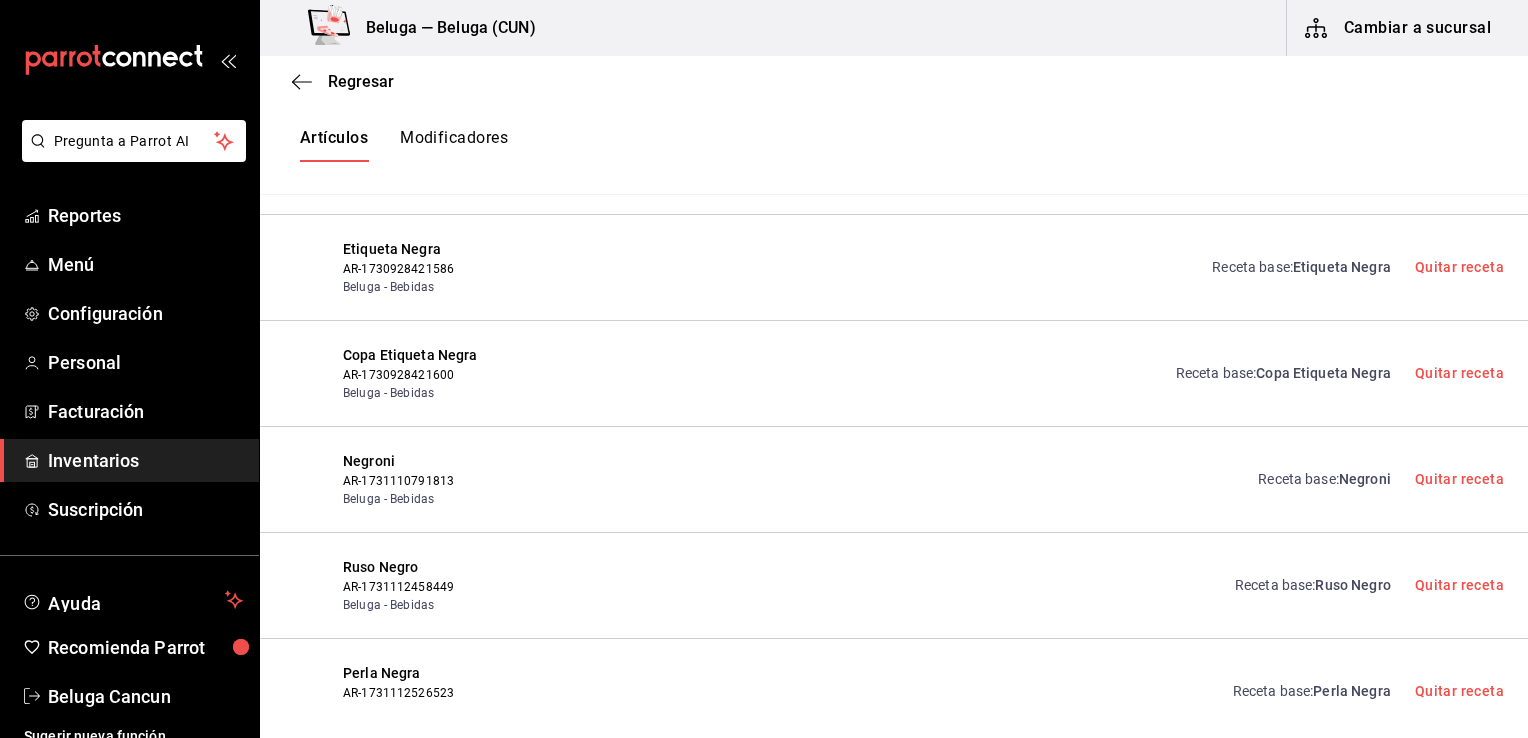 scroll, scrollTop: 600, scrollLeft: 0, axis: vertical 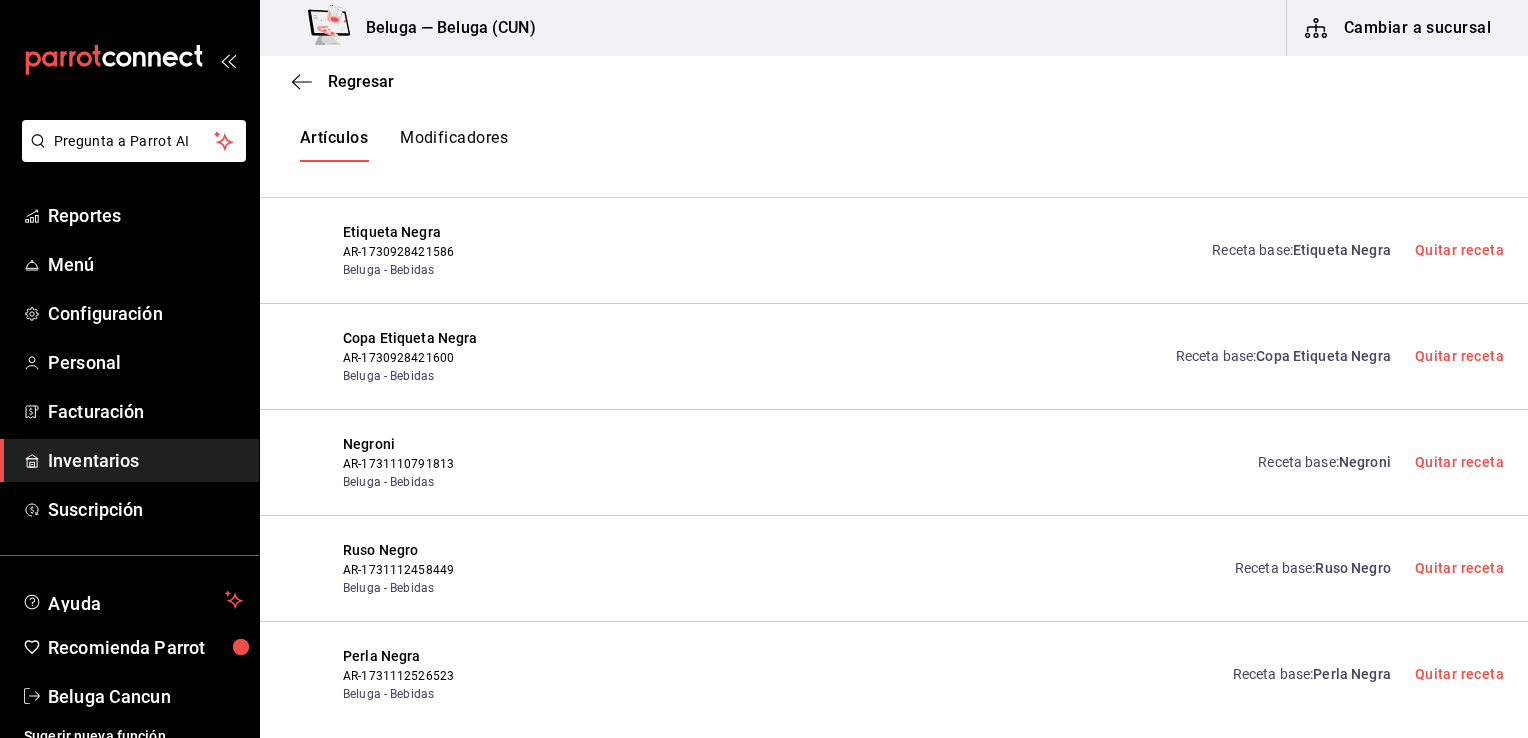 type on "negr" 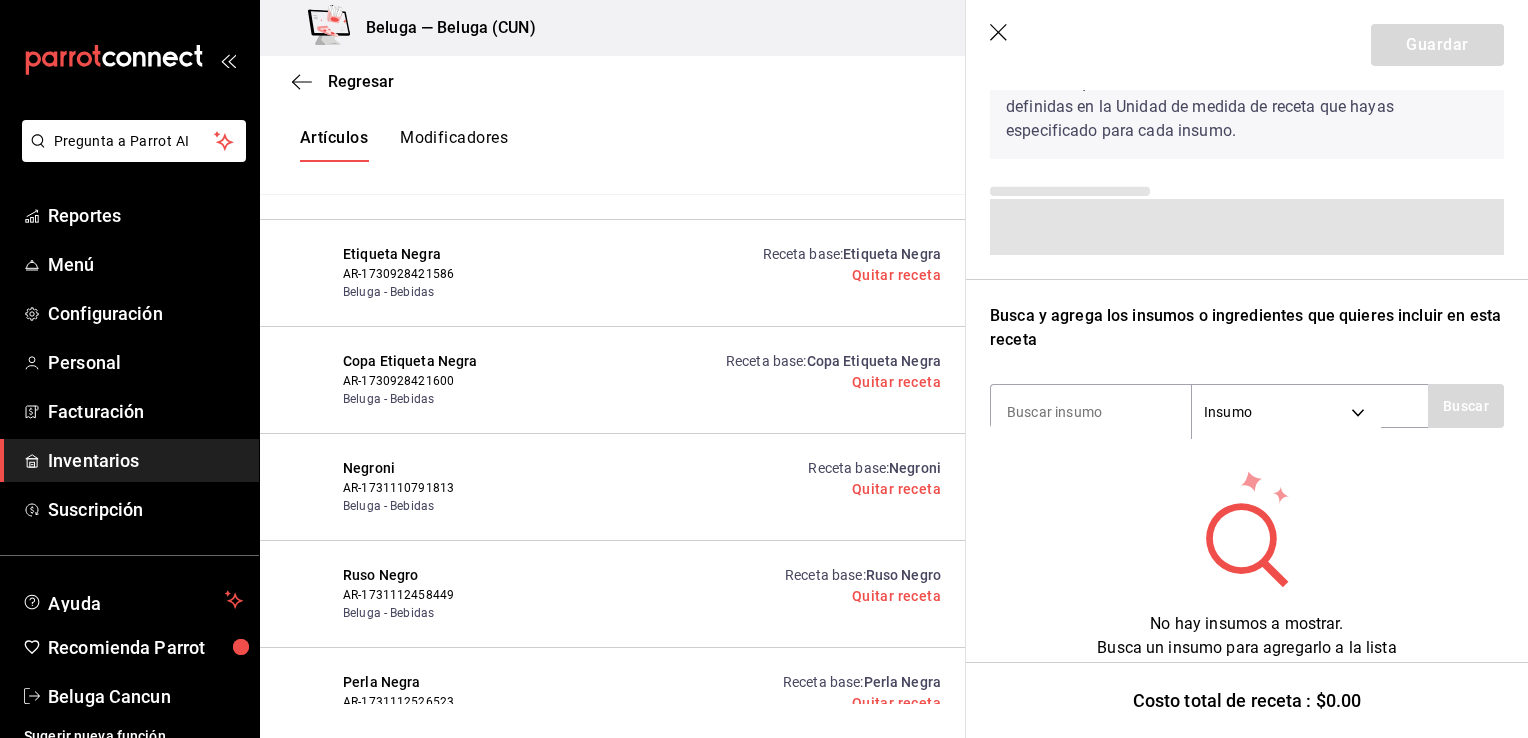 scroll, scrollTop: 120, scrollLeft: 0, axis: vertical 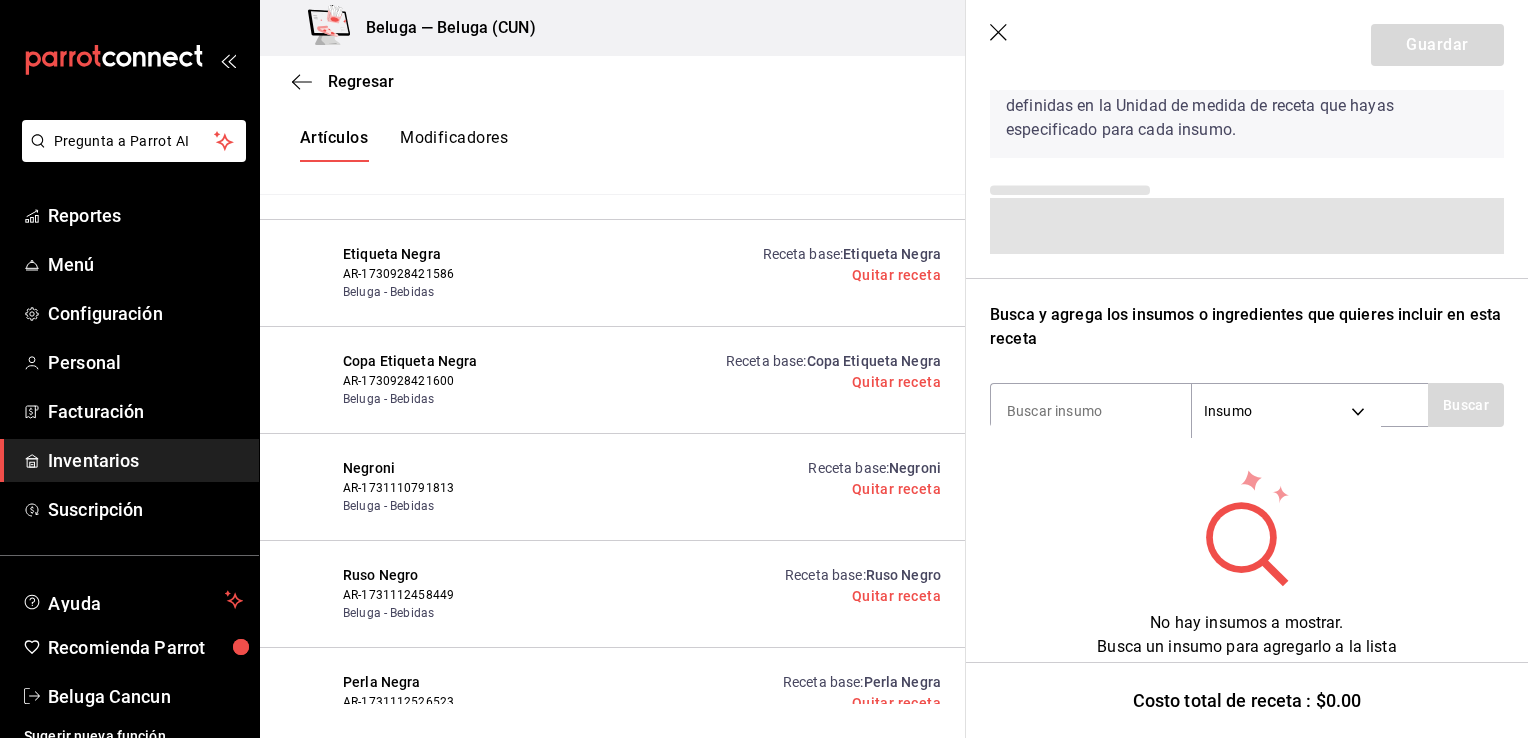 click on "Guardar" at bounding box center [1247, 45] 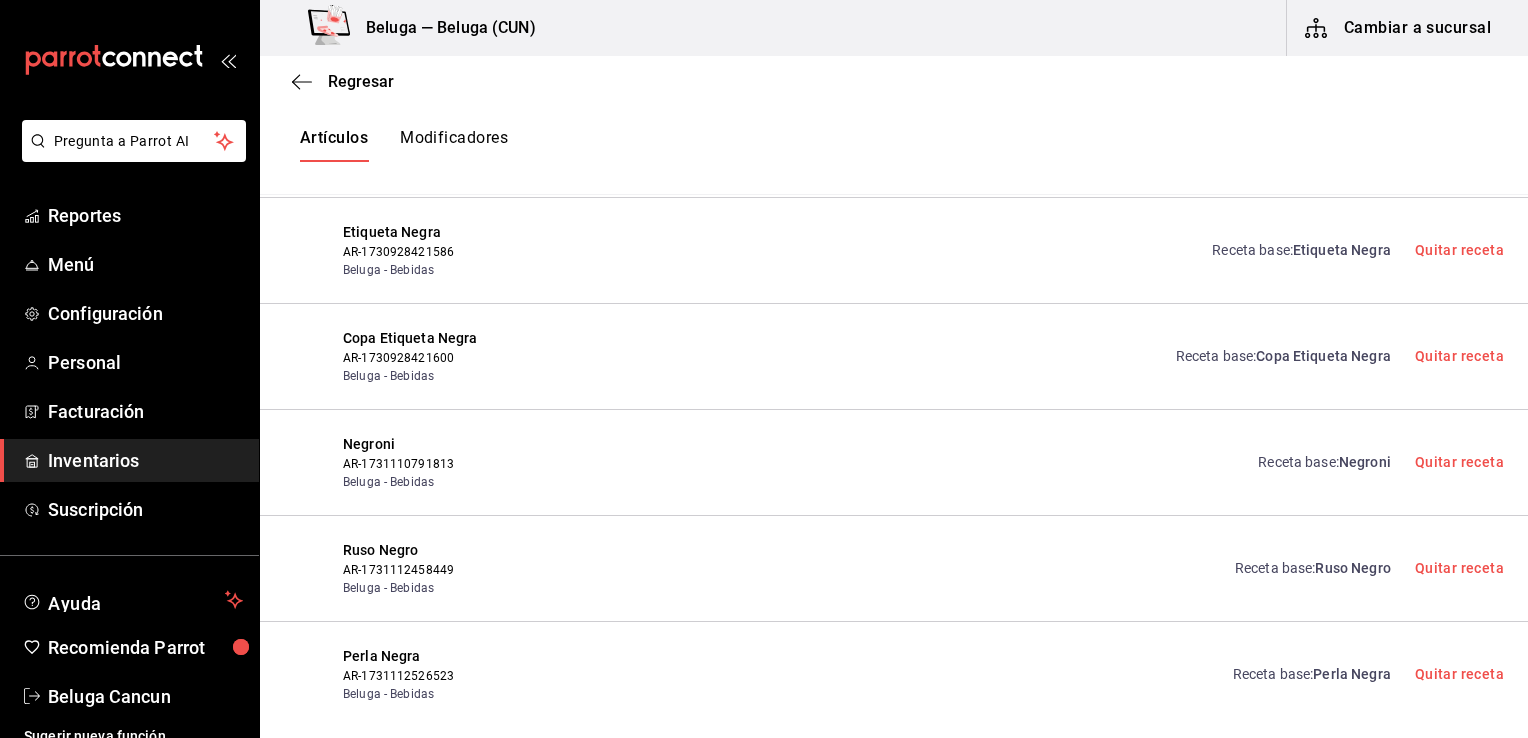 scroll, scrollTop: 0, scrollLeft: 0, axis: both 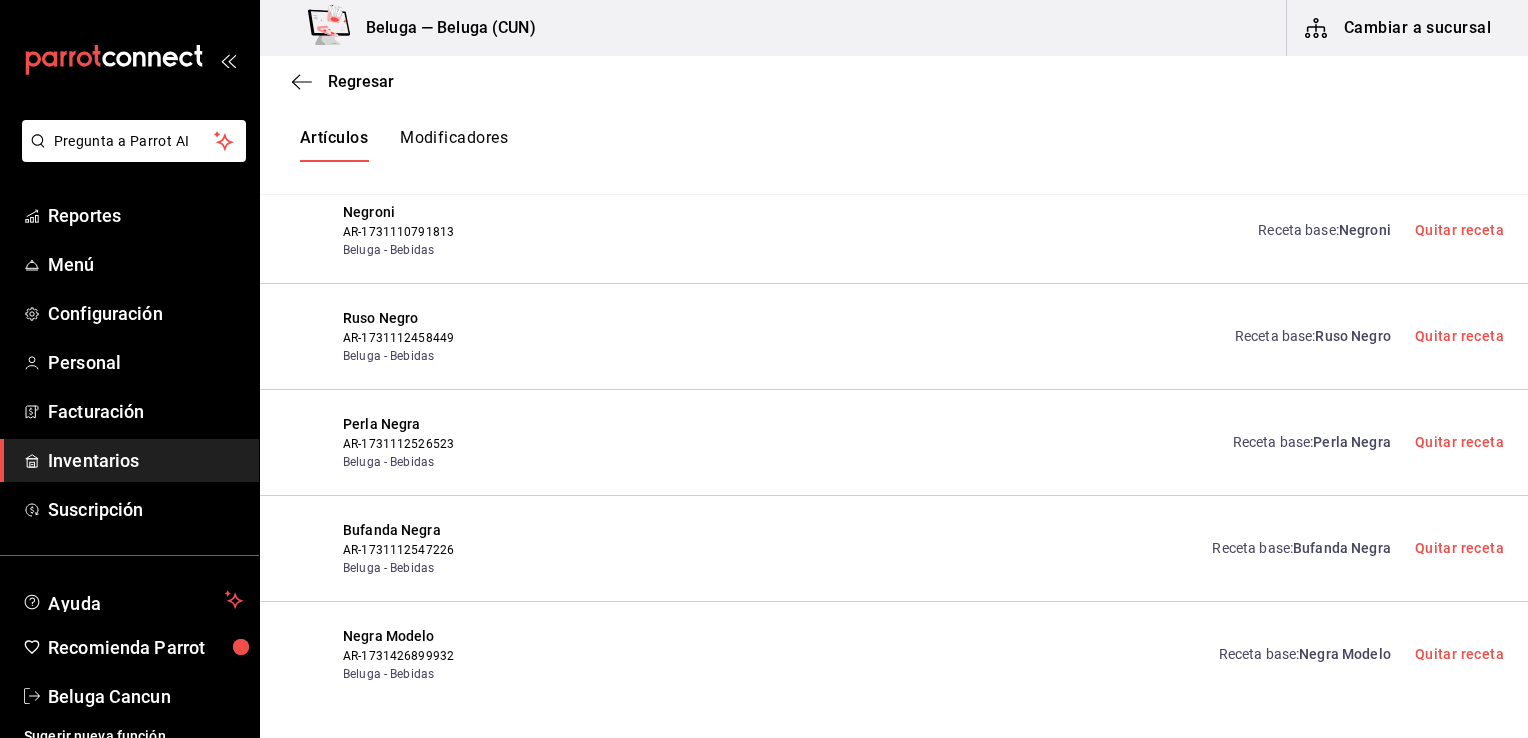 click on "Negroni" at bounding box center [1365, 230] 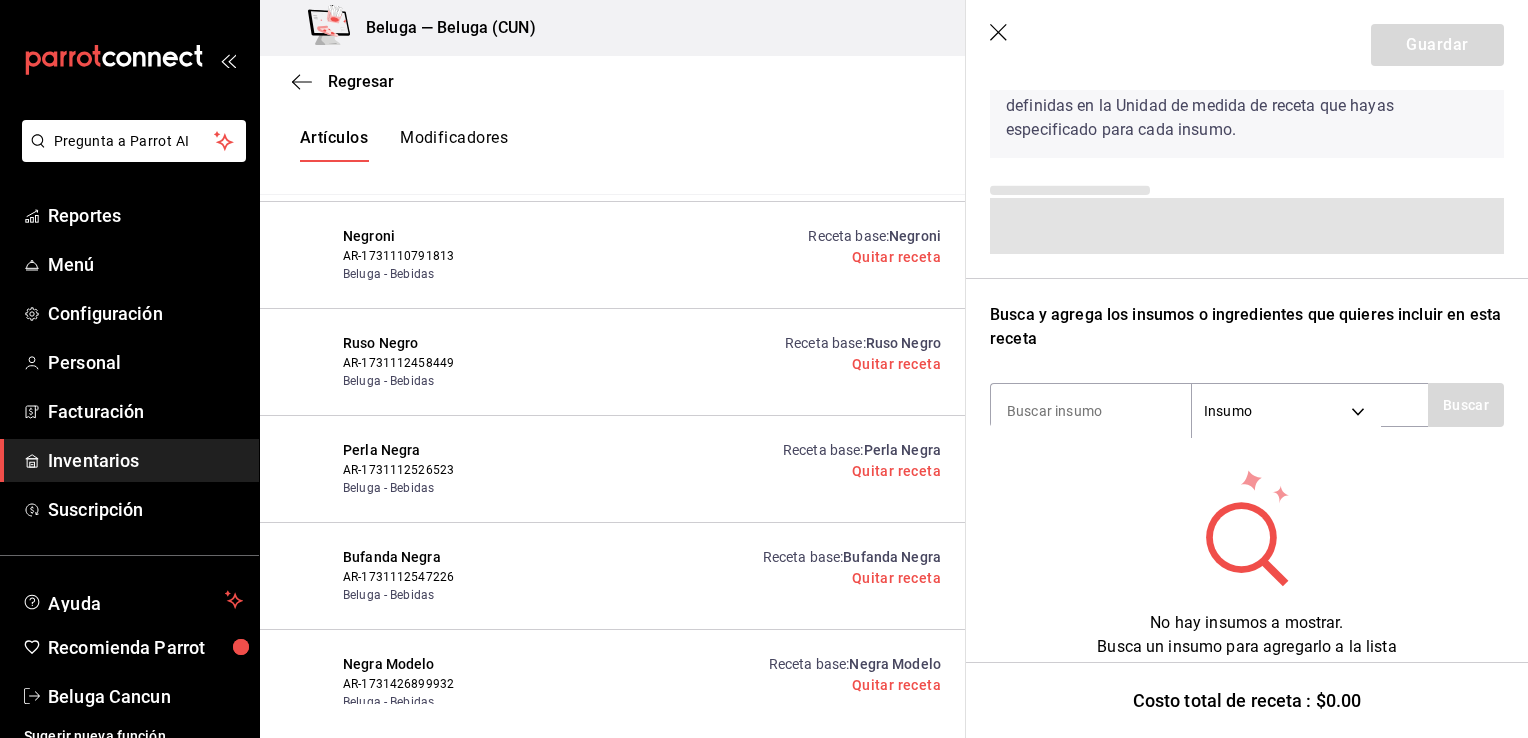 scroll, scrollTop: 116, scrollLeft: 0, axis: vertical 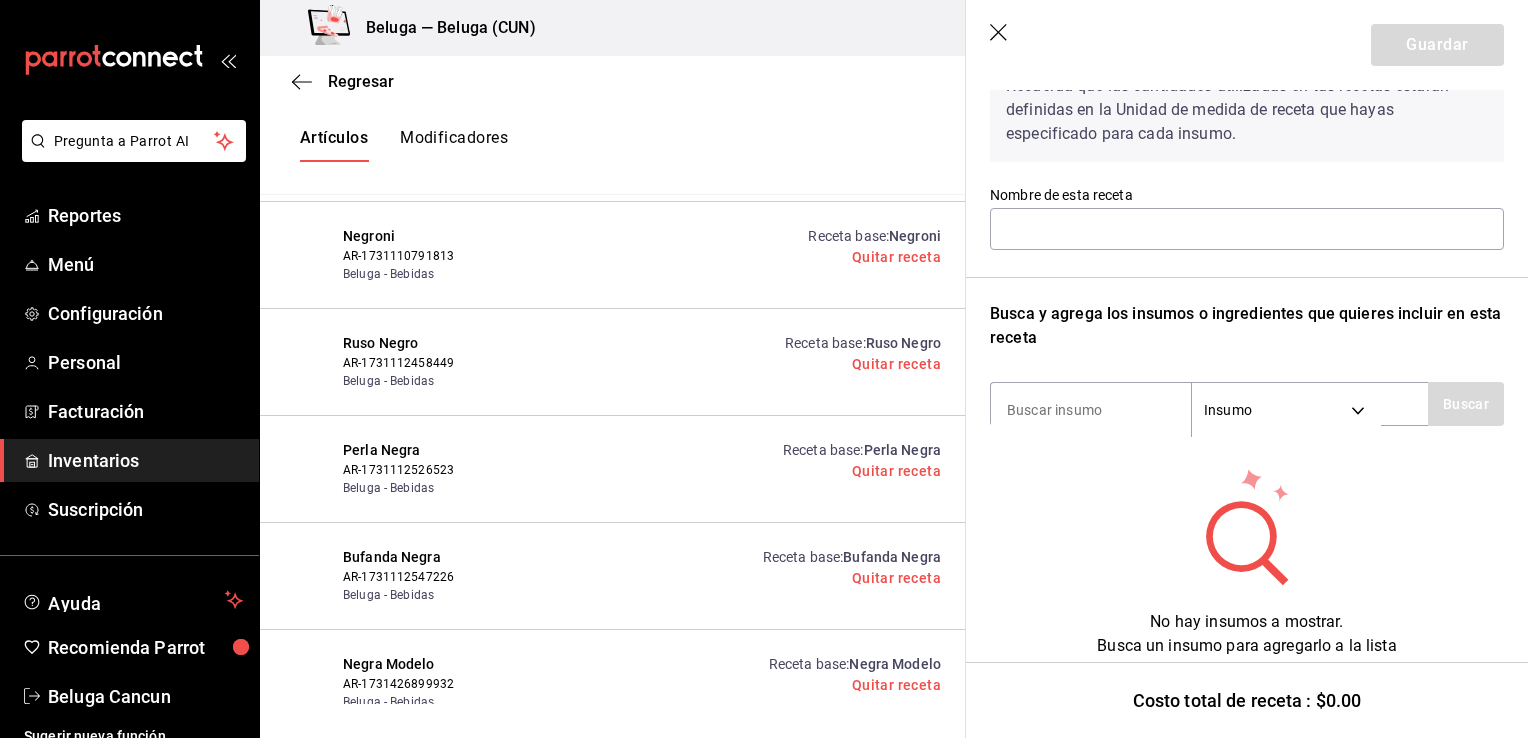click 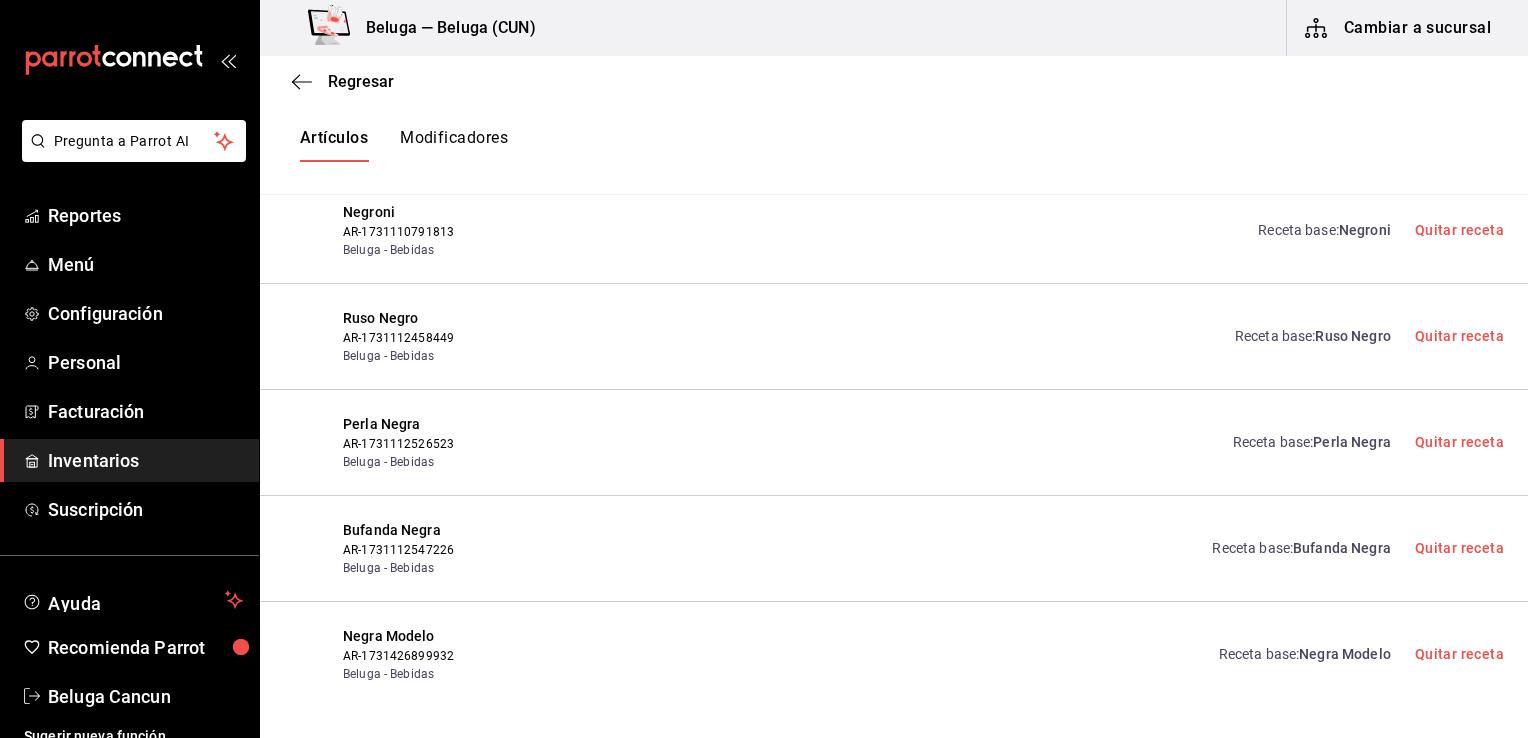 scroll, scrollTop: 0, scrollLeft: 0, axis: both 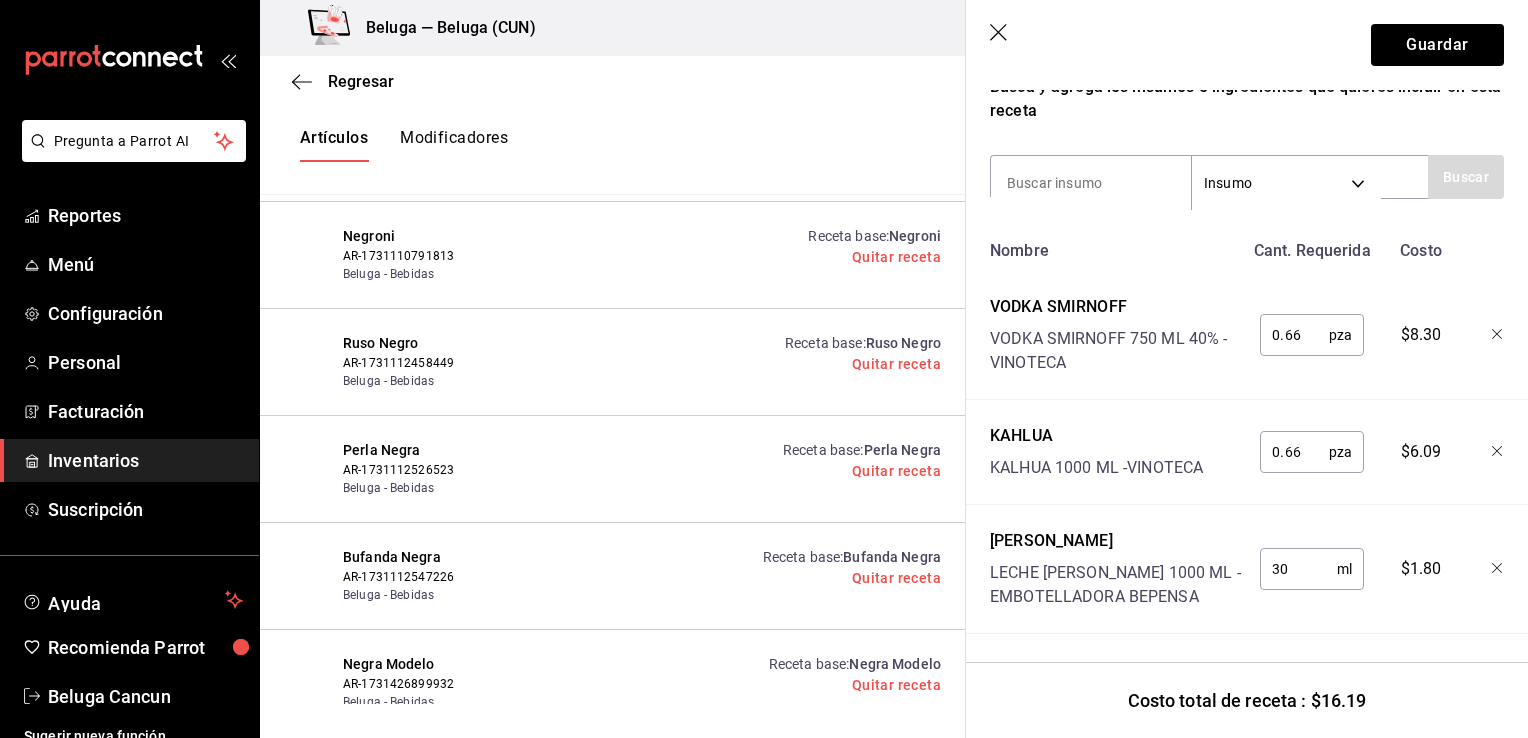 click 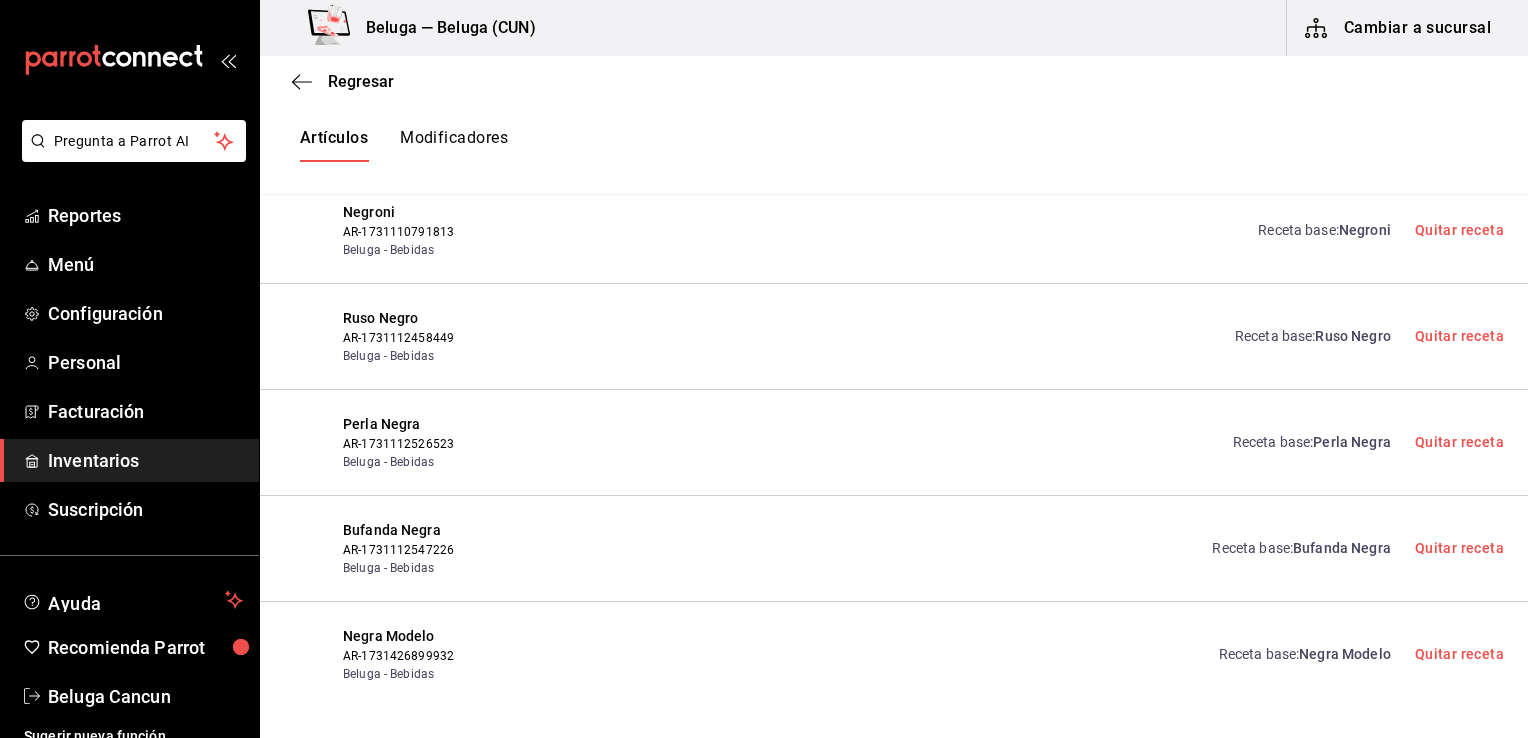 click on "Receta base :  Perla Negra" at bounding box center [1312, 442] 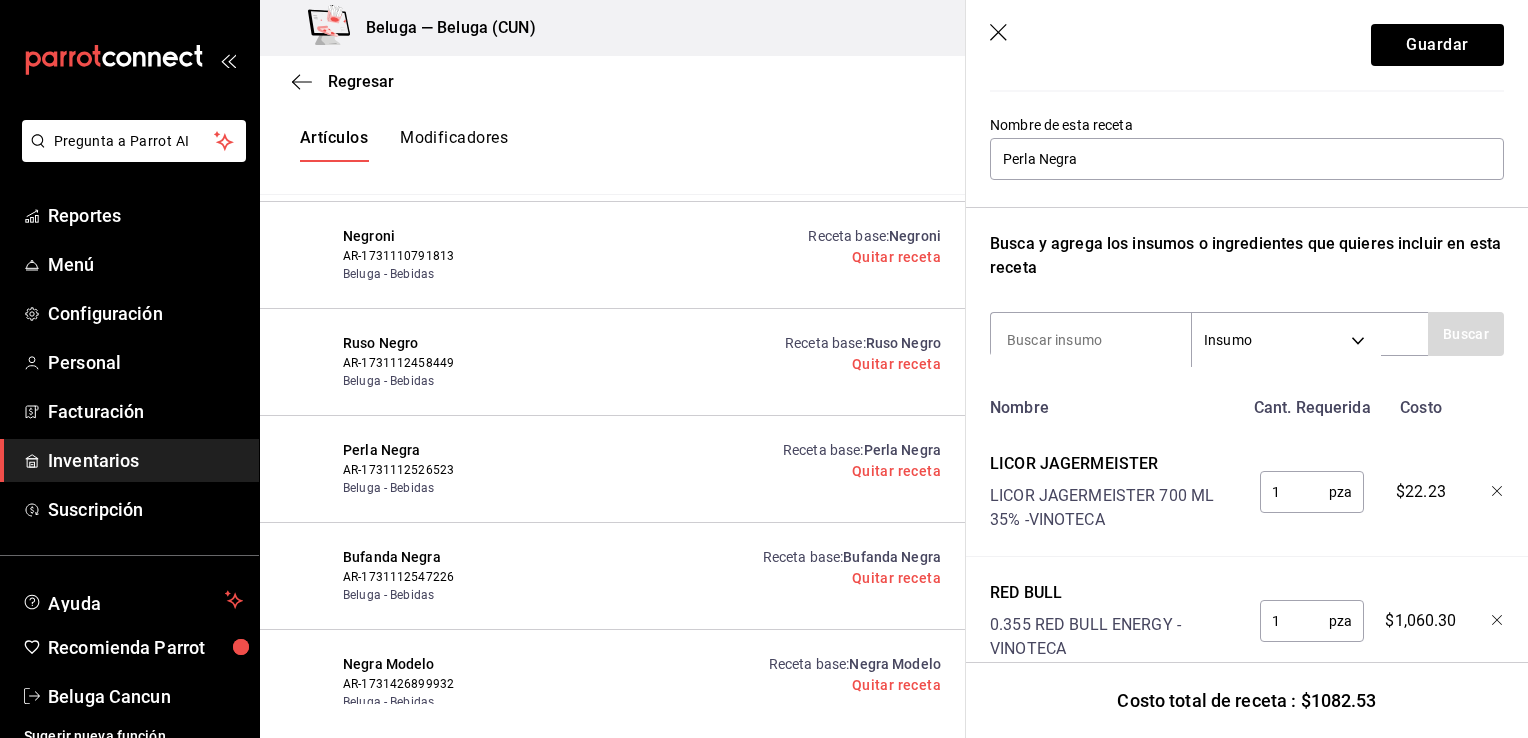 scroll, scrollTop: 252, scrollLeft: 0, axis: vertical 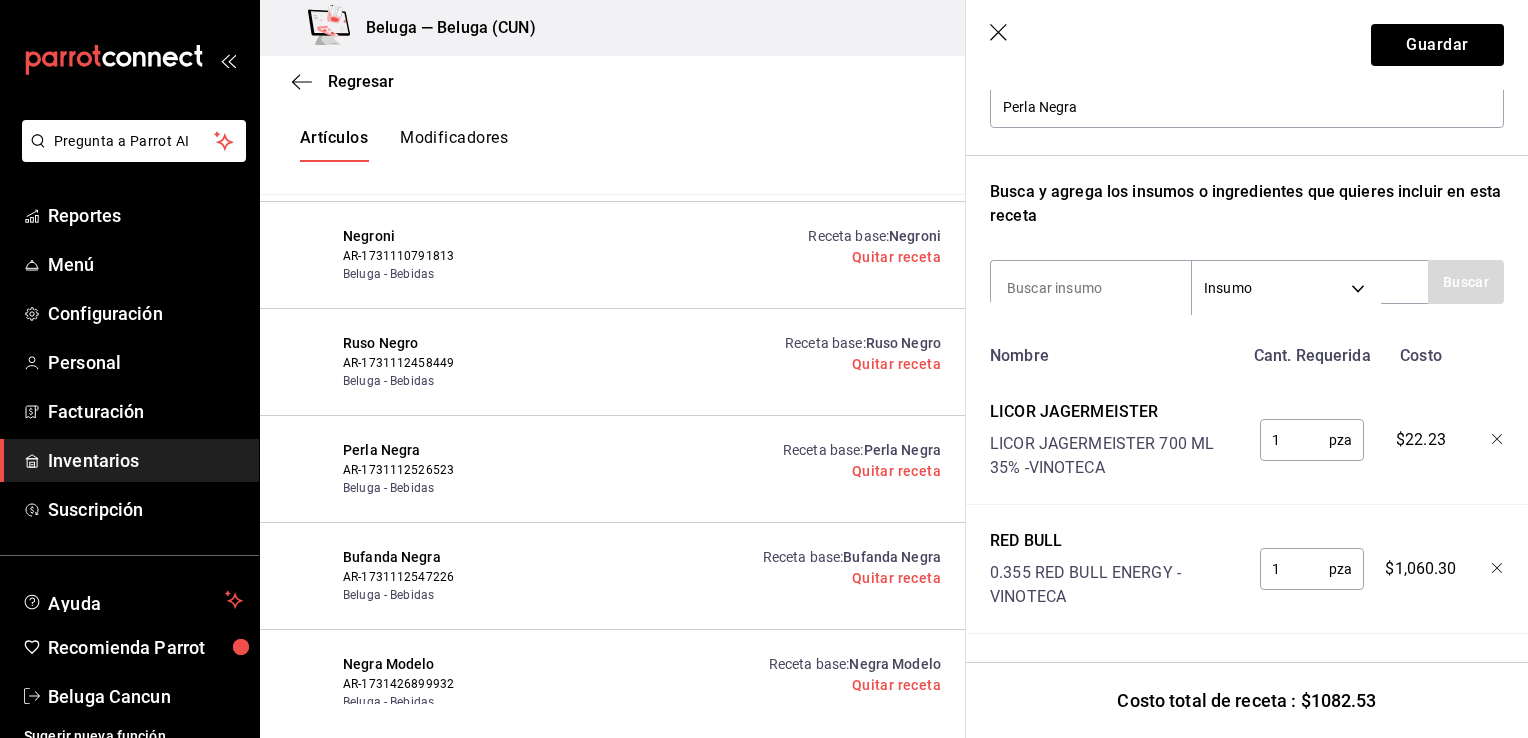 click 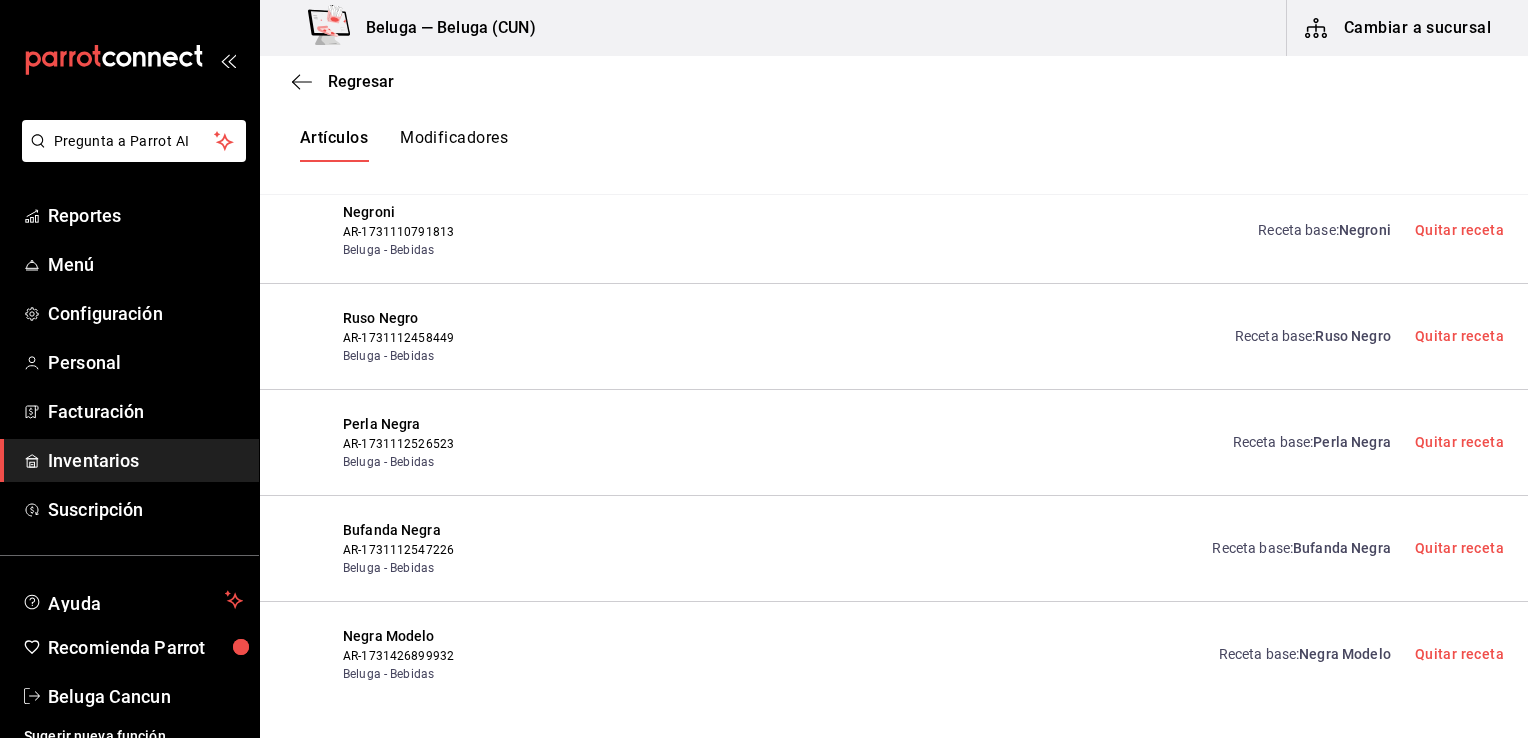 click on "Negra Modelo" at bounding box center [1345, 654] 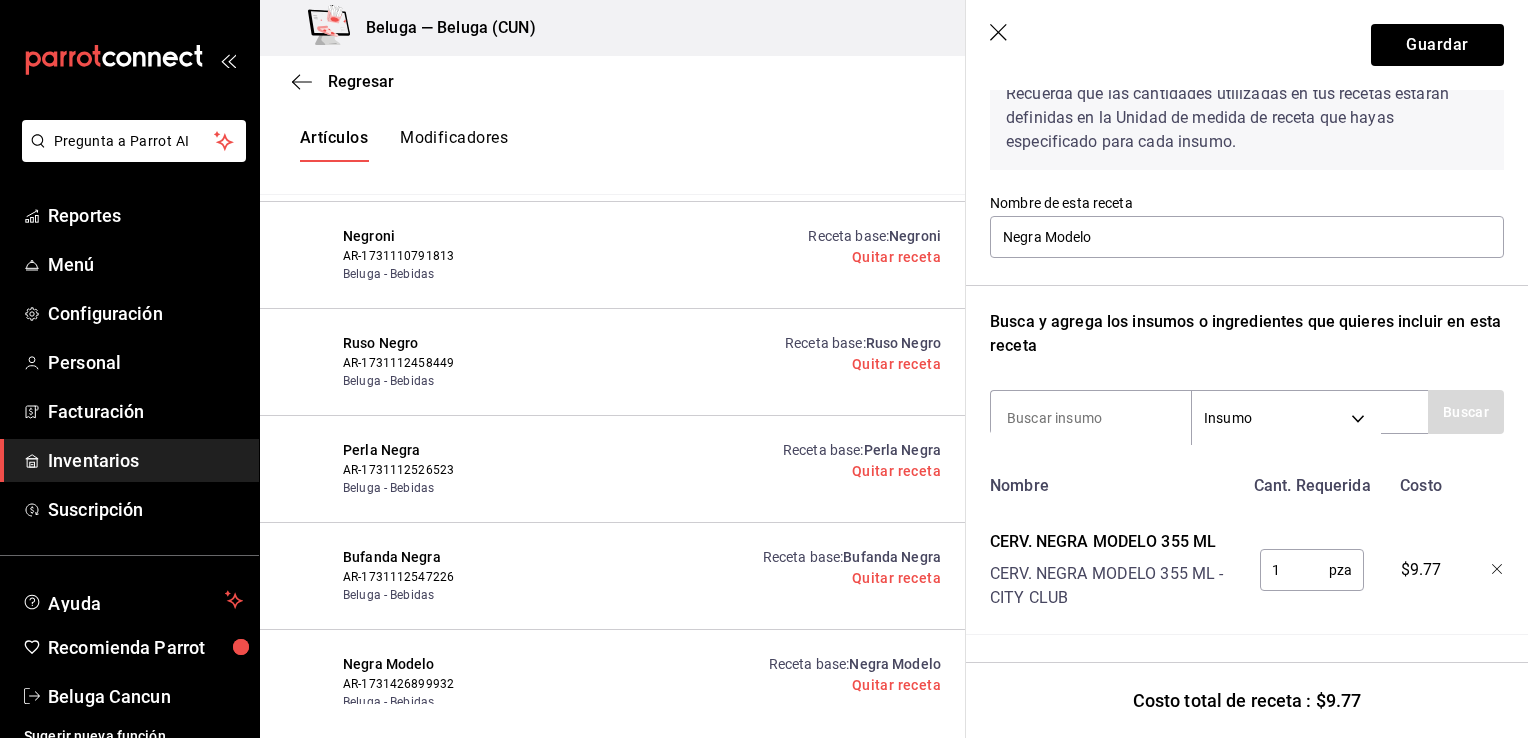 scroll, scrollTop: 124, scrollLeft: 0, axis: vertical 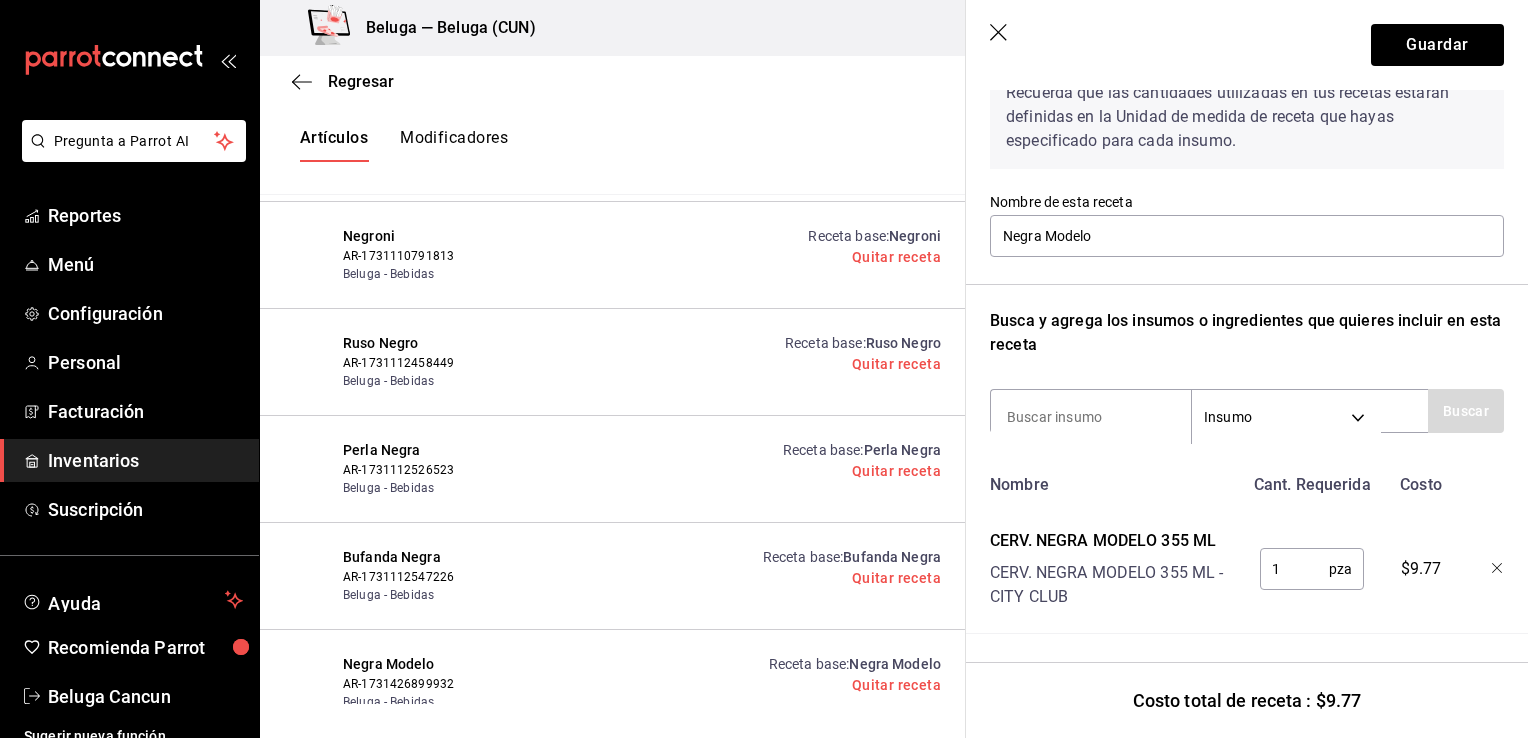 click on "Artículos Modificadores" at bounding box center (612, 145) 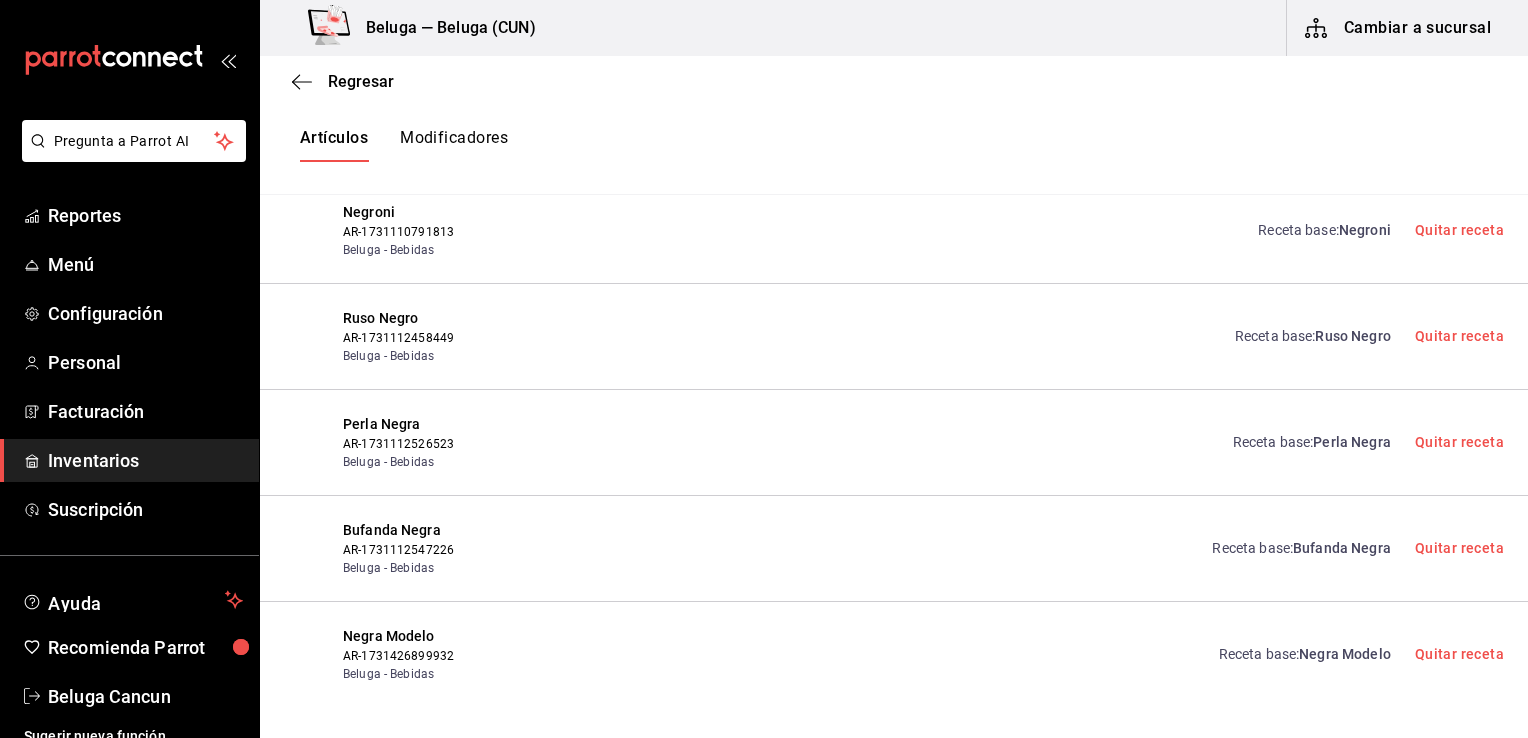 scroll, scrollTop: 0, scrollLeft: 0, axis: both 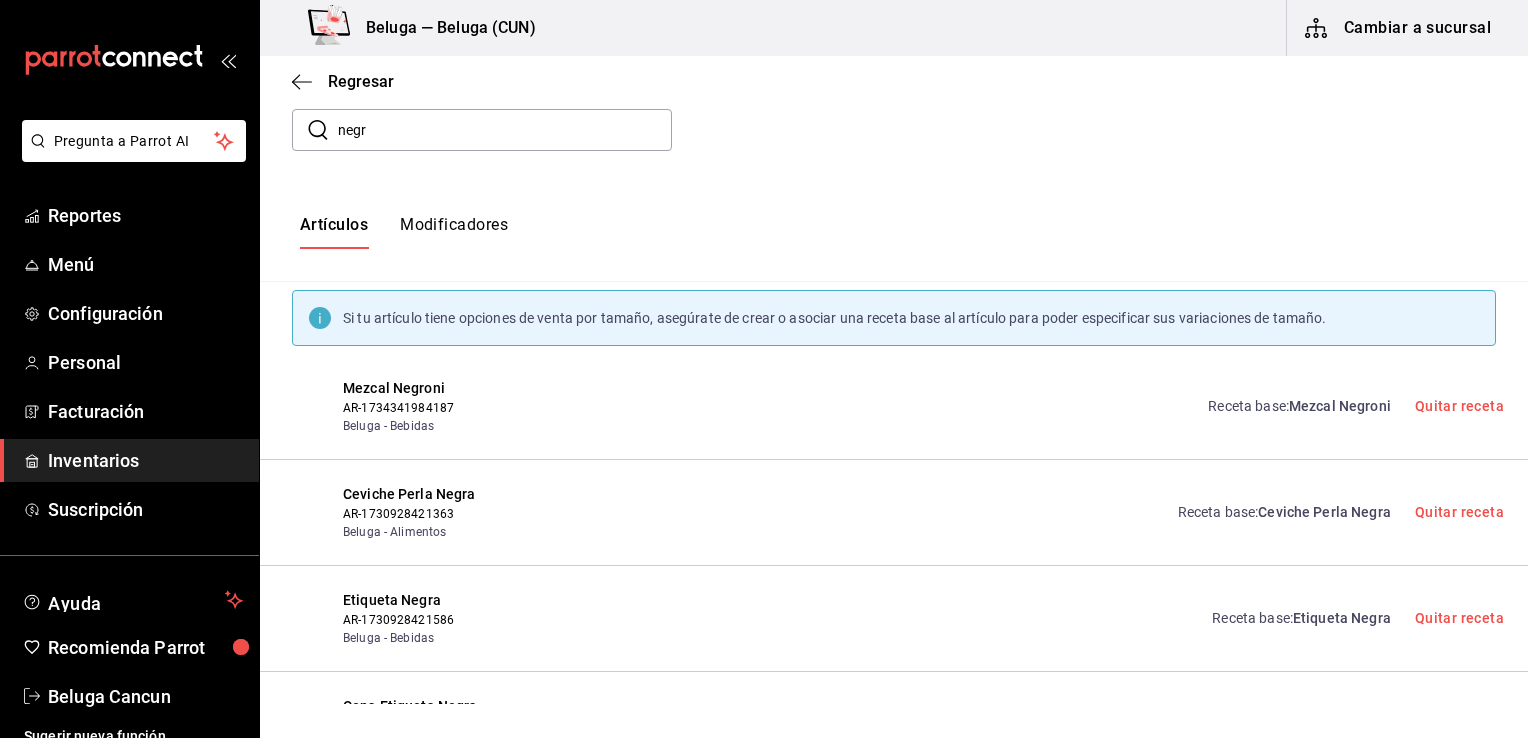 click on "Receta base :  Mezcal Negroni Quitar receta" at bounding box center (1344, 406) 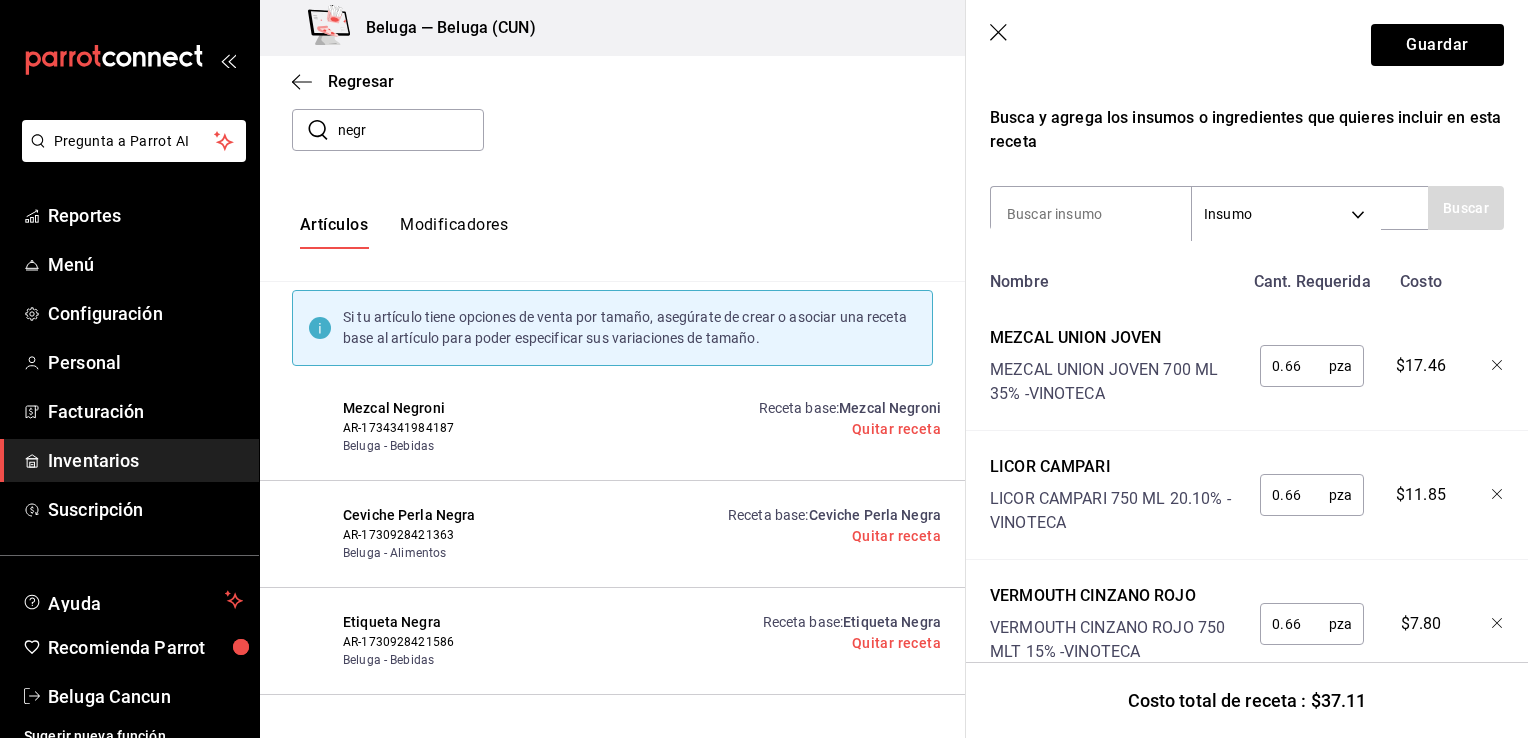 scroll, scrollTop: 381, scrollLeft: 0, axis: vertical 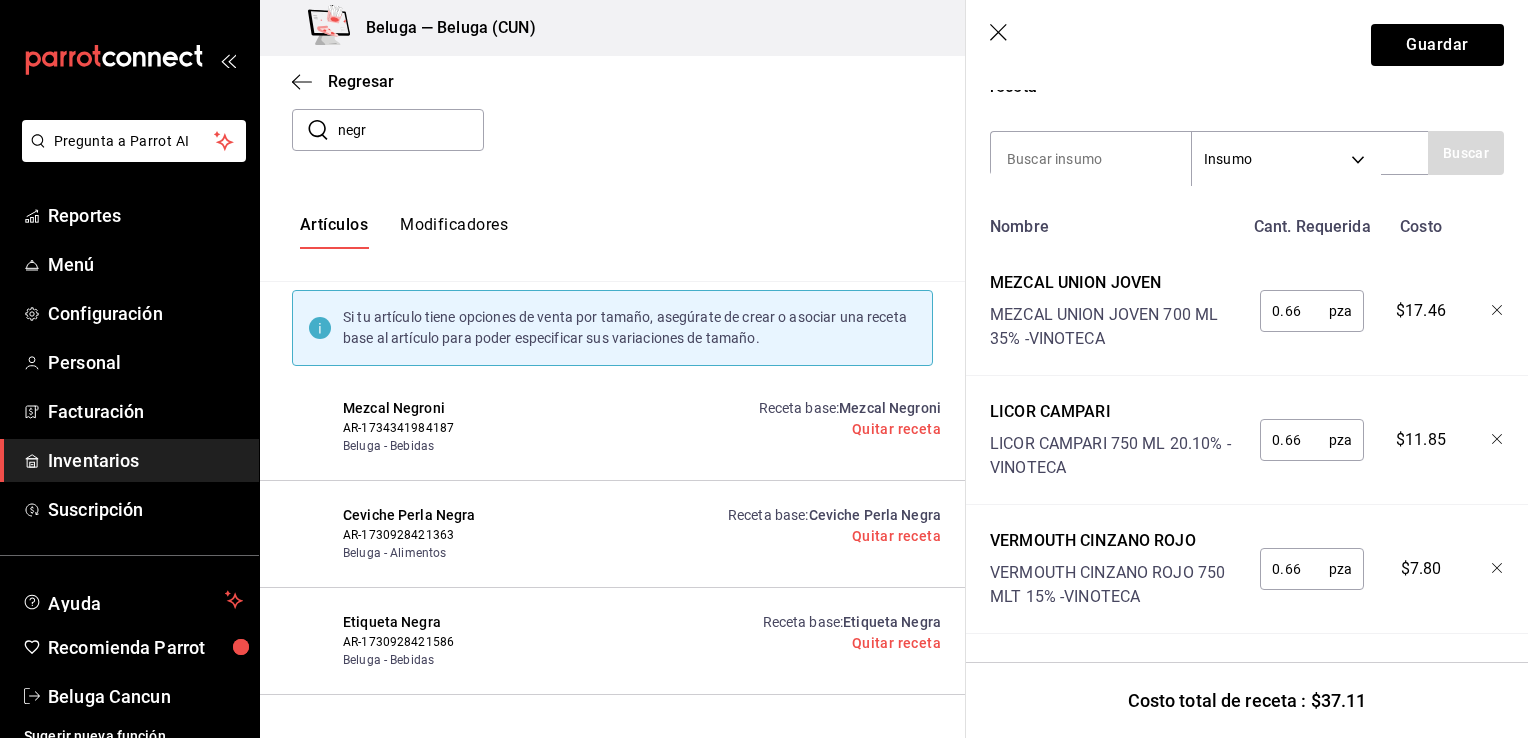 click 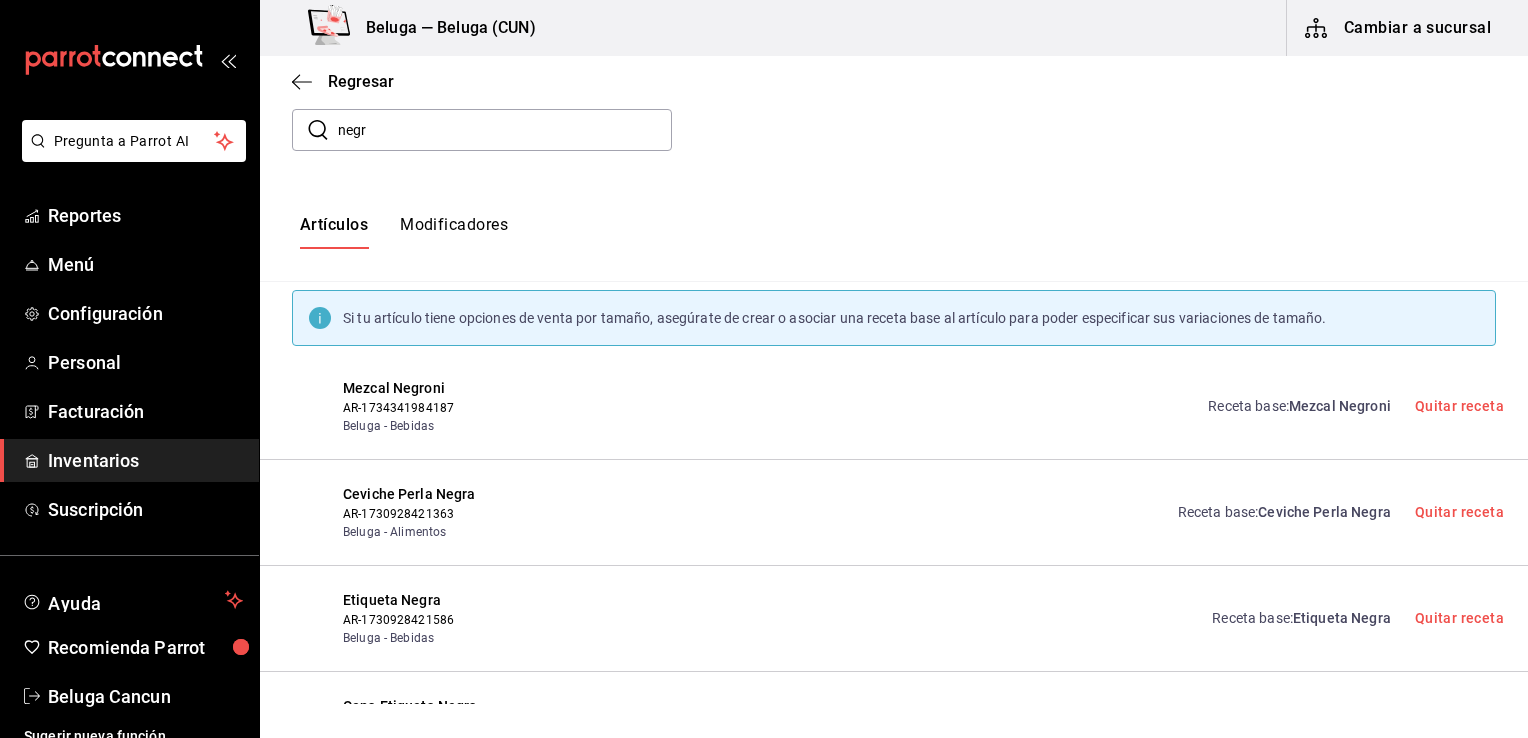 click on "Regresar" at bounding box center (894, 81) 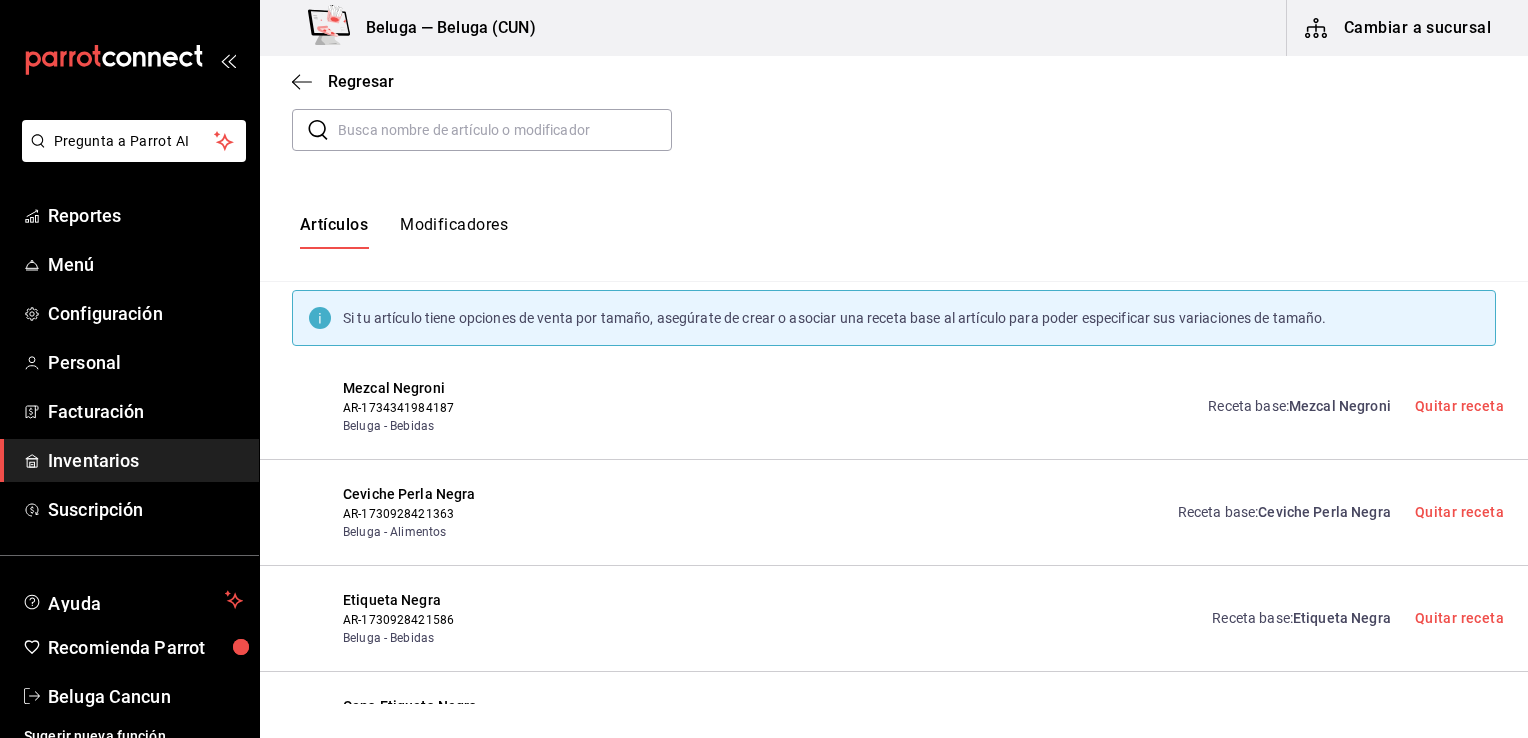 scroll, scrollTop: 0, scrollLeft: 0, axis: both 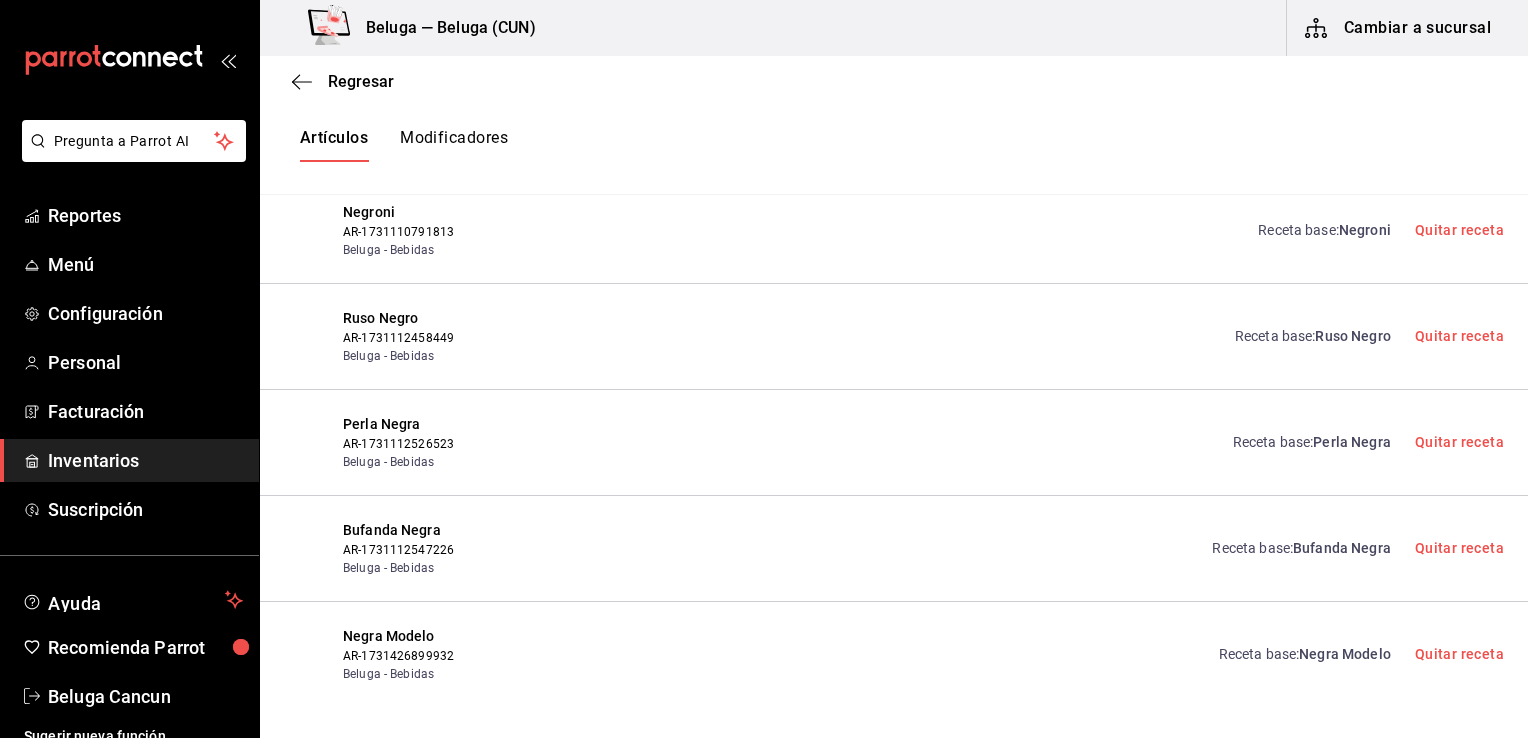 type on "negr" 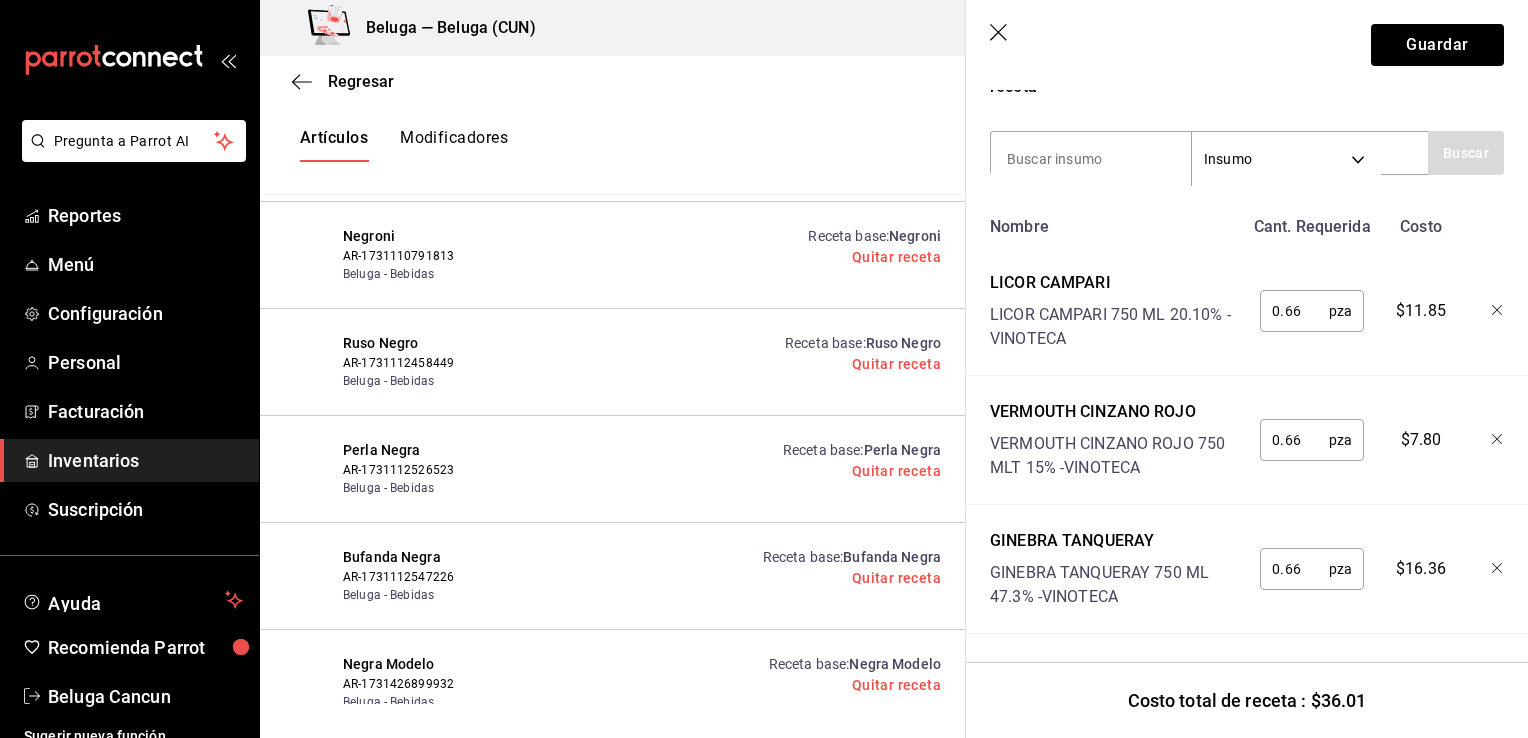 scroll, scrollTop: 381, scrollLeft: 0, axis: vertical 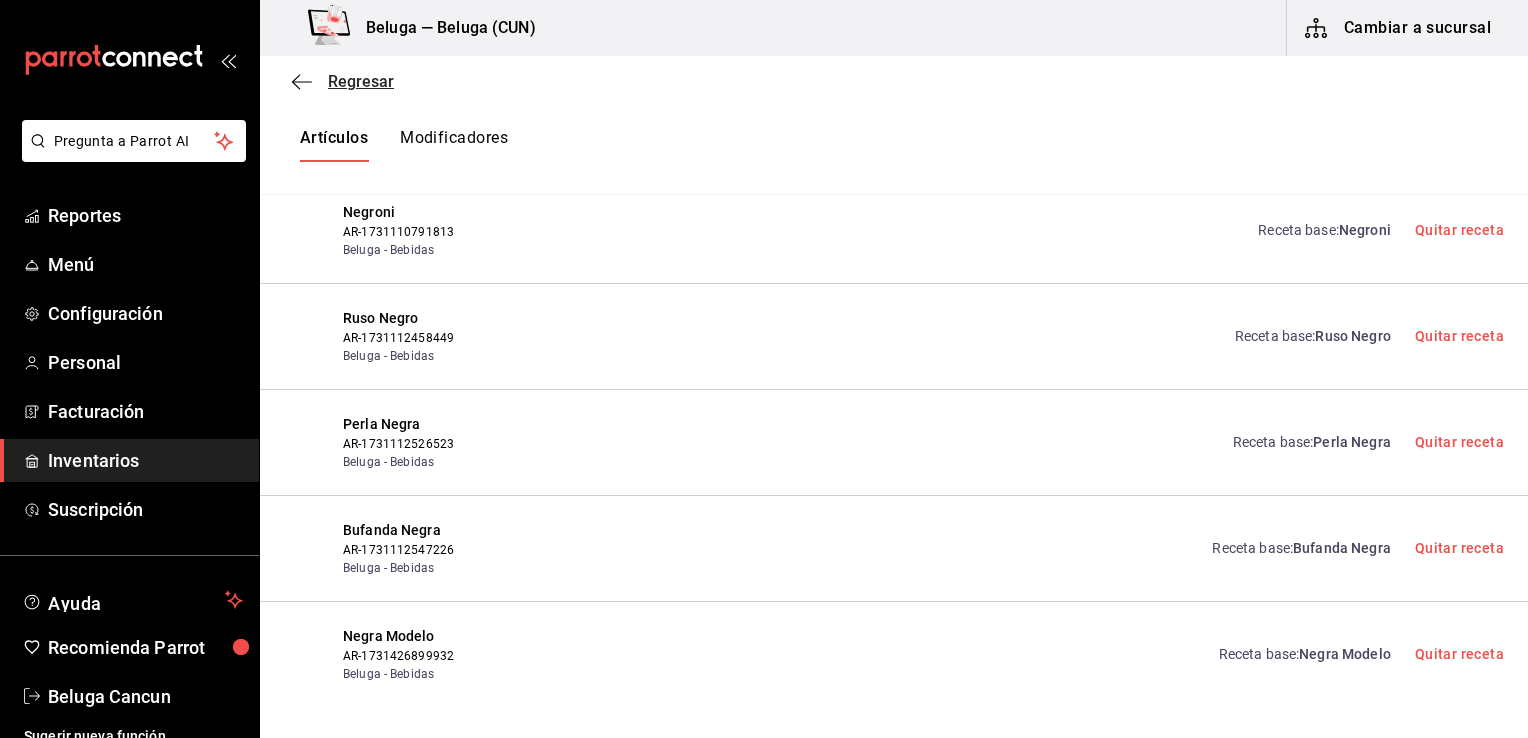 click on "Regresar" at bounding box center (361, 81) 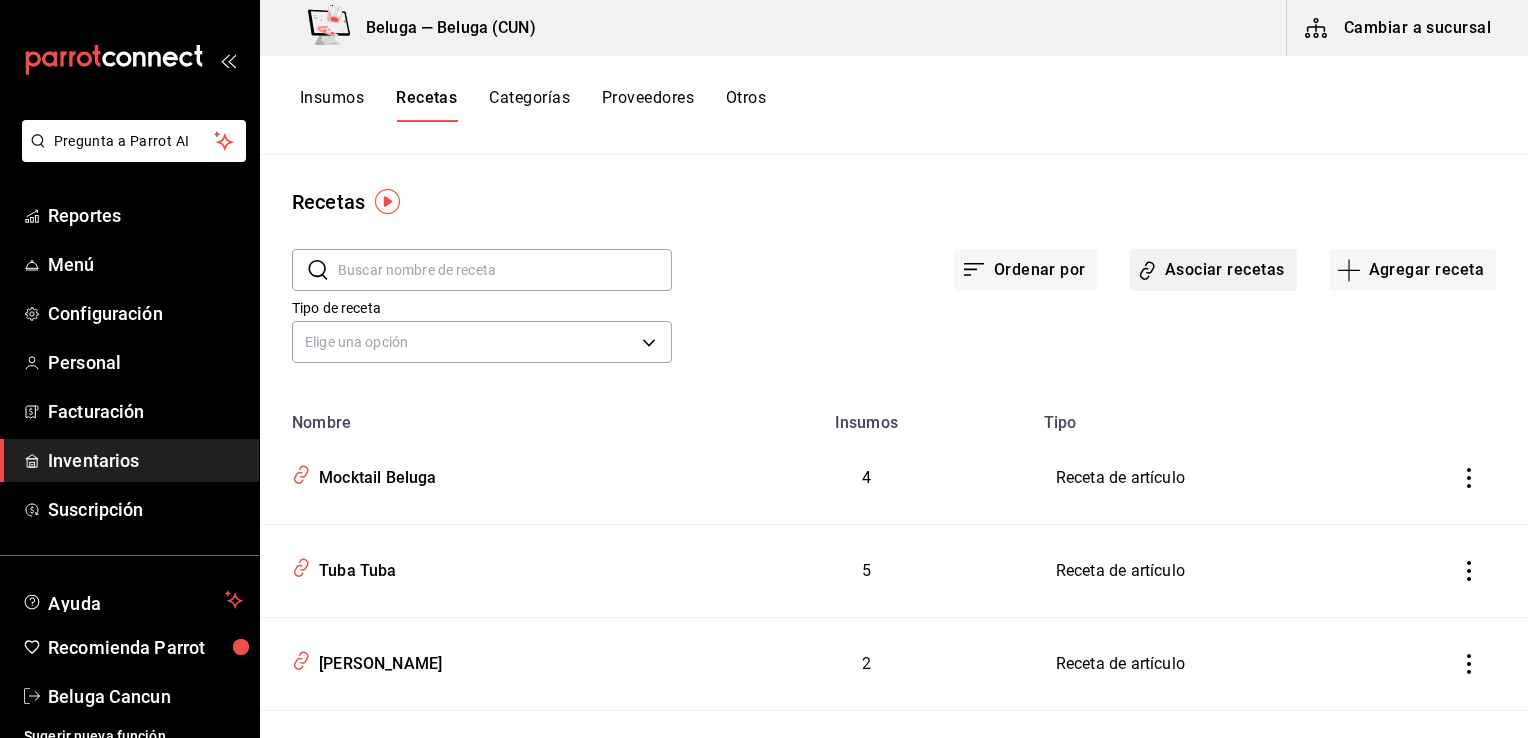 click on "Asociar recetas" at bounding box center [1213, 270] 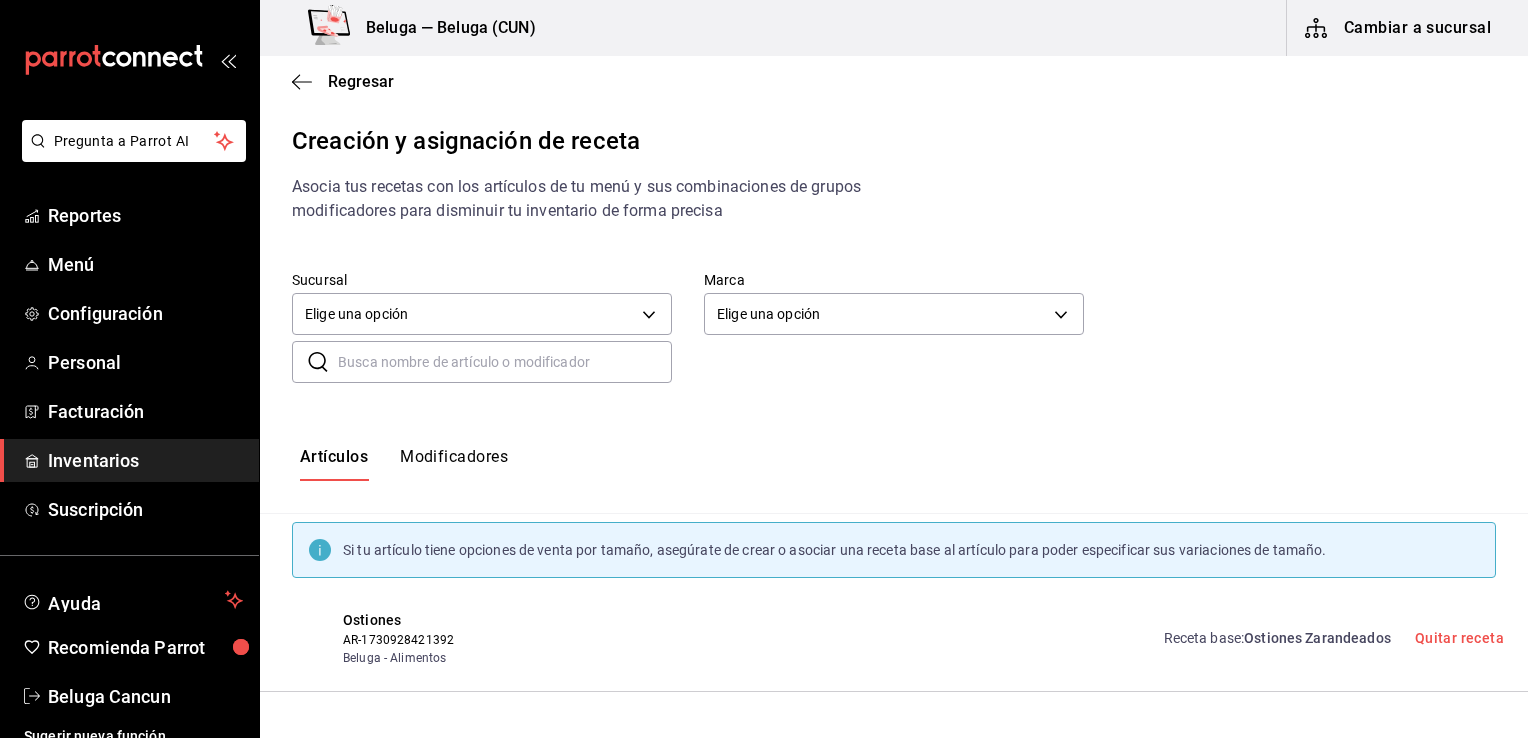 click at bounding box center [505, 362] 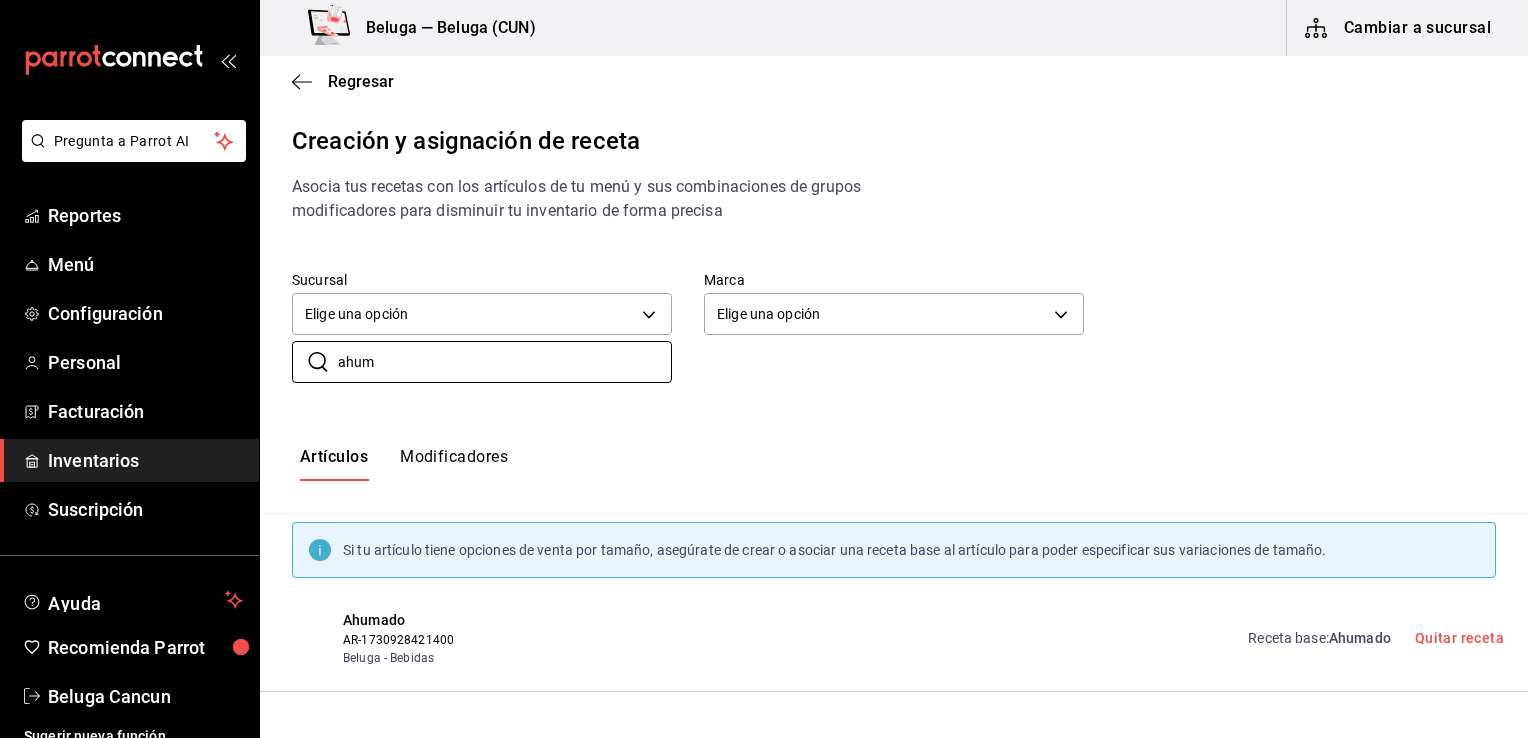 type on "ahum" 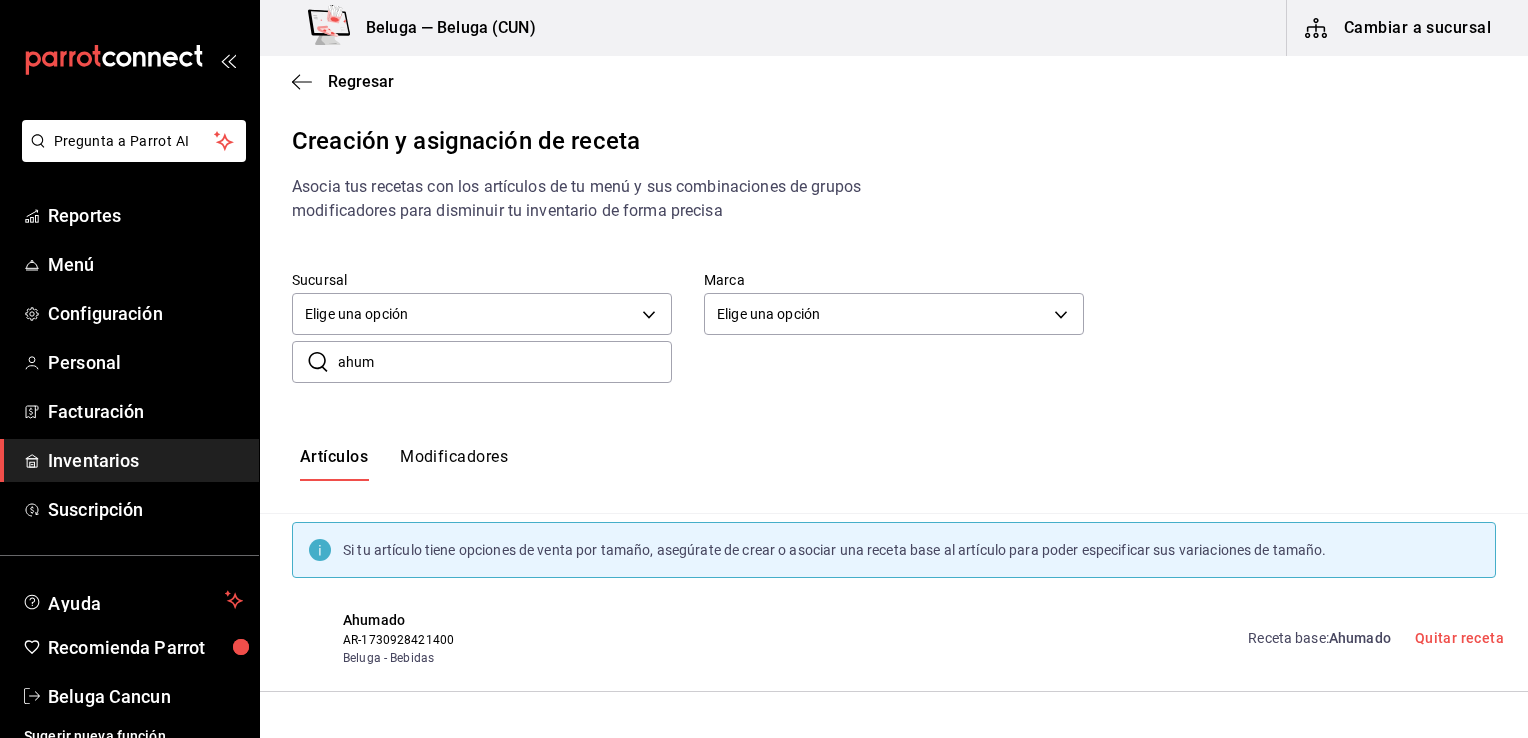 click on "Receta base :  Ahumado" at bounding box center (1319, 638) 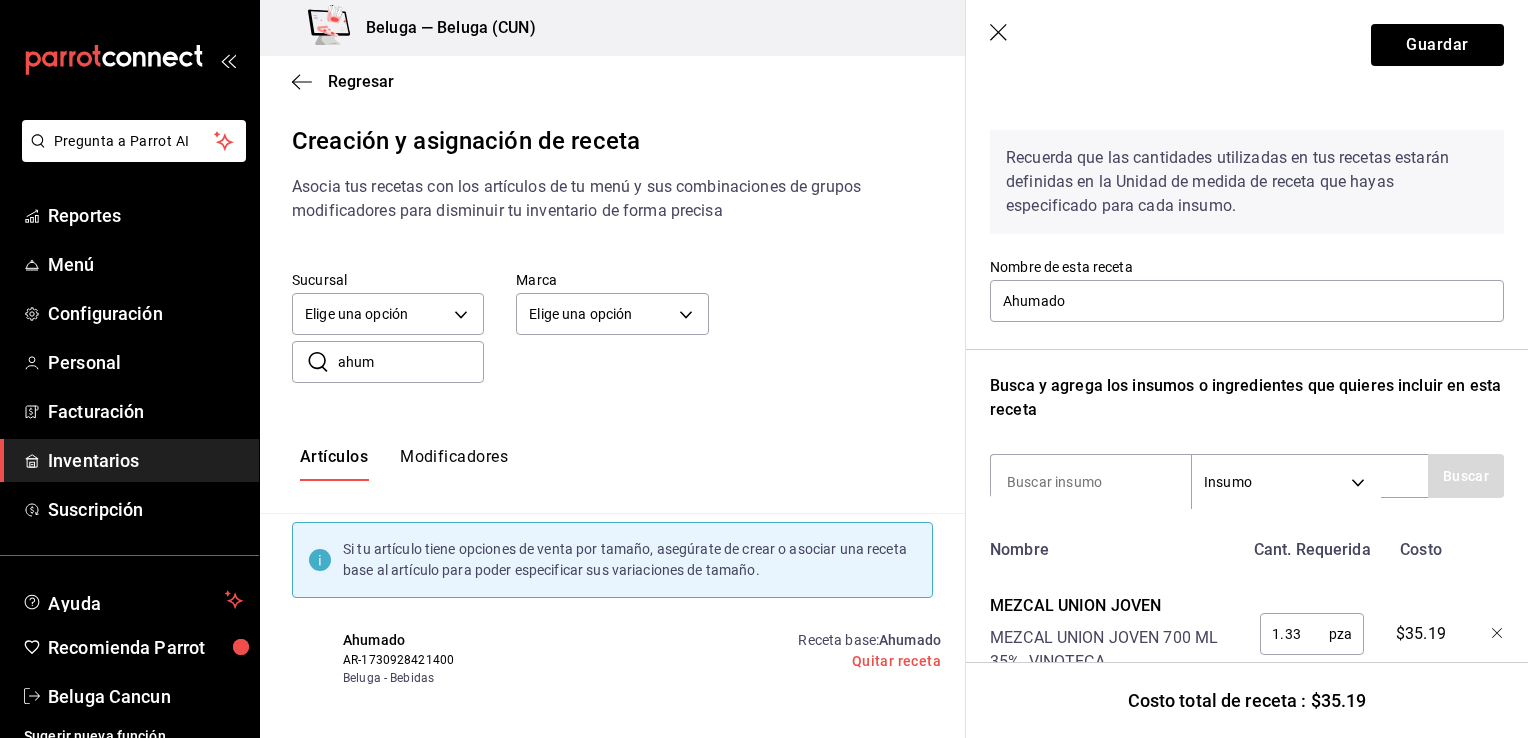 scroll, scrollTop: 124, scrollLeft: 0, axis: vertical 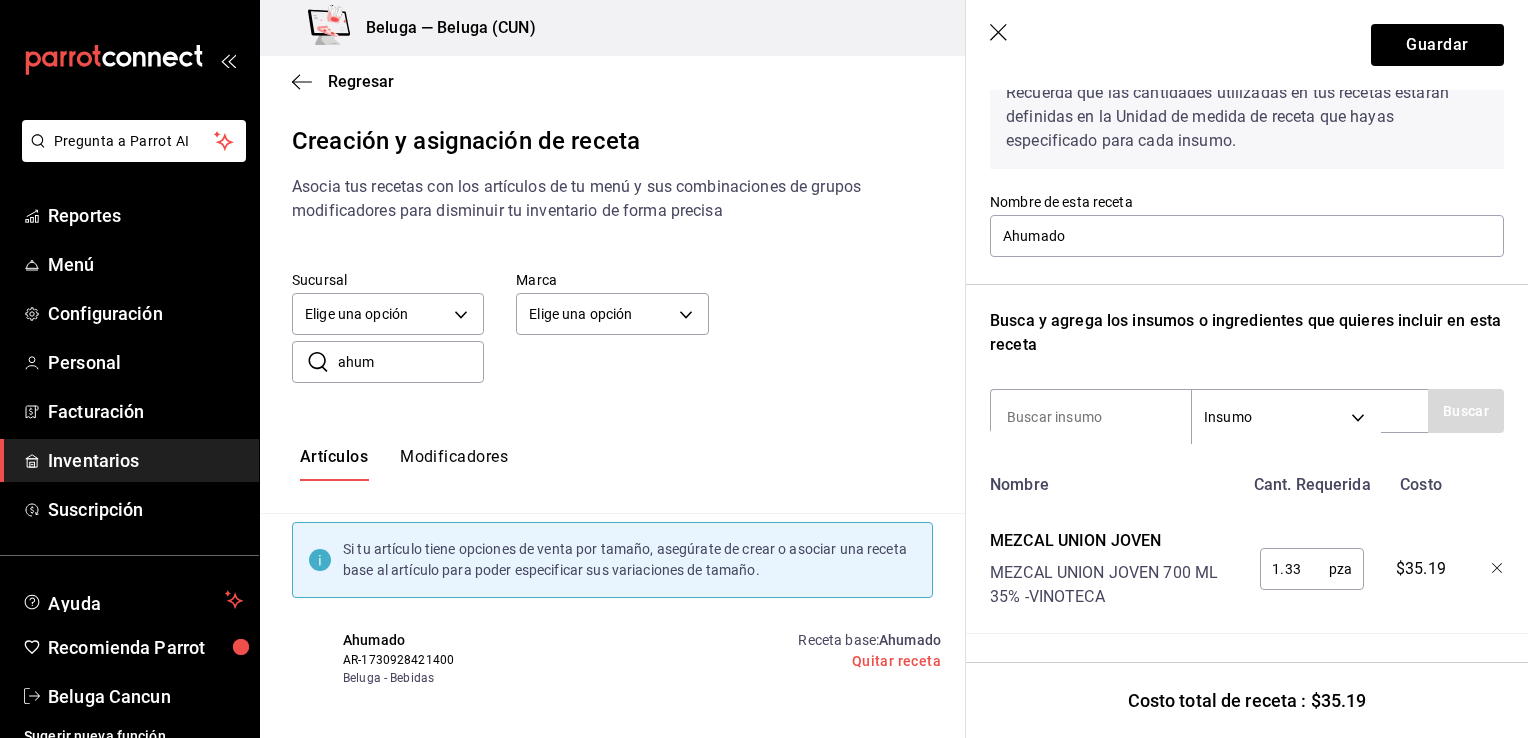 click 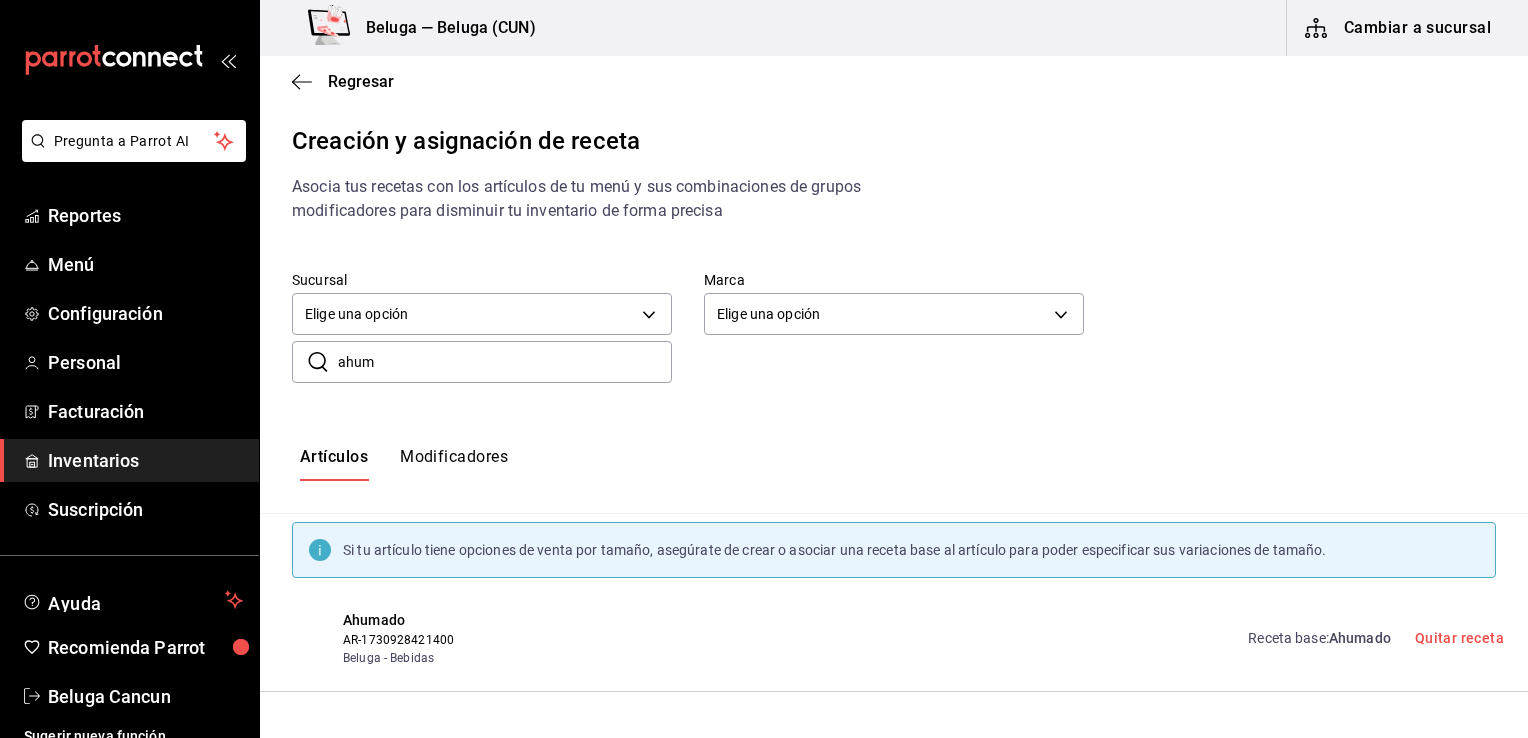 scroll, scrollTop: 0, scrollLeft: 0, axis: both 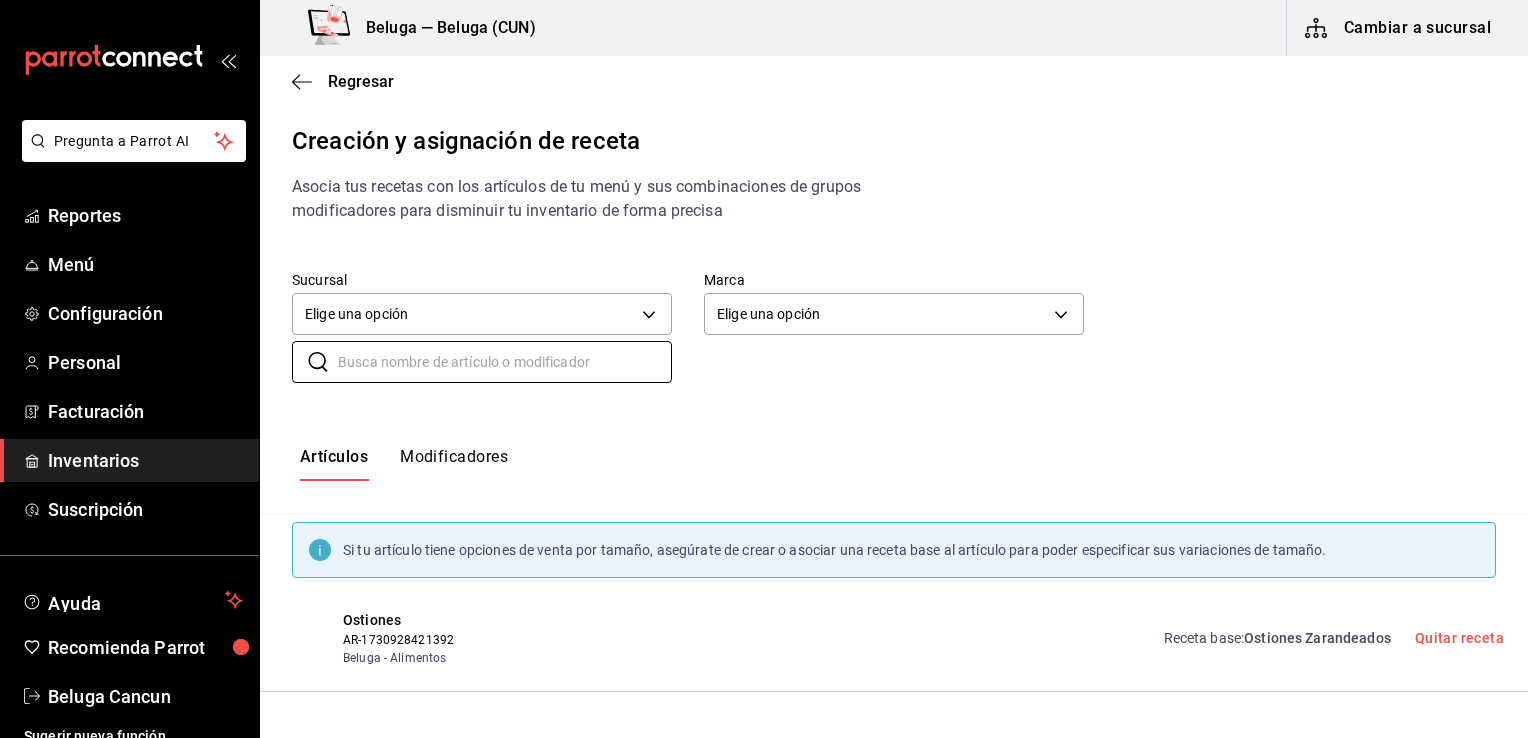 type 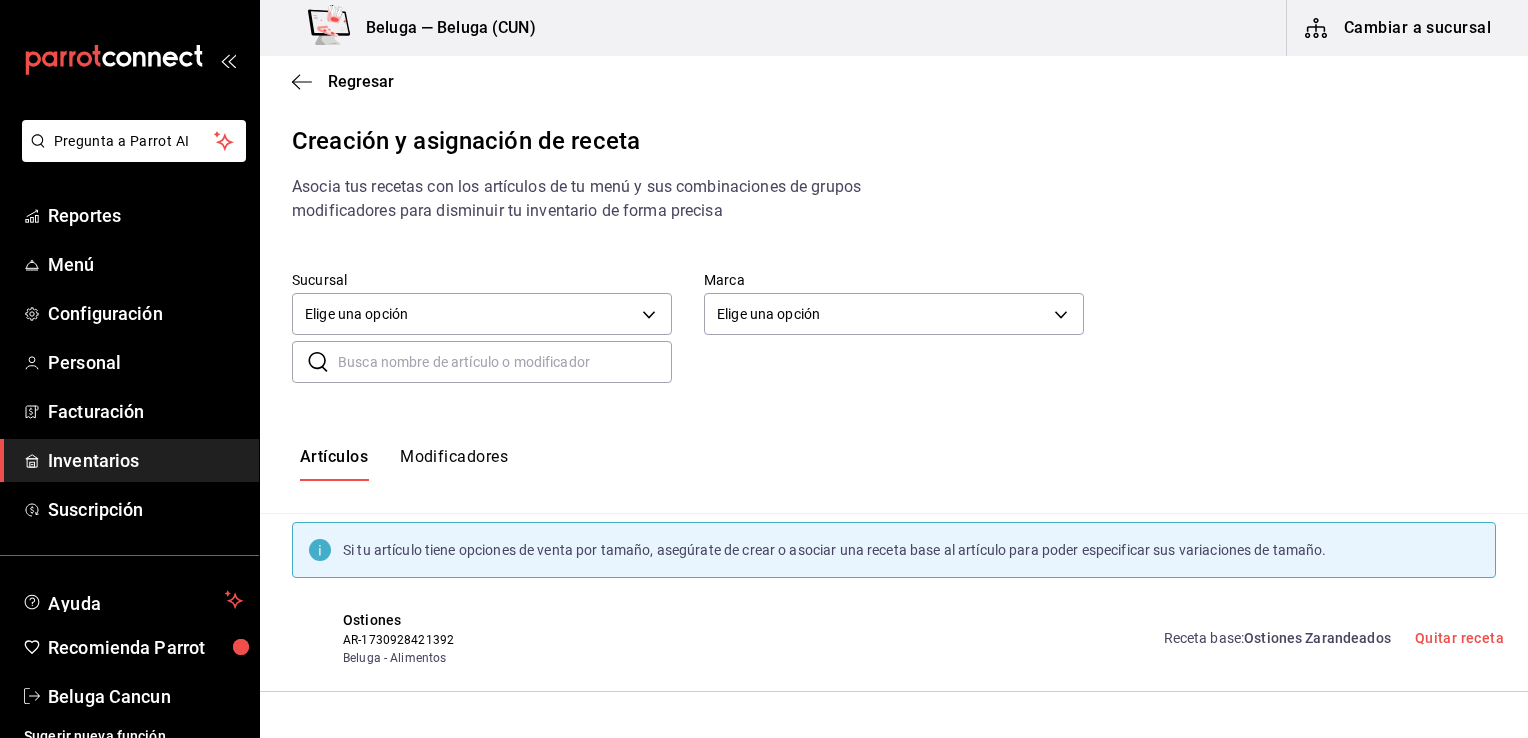 click on "Inventarios" at bounding box center (145, 460) 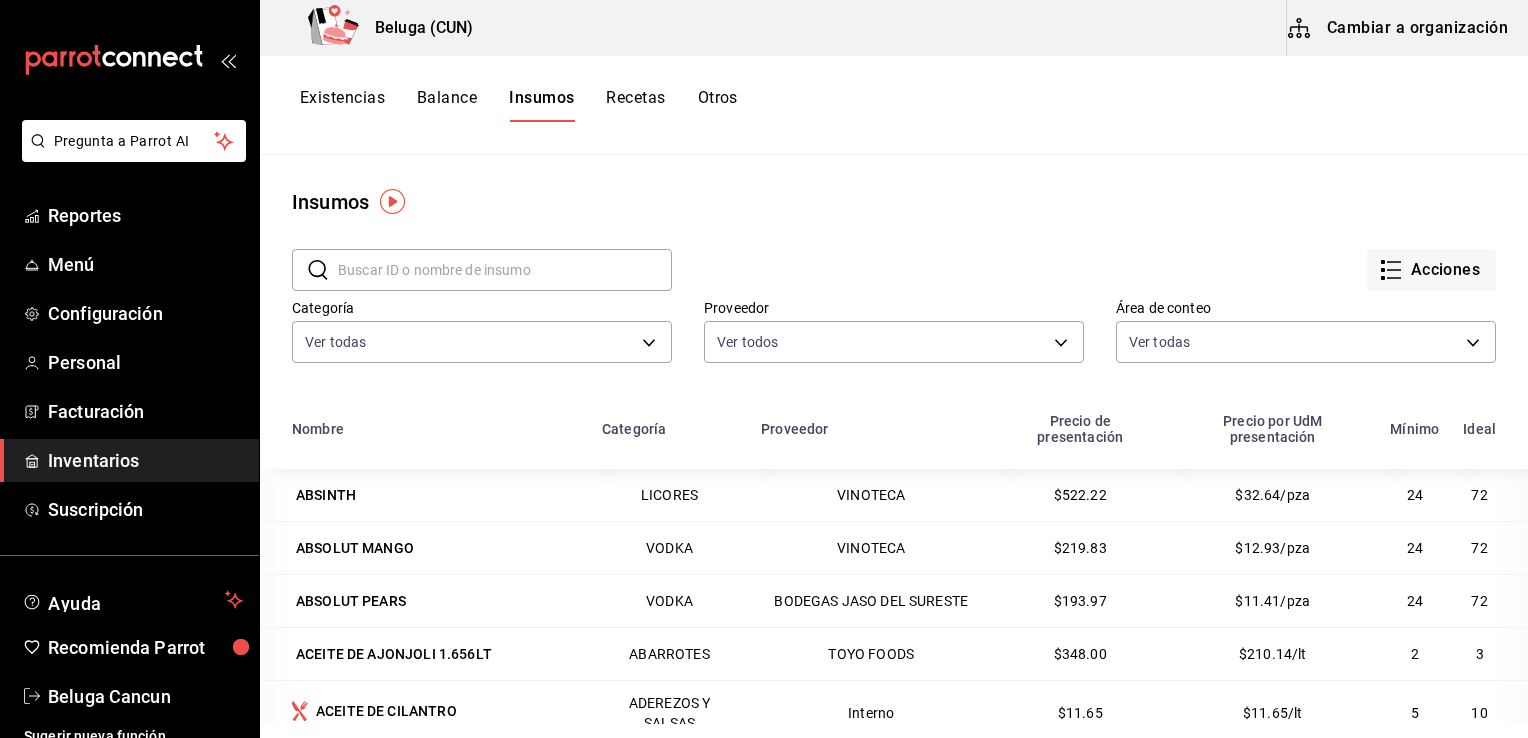 click at bounding box center (505, 270) 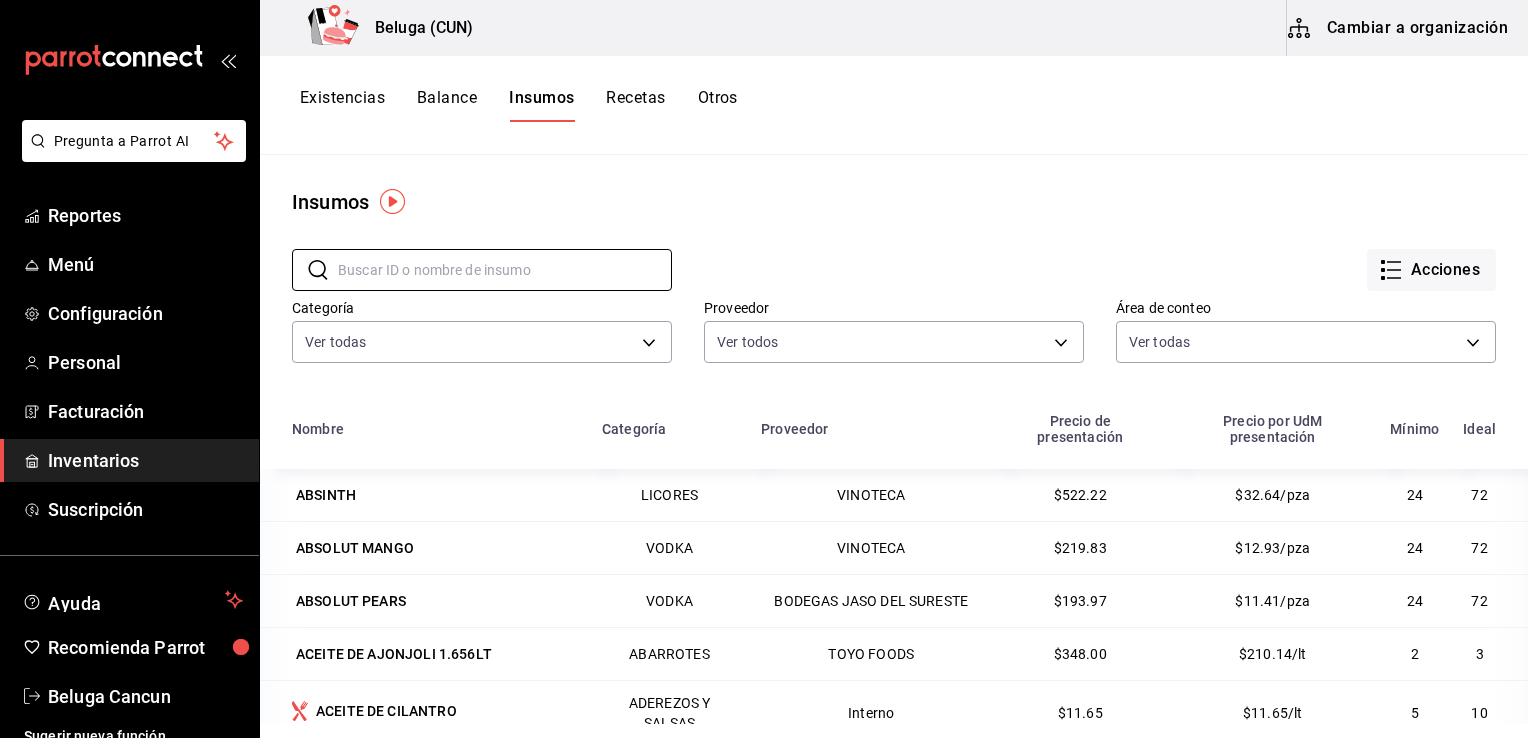 click on "Balance" at bounding box center [447, 105] 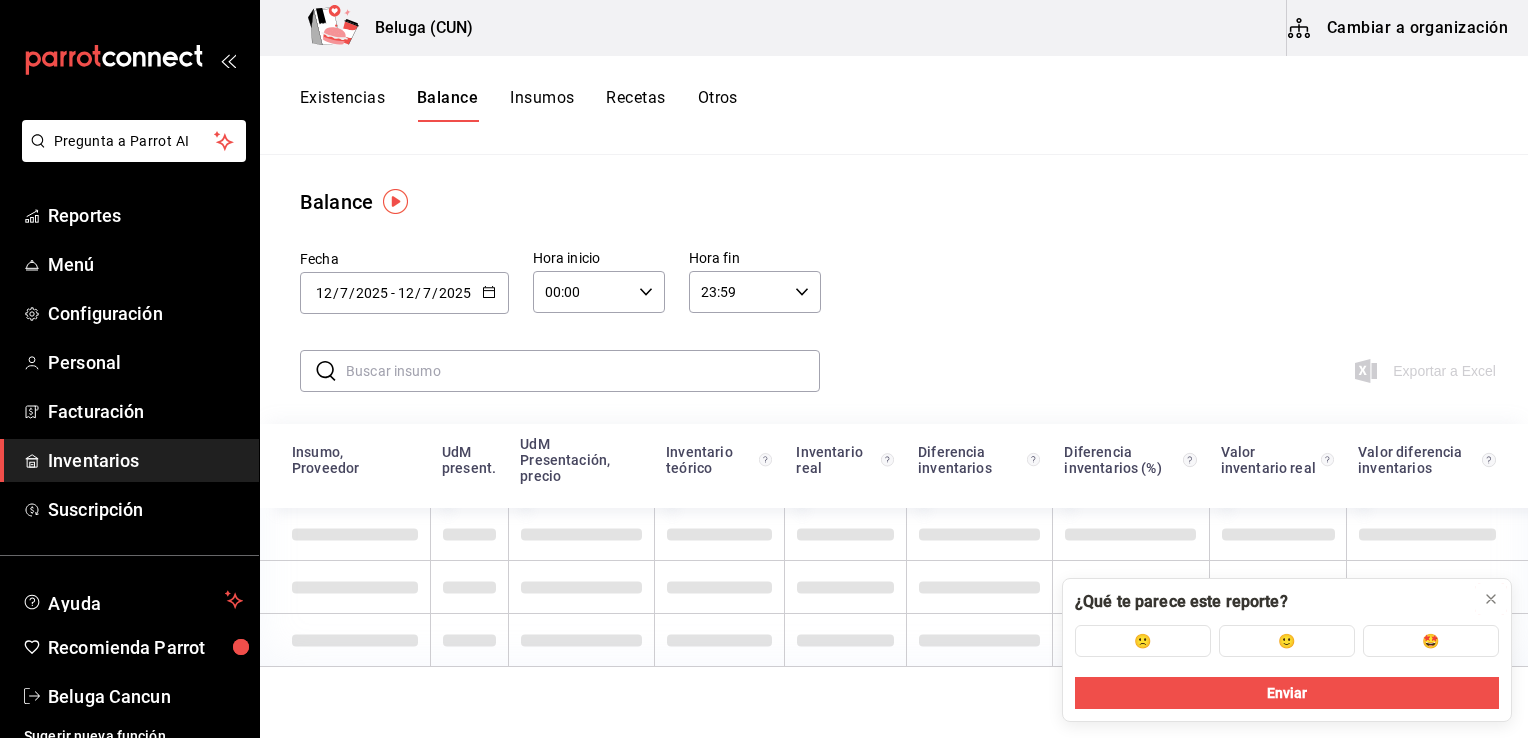 click 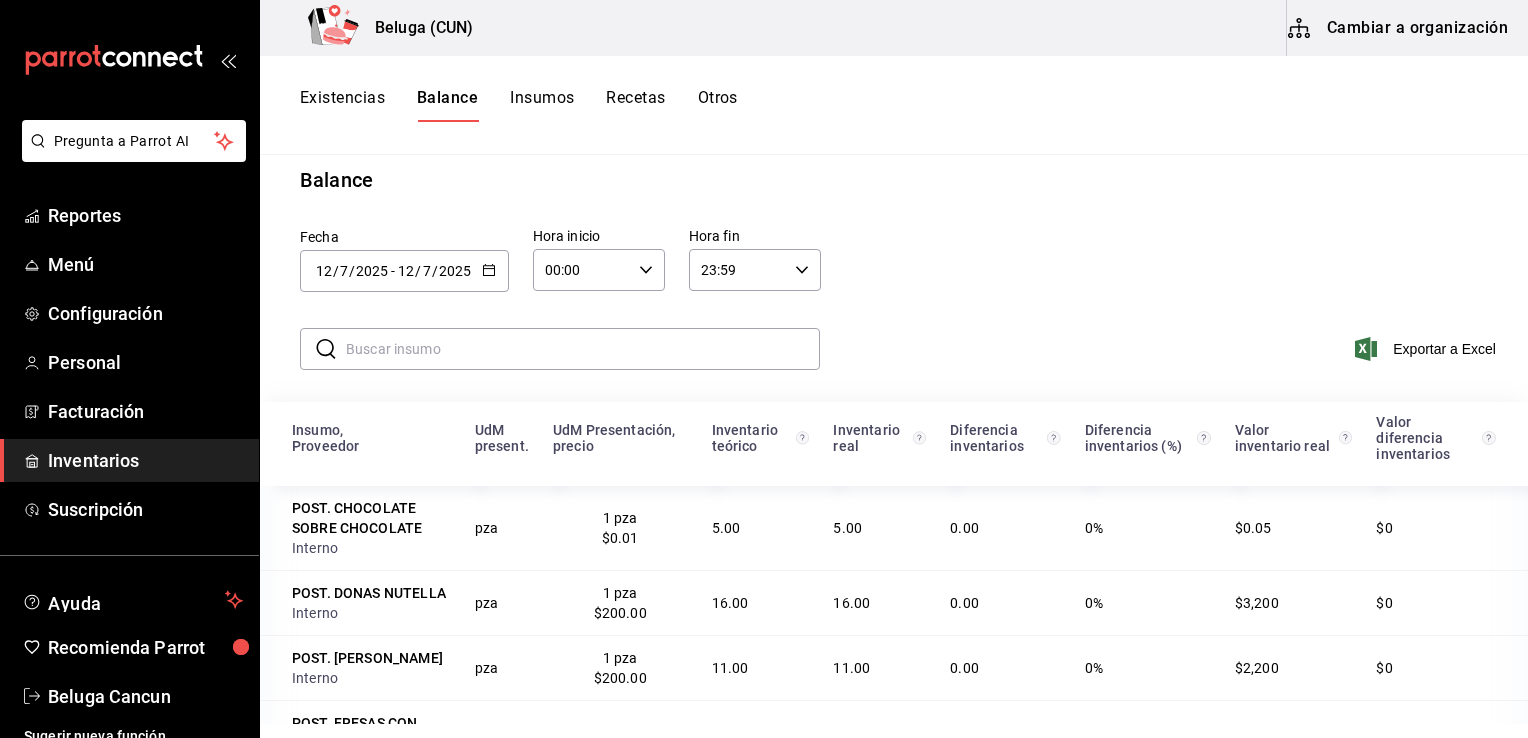 scroll, scrollTop: 0, scrollLeft: 0, axis: both 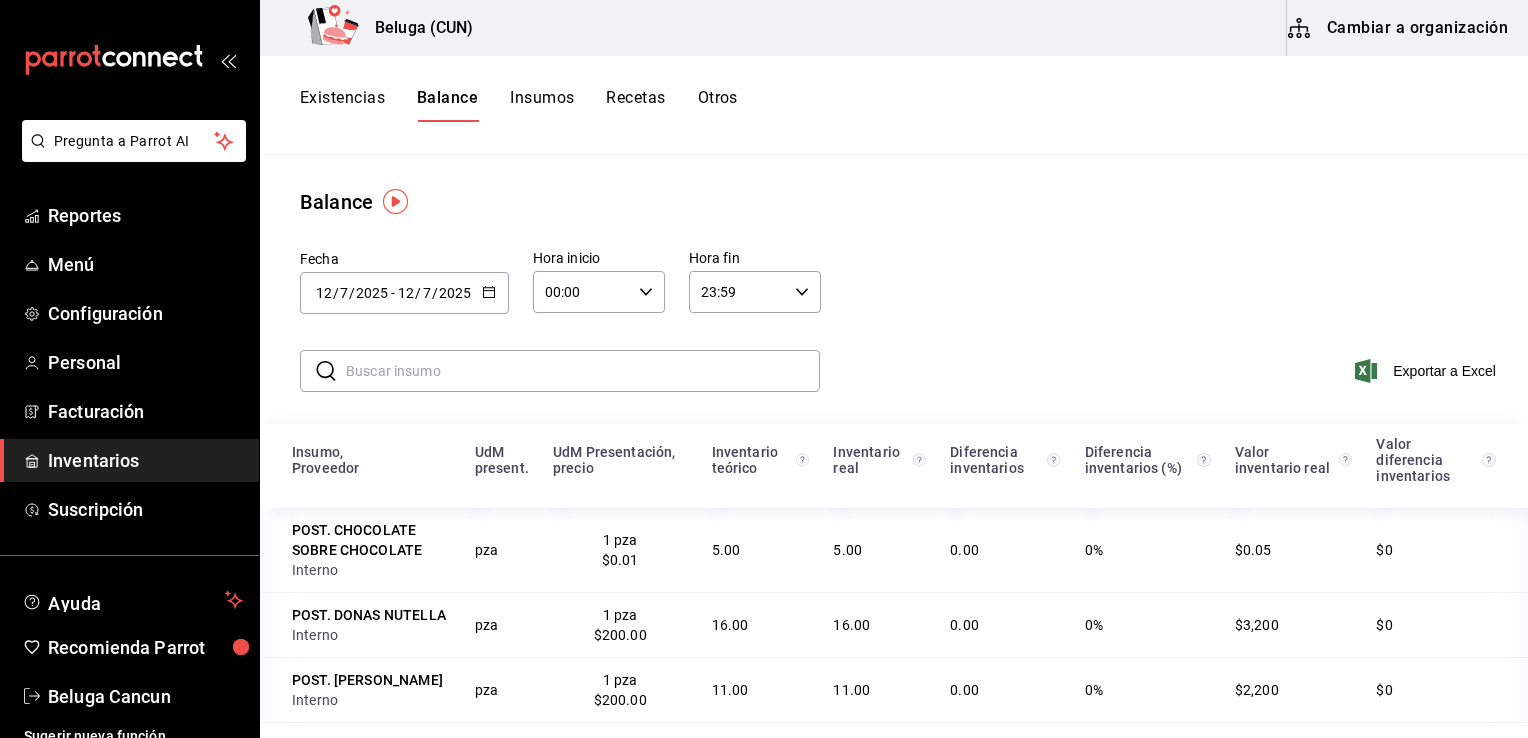 click on "Recetas" at bounding box center [635, 105] 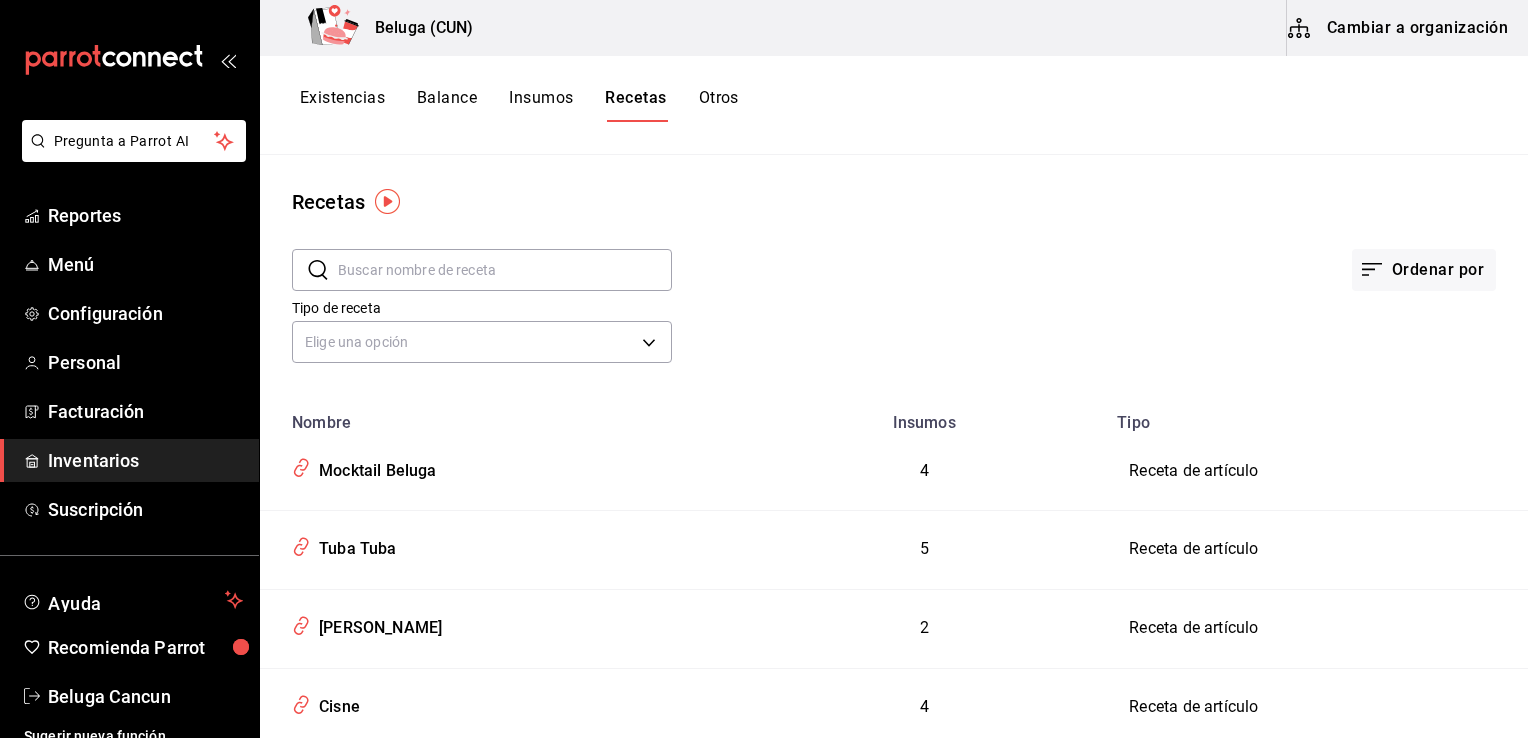 click on "Cambiar a organización" at bounding box center [1399, 28] 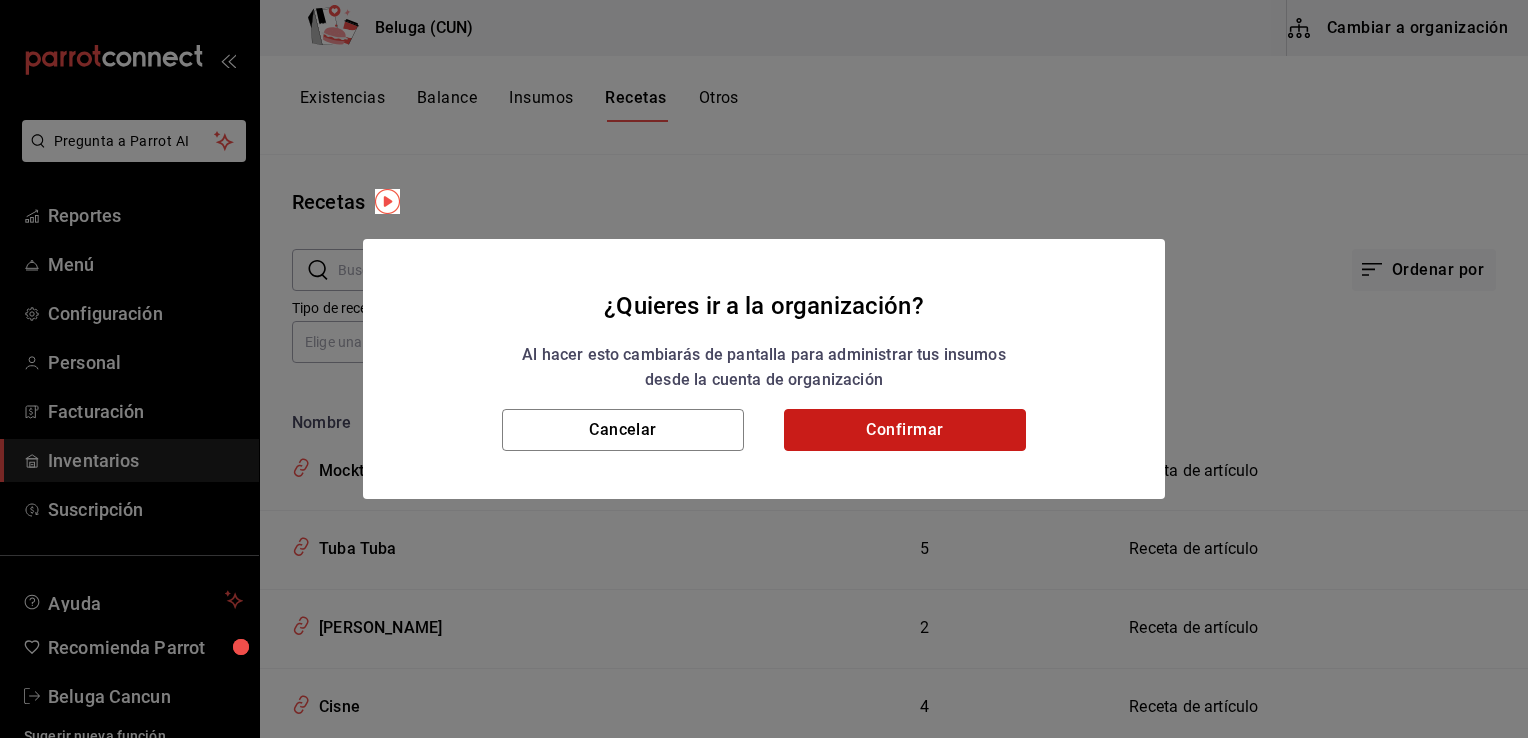 click on "Confirmar" at bounding box center (905, 430) 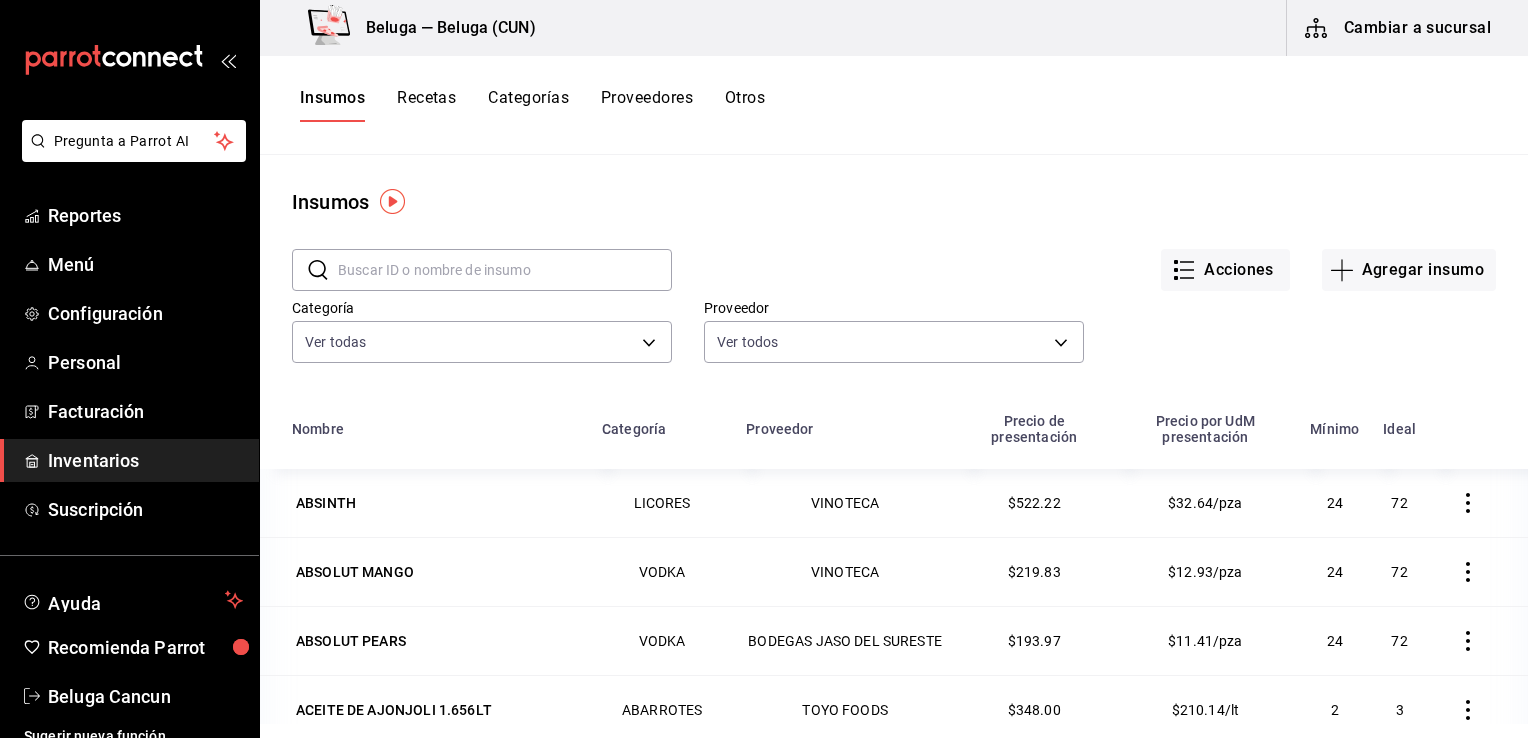 click on "Recetas" at bounding box center [426, 105] 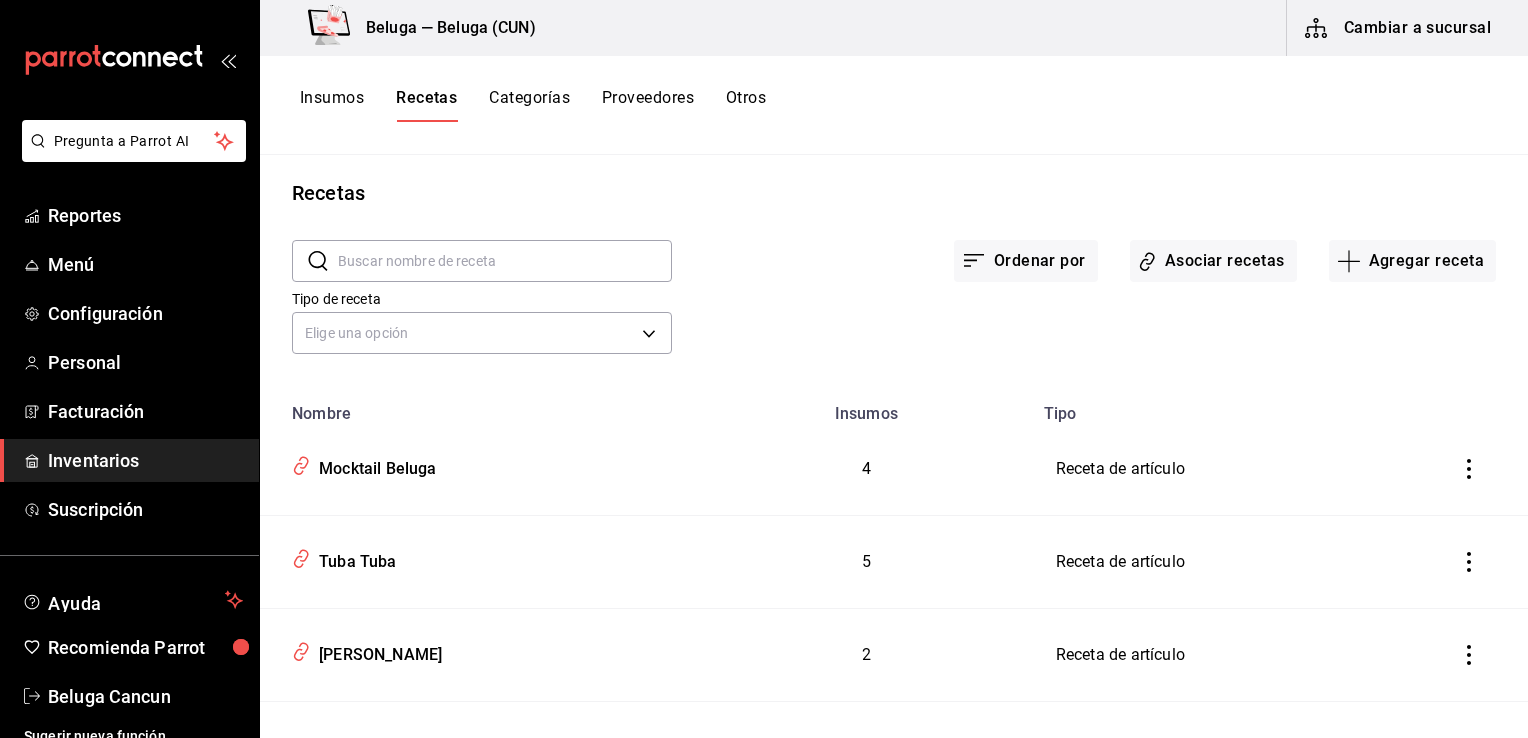 scroll, scrollTop: 0, scrollLeft: 0, axis: both 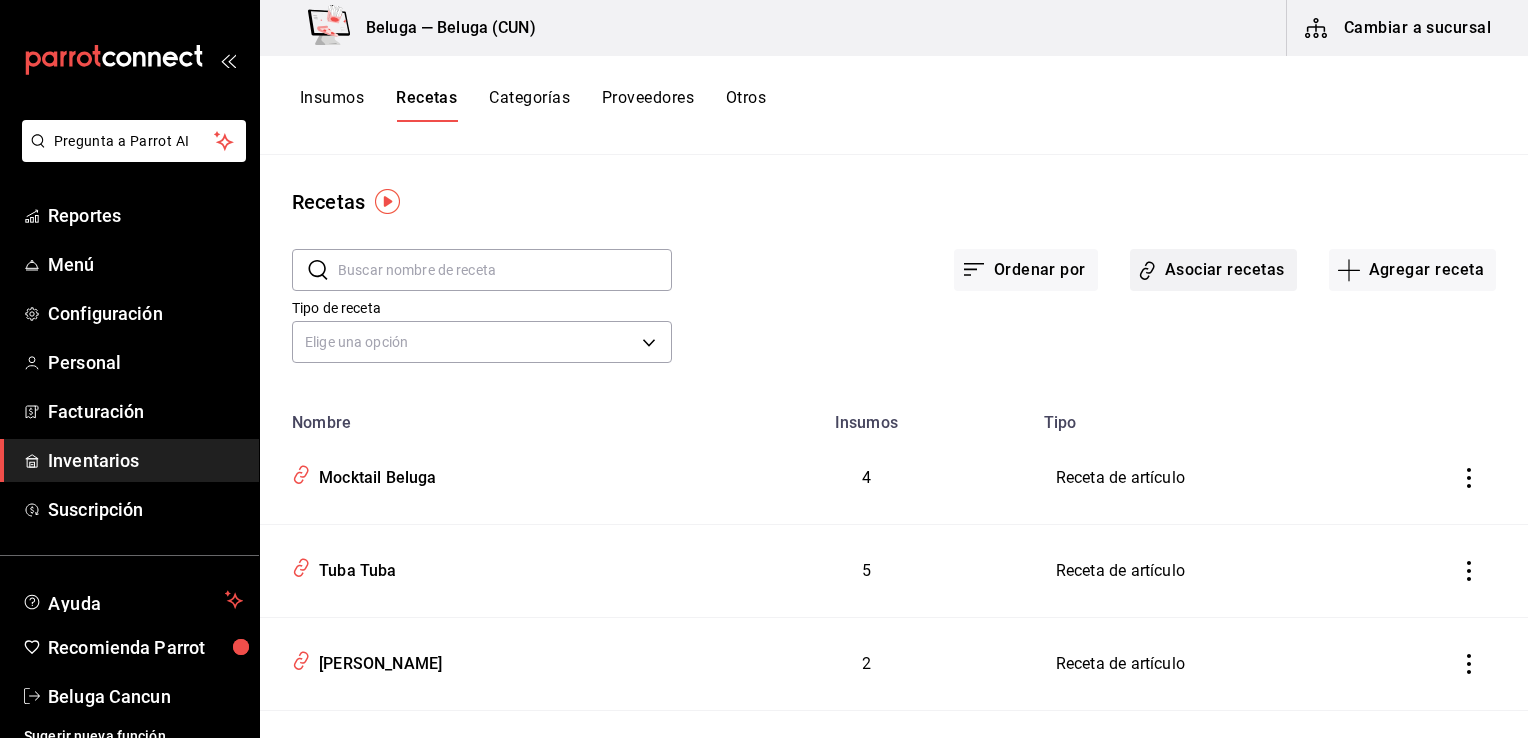 click on "Asociar recetas" at bounding box center [1213, 270] 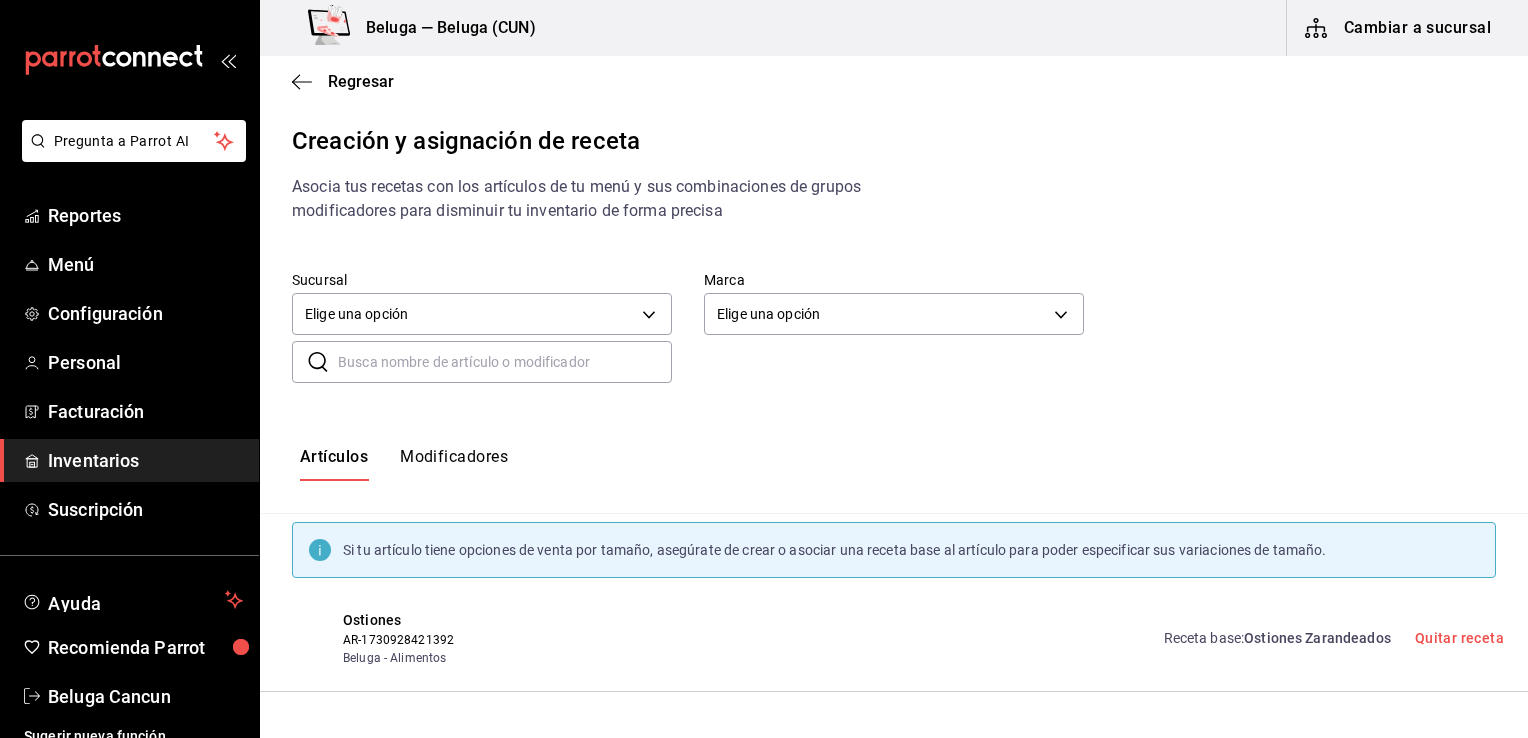 click at bounding box center (505, 362) 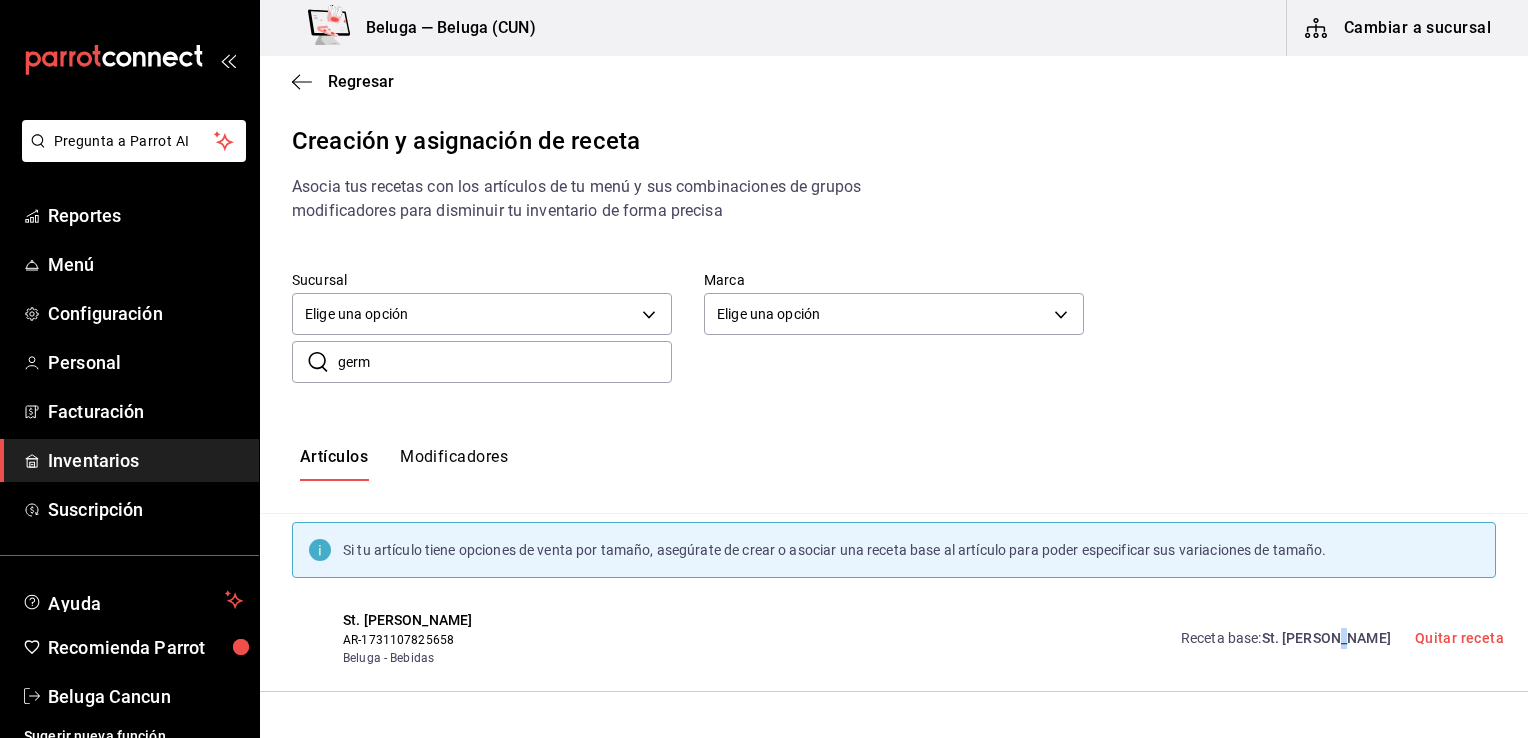 click on "St. [PERSON_NAME]" at bounding box center (1326, 638) 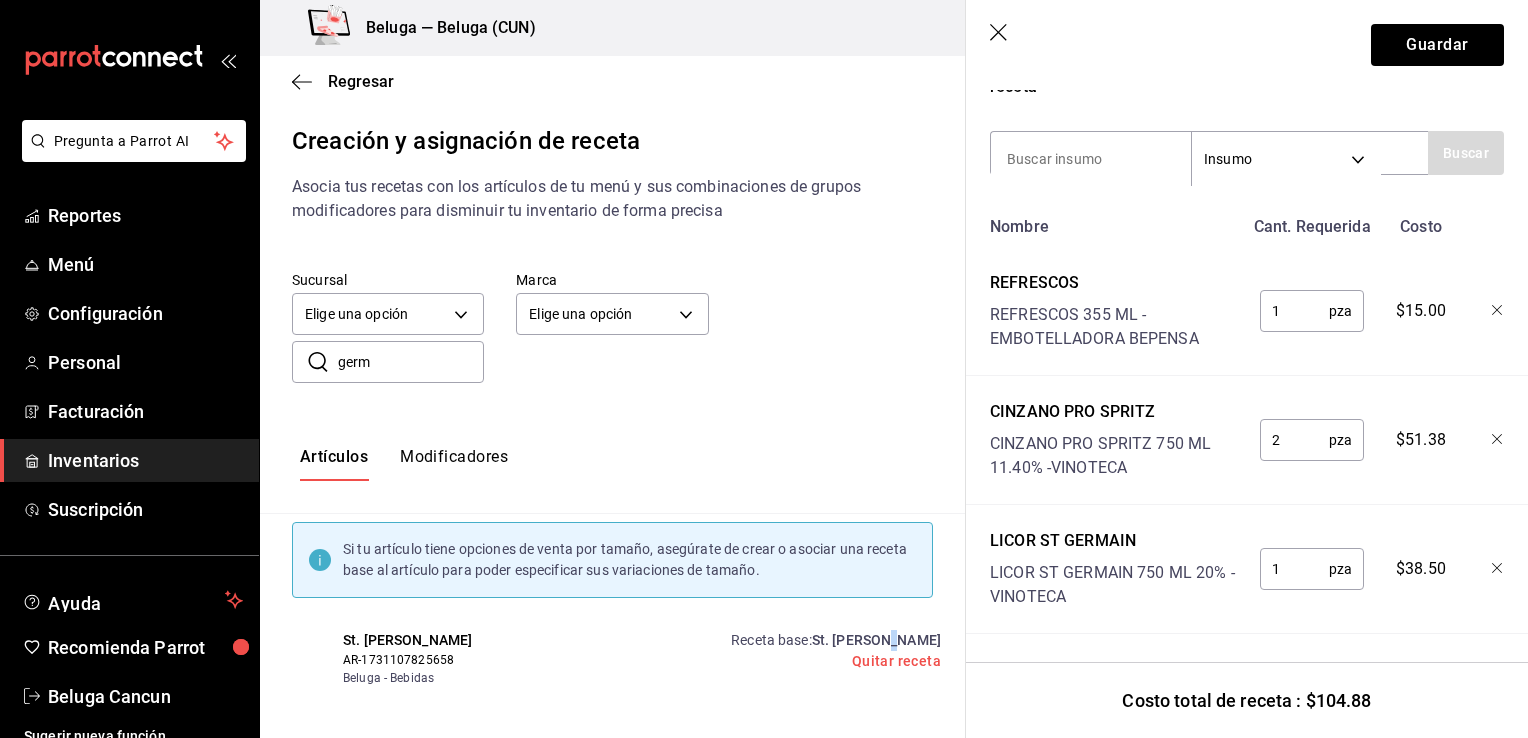 scroll, scrollTop: 381, scrollLeft: 0, axis: vertical 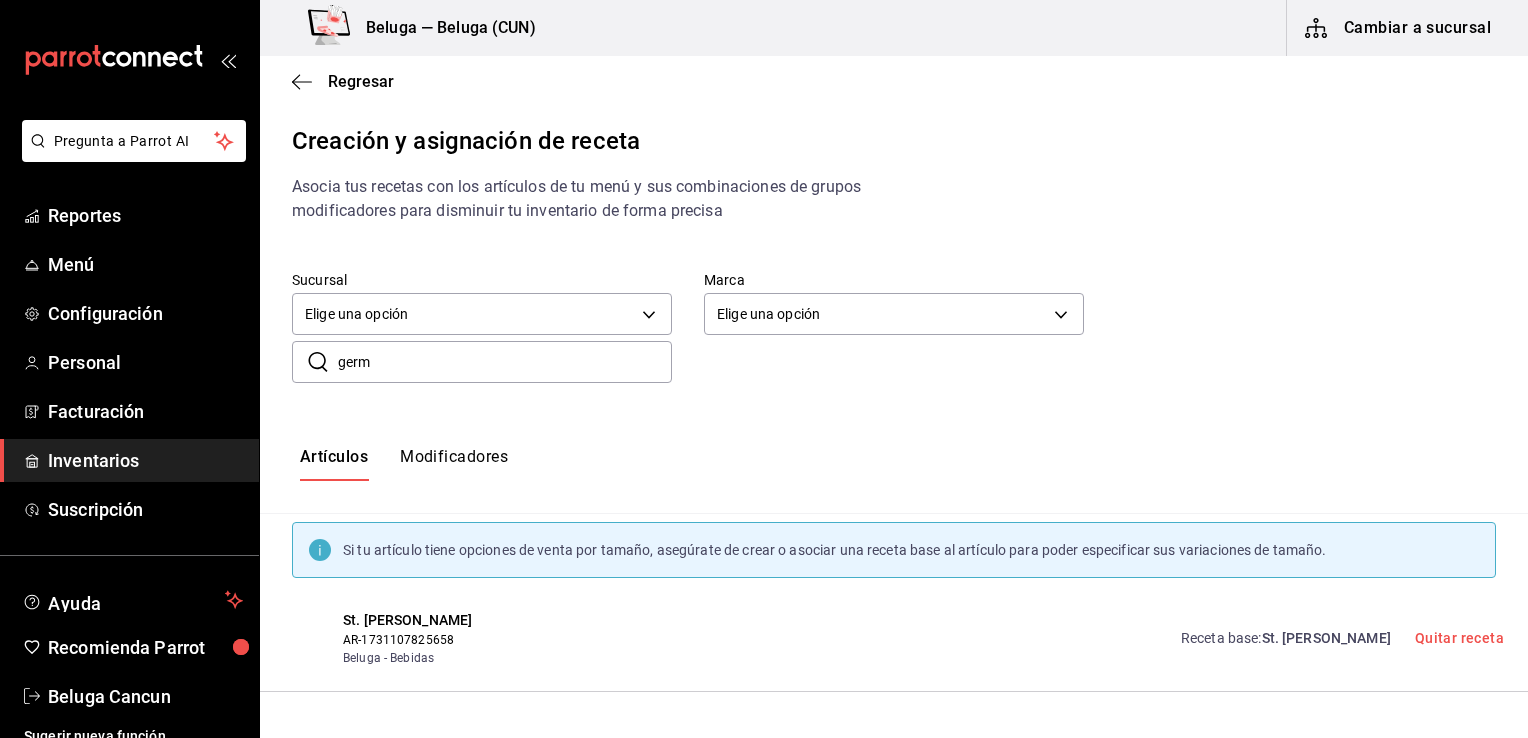 click on "germ" at bounding box center (505, 362) 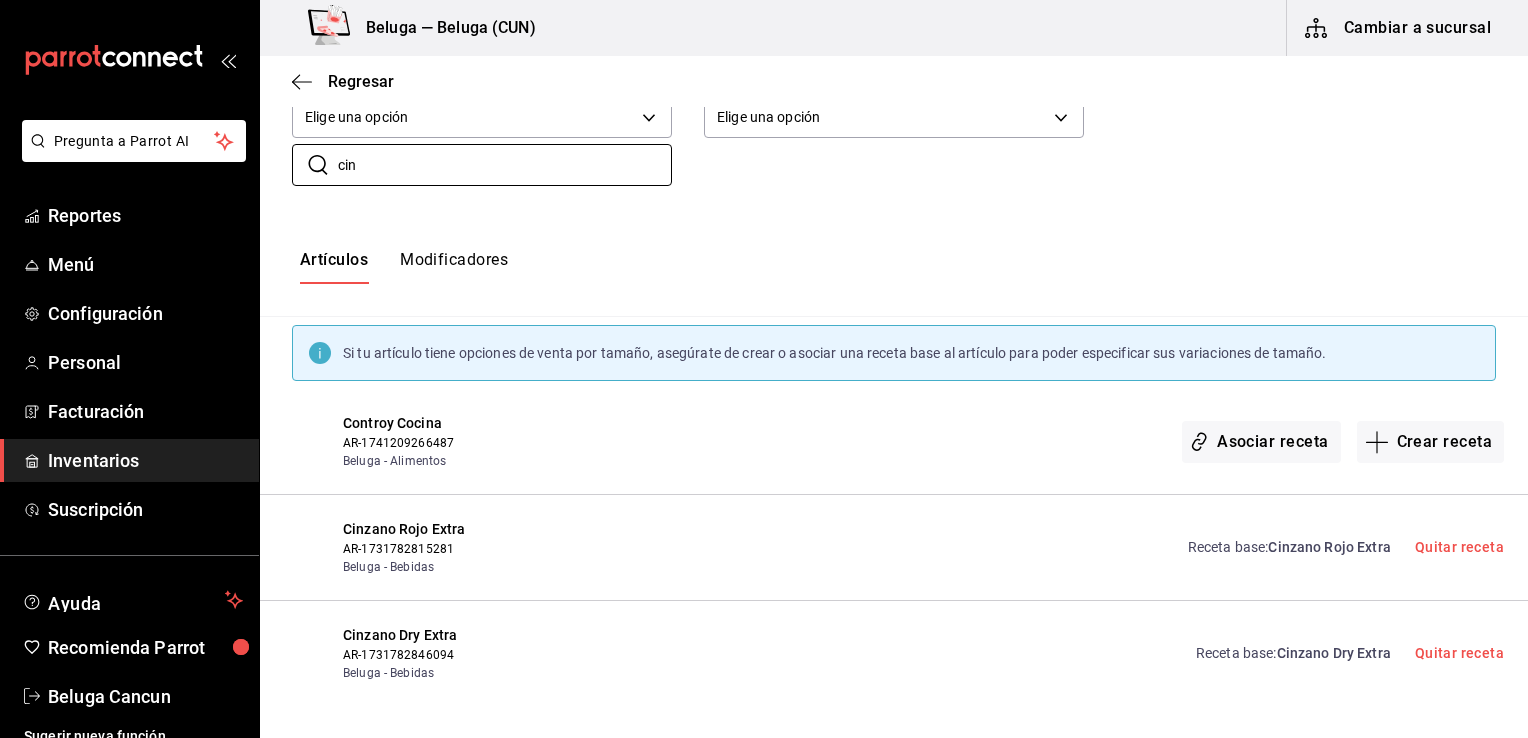 scroll, scrollTop: 198, scrollLeft: 0, axis: vertical 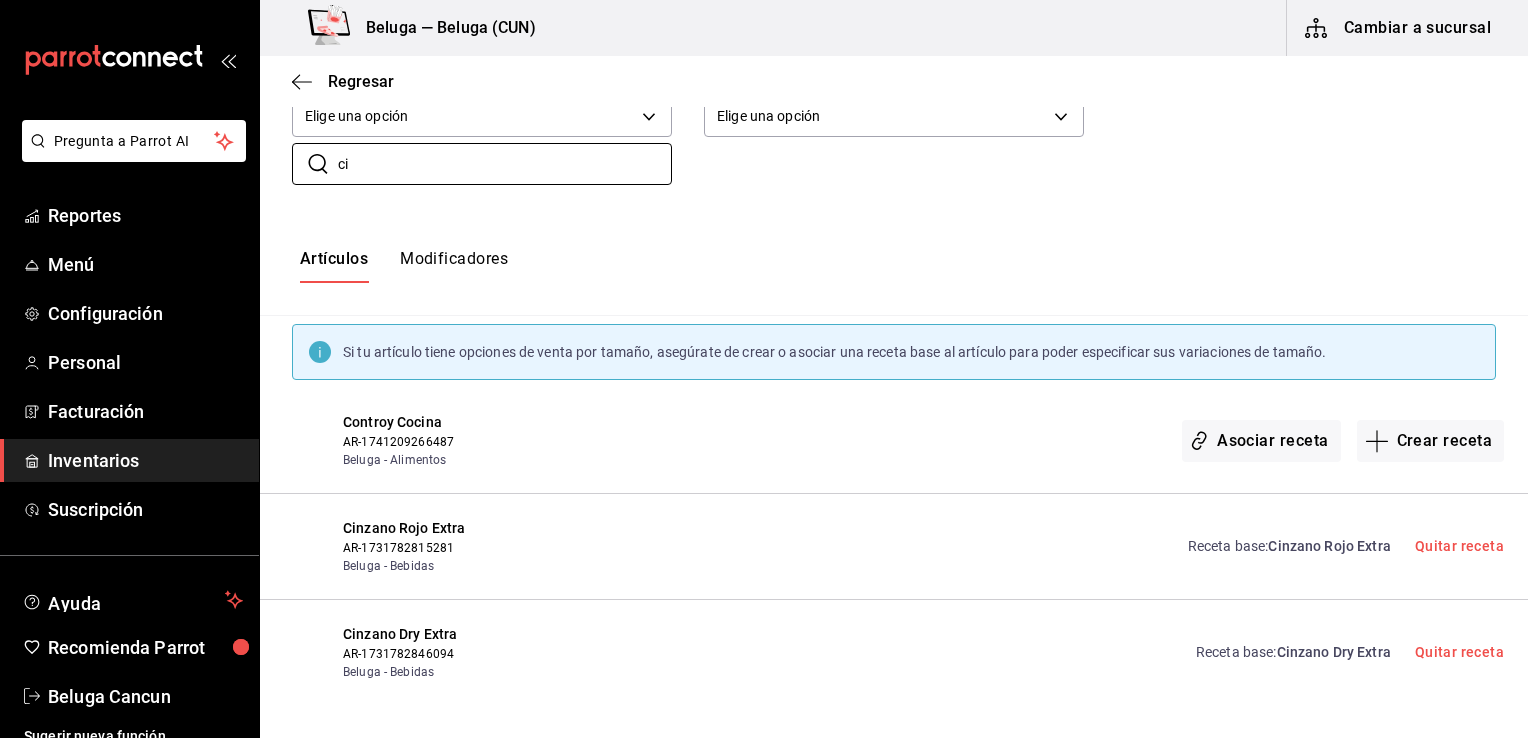 type on "c" 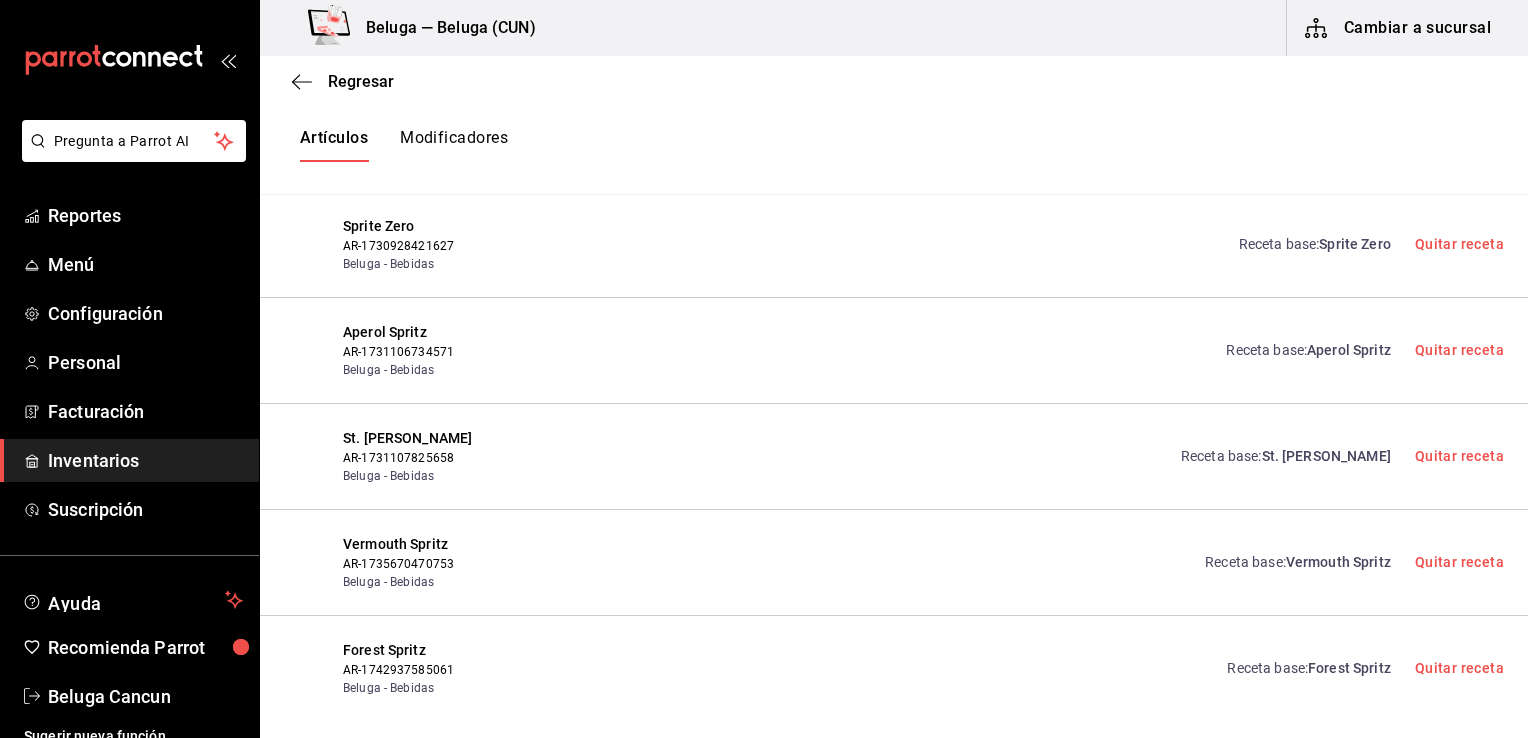 scroll, scrollTop: 516, scrollLeft: 0, axis: vertical 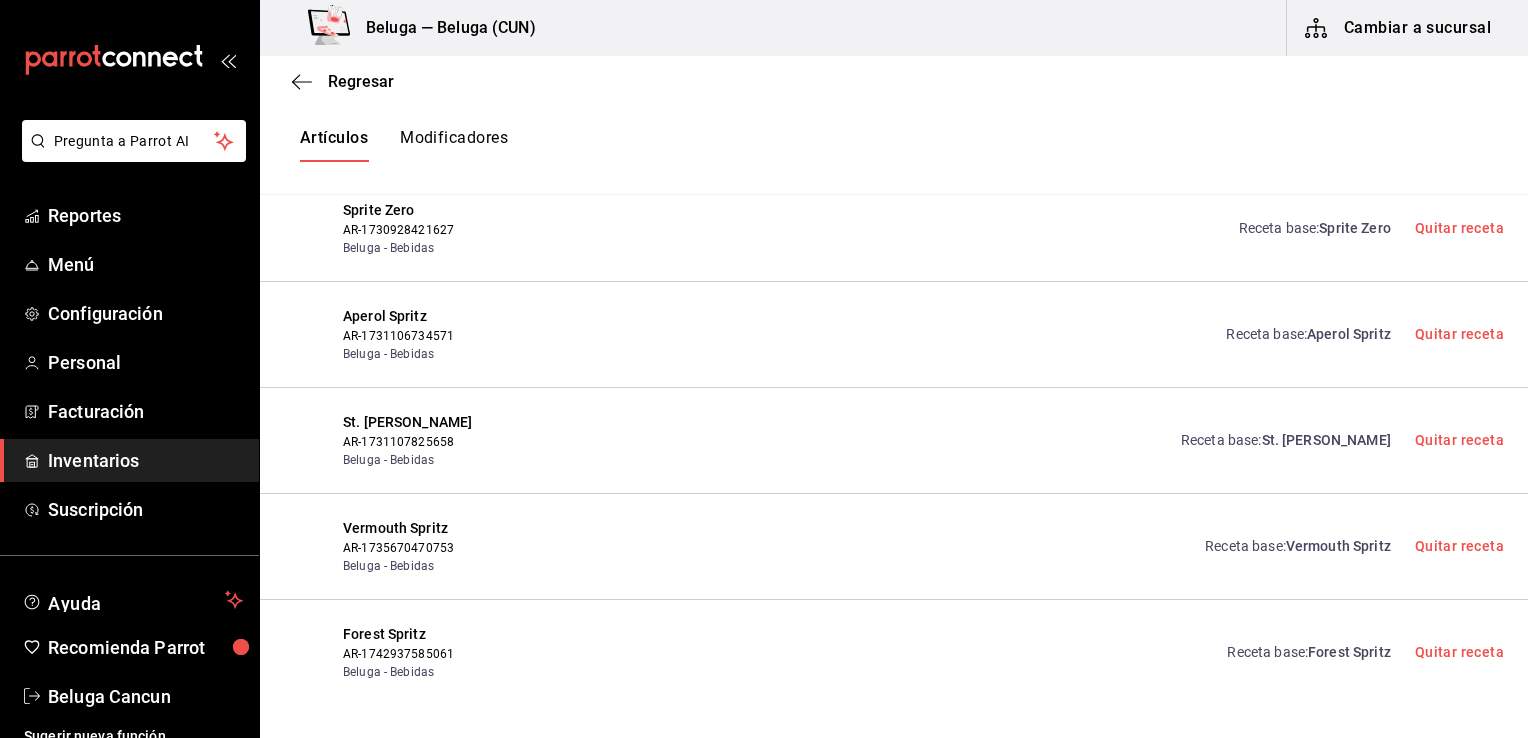 type on "spr" 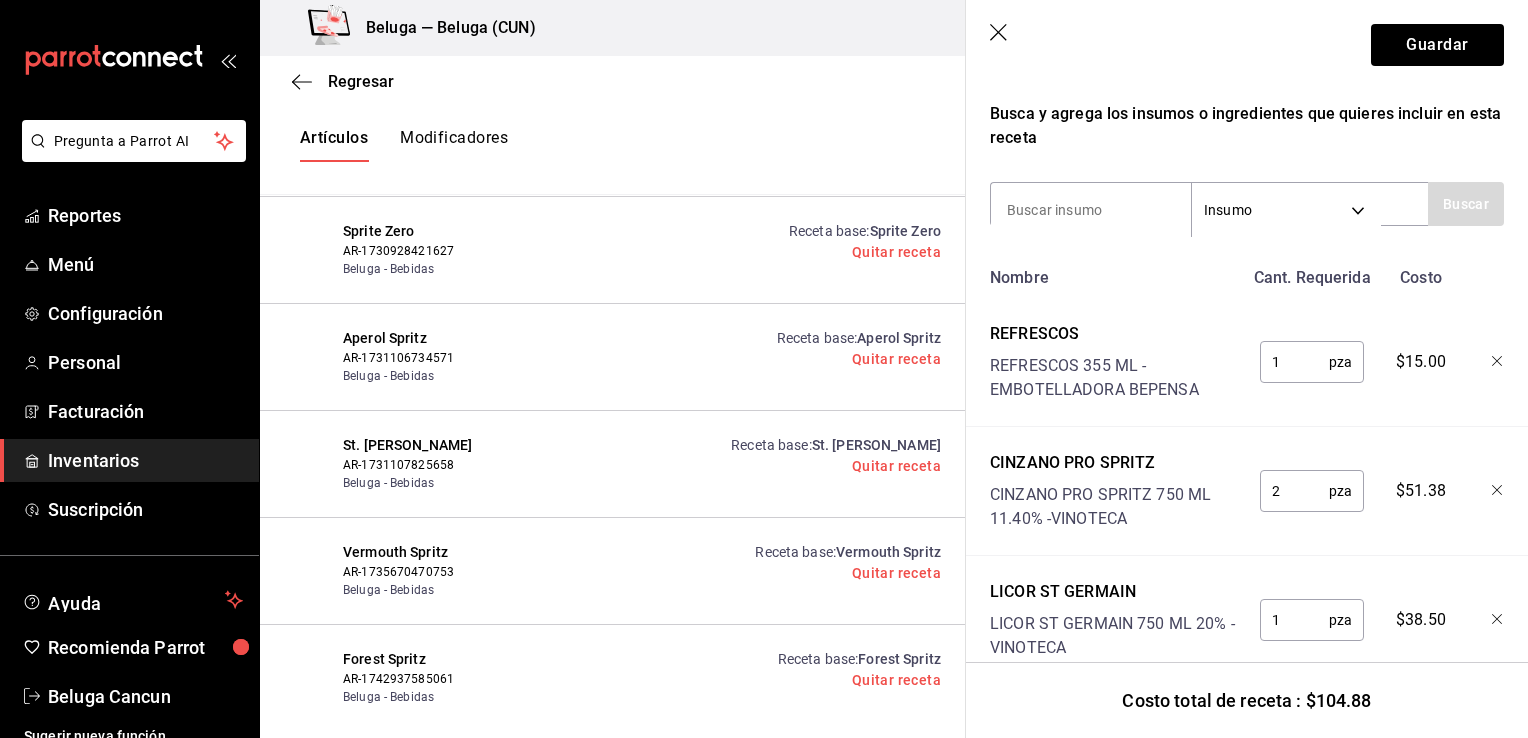 scroll, scrollTop: 381, scrollLeft: 0, axis: vertical 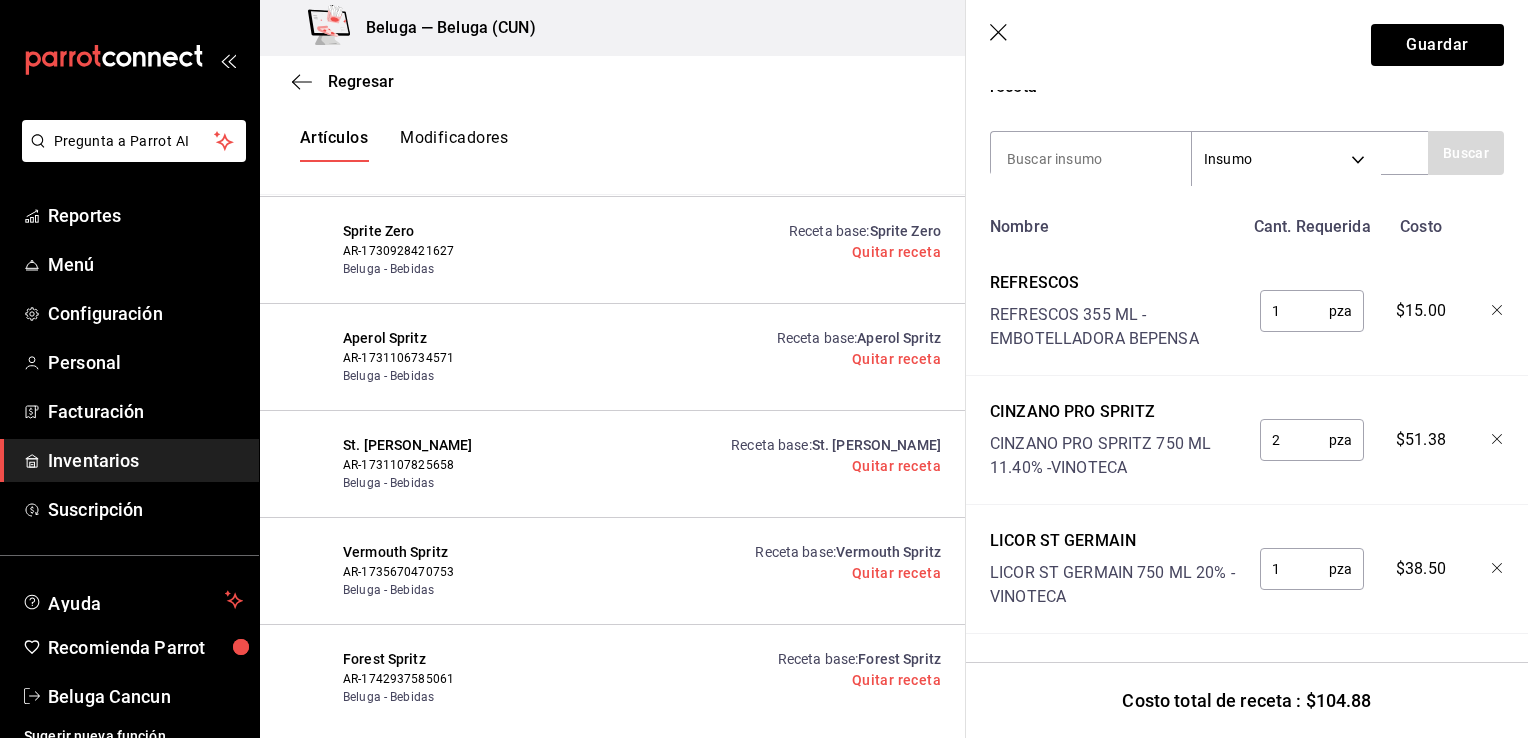 click 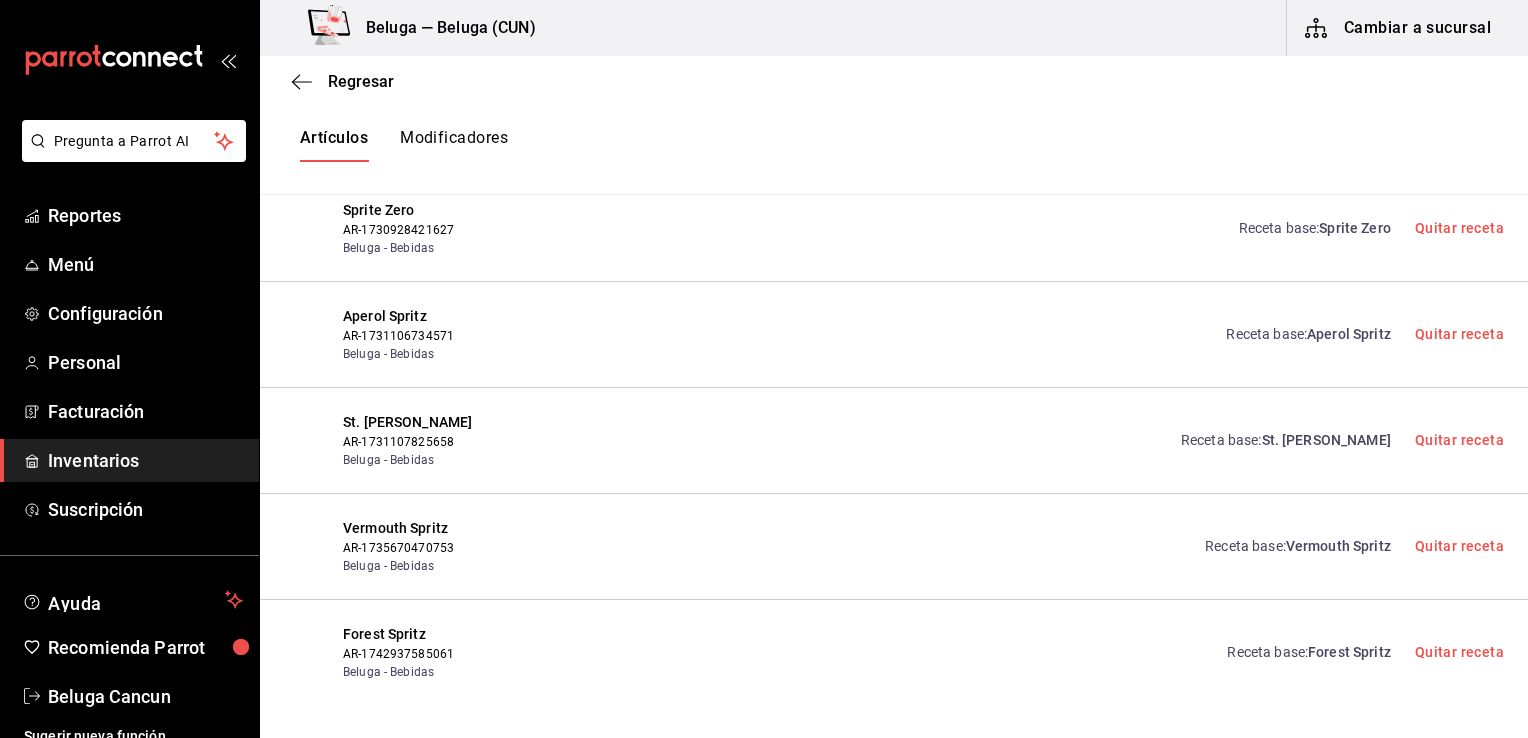 scroll, scrollTop: 0, scrollLeft: 0, axis: both 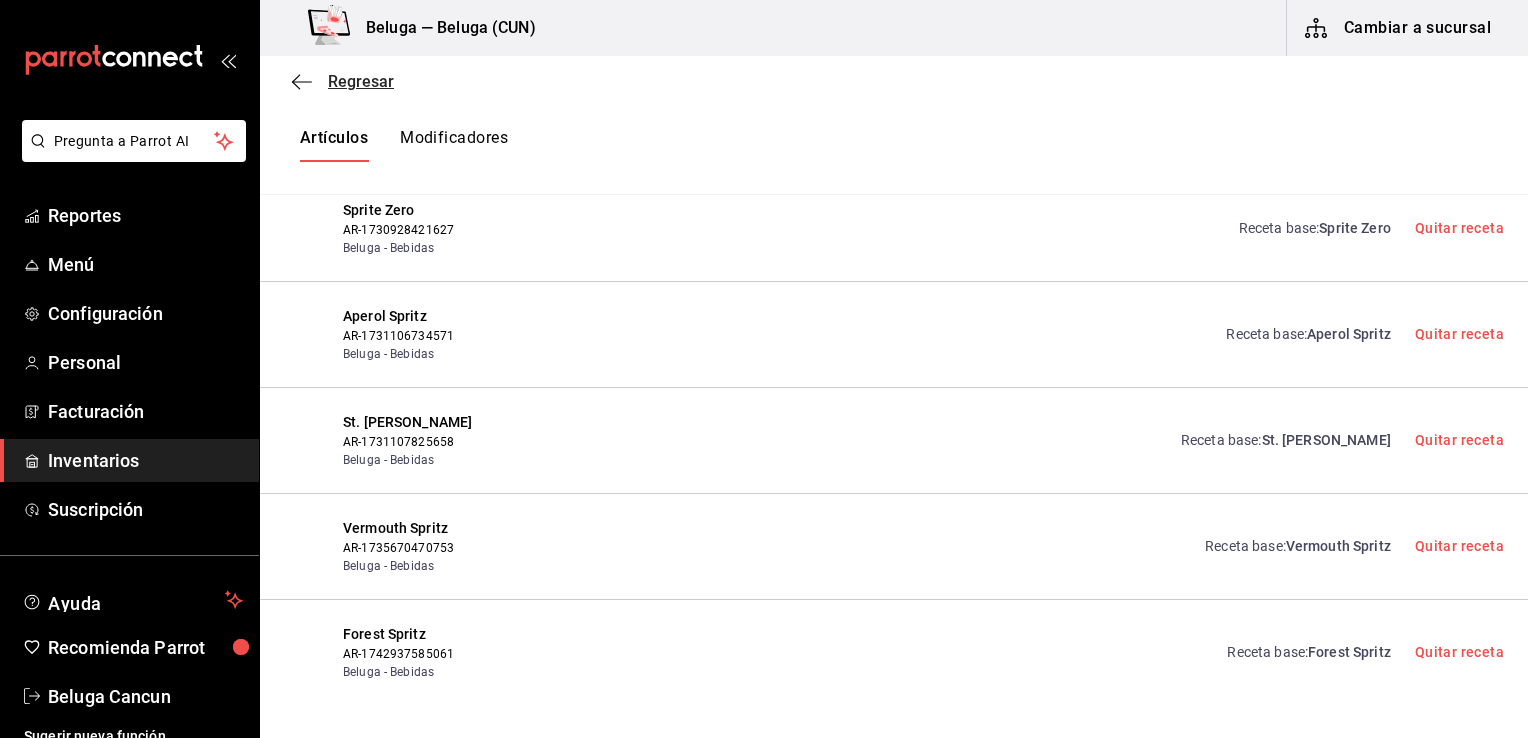 click on "Regresar" at bounding box center (361, 81) 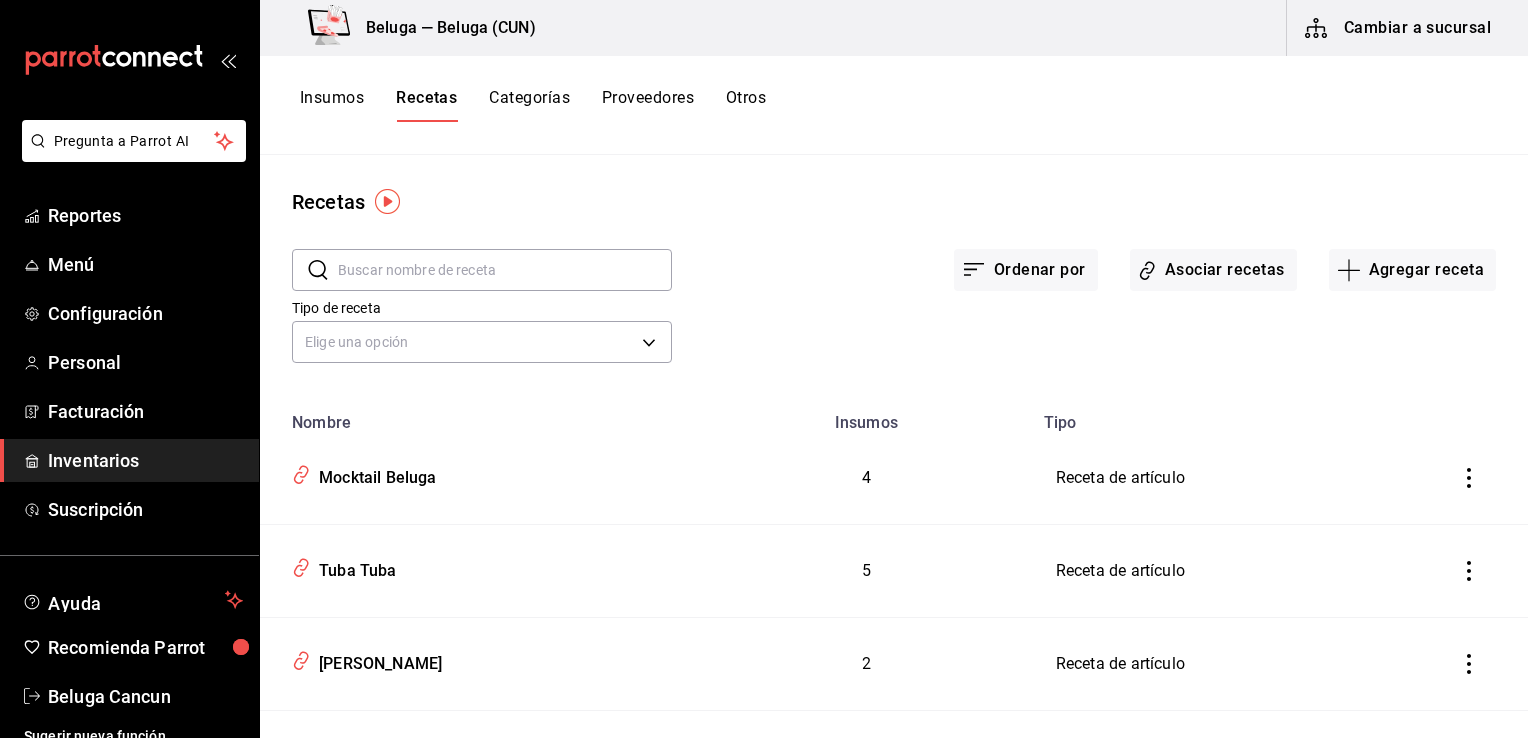 click on "Insumos" at bounding box center [332, 105] 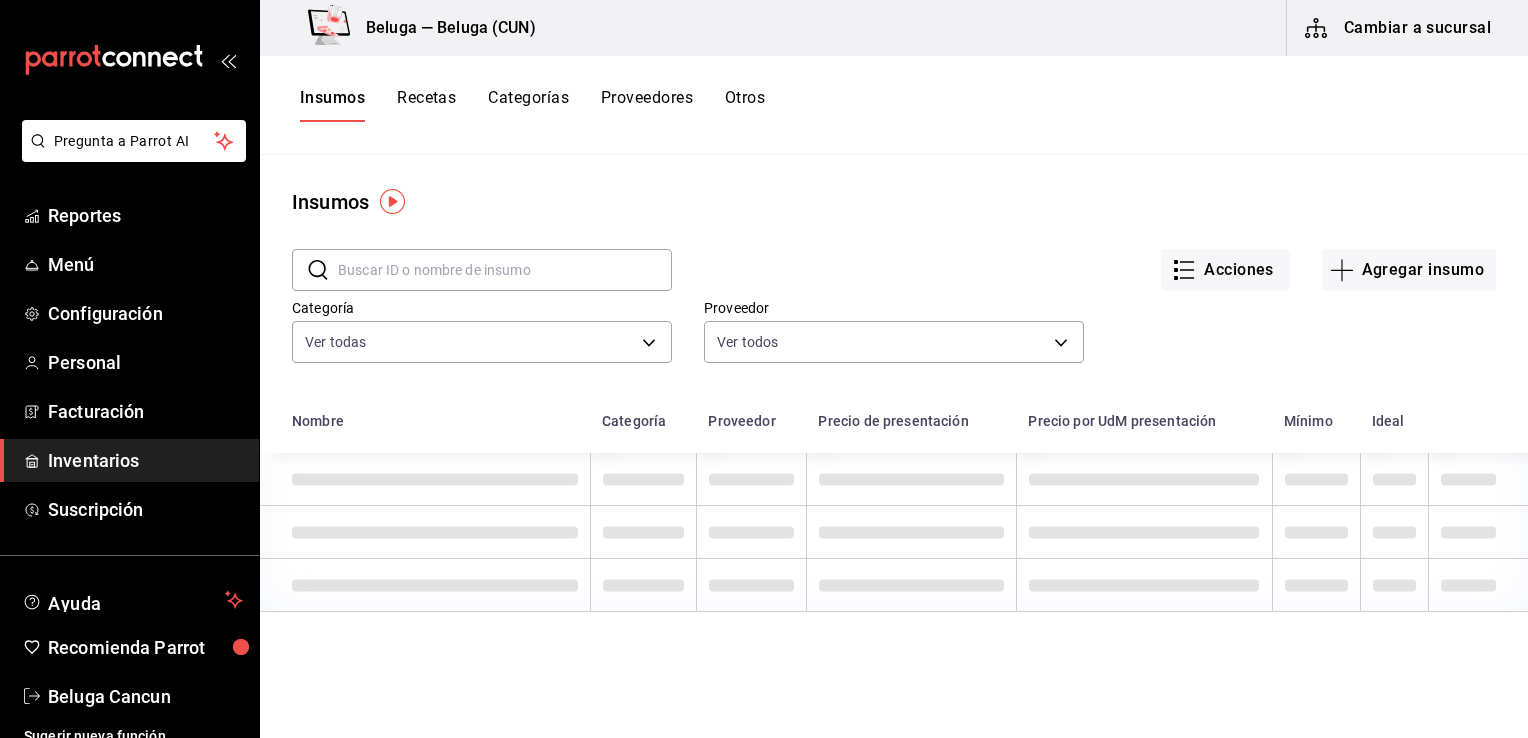 click on "Inventarios" at bounding box center (145, 460) 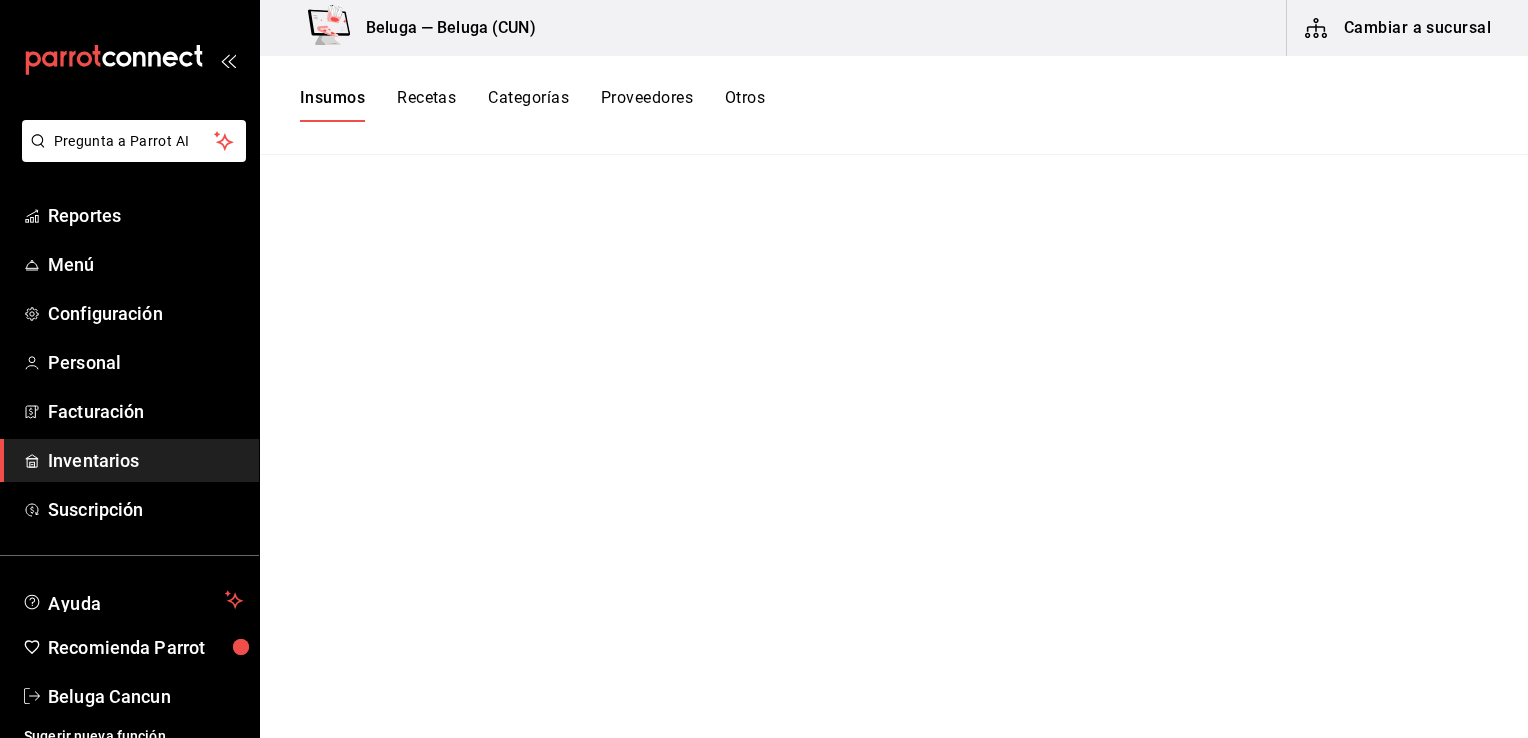 click on "Insumos" at bounding box center (332, 105) 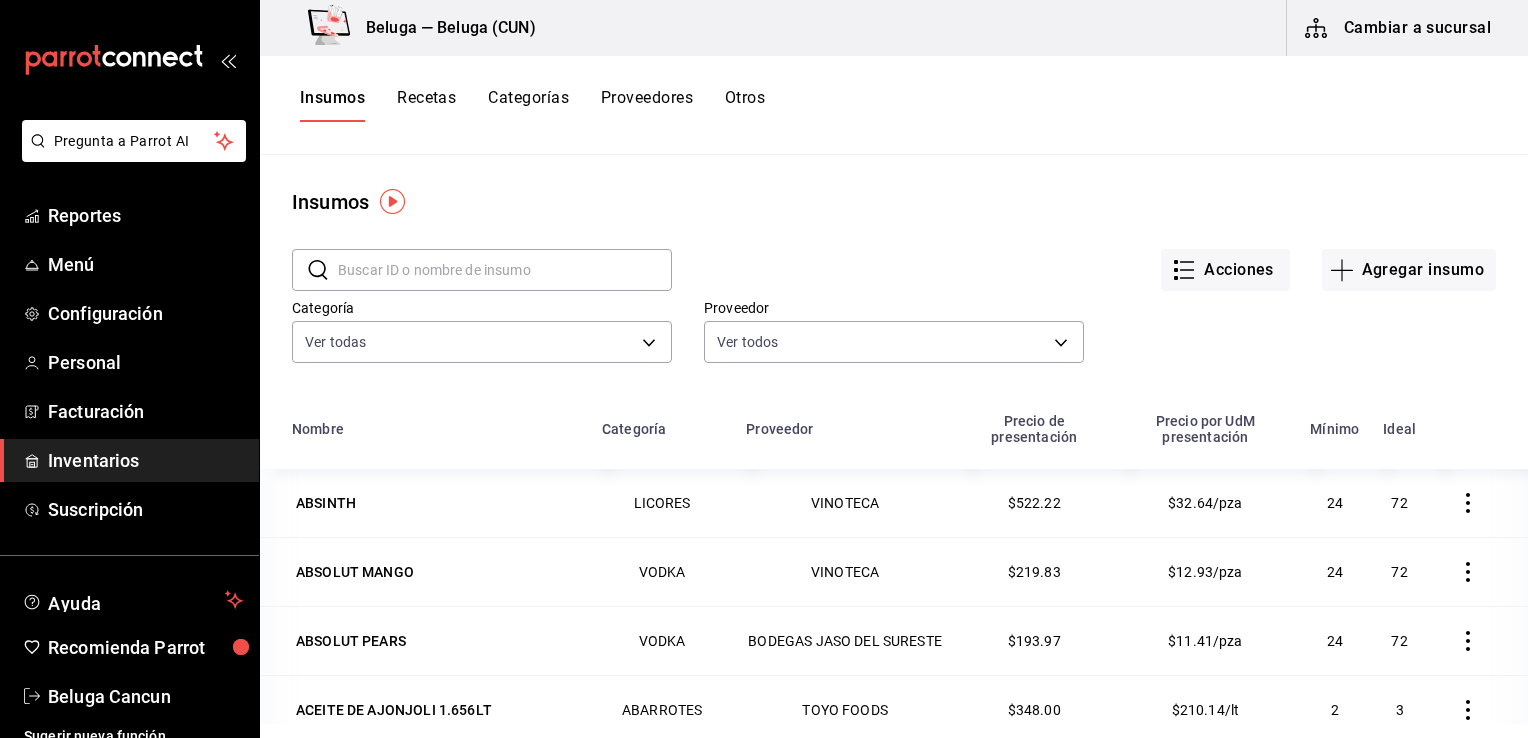 click on "​ ​ Acciones Agregar insumo Categoría Ver todas f07f4d25-74ae-45a0-b4c7-416f1c014495,1b609913-4762-4067-b74a-b69c5b99222b,83166de5-5757-430d-8420-6eb67f793344,ec2ac759-45e1-48fb-957b-69f196aeb1c7,28262a68-0561-49e6-93a4-ffa959796ac9,a58b889b-71c2-416b-b2b5-b9fab6bf46c3,79873ab8-80fc-43c1-8e4f-045af3a85450,a4420e59-4c4d-41e9-89a2-8526f15e0408,9e6ed34c-6a18-471c-87ea-d9e396fa85bc,f1507816-9708-45d7-9293-c6af34b540a9,bafa03ed-1e36-49f4-b878-03bf88856f14,c26e217c-1644-47d3-b9cf-709b91e9487b,810b98ae-cd51-41b4-bb55-3543465f41e3,78eff4ff-145d-4d3d-8f29-3e0f02d1109d,43c9e2b0-4afa-46e8-9575-d8271eaf3d25,49acfc3a-e67d-4012-8994-cdceb58e19f0,2f48ae9f-fb47-410a-b050-dcad9253432e,094817e6-1743-439f-812a-48ae639c36e5,d3fd9b58-e79f-443f-bdaa-65eb47687001,513d1929-3b4c-4f71-8c95-a0a23137d9a0,ab0f5155-3ef5-4bd1-8f16-1ef5ecb05df5,f8046e00-dca6-4521-ad22-266ba639c767,5afa198c-783b-47ff-b4d3-12b996dc84e4,8f9e780c-2a91-4a93-a753-9b49aa45434f Proveedor Ver todos" at bounding box center (894, 309) 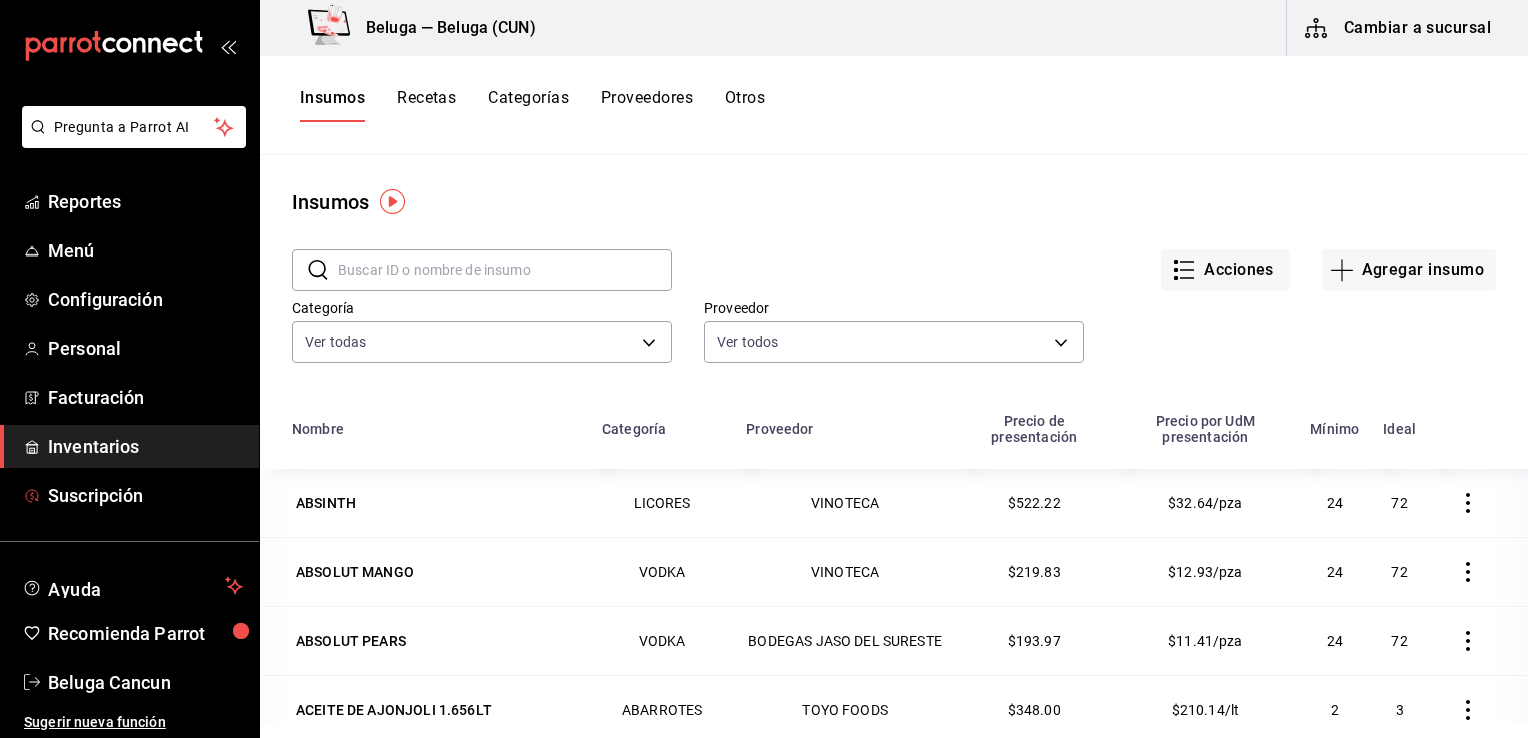 scroll, scrollTop: 16, scrollLeft: 0, axis: vertical 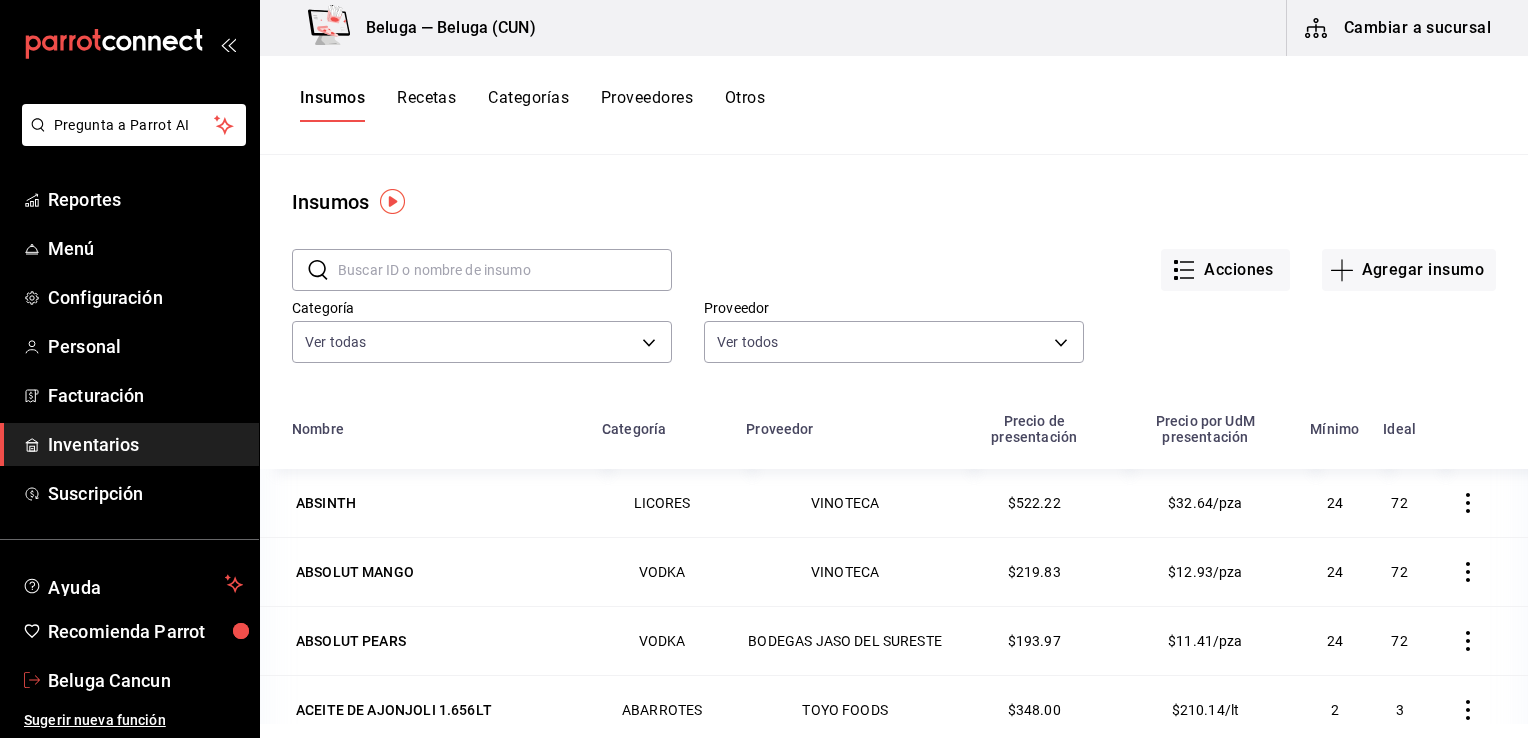 click on "Beluga Cancun" at bounding box center (145, 680) 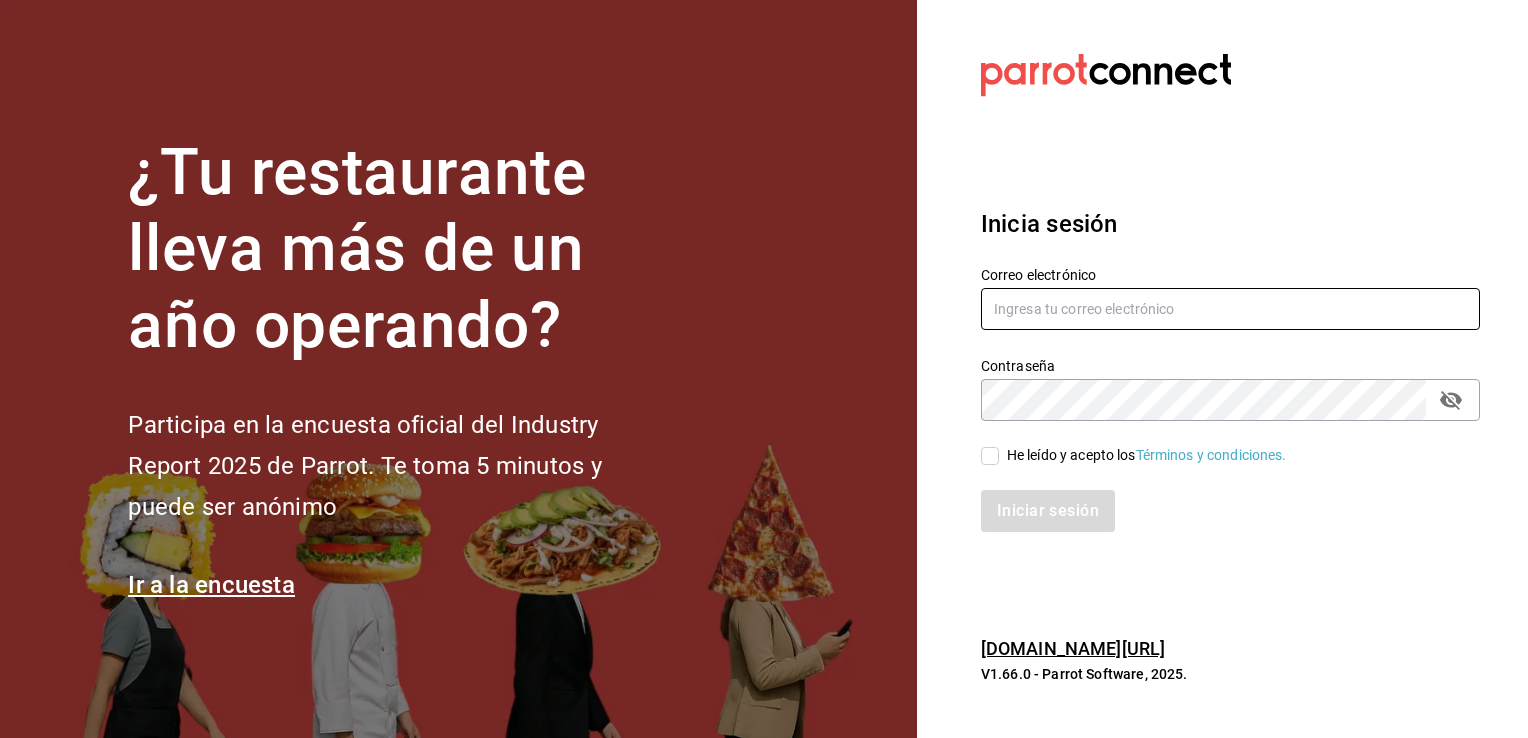 click at bounding box center [1230, 309] 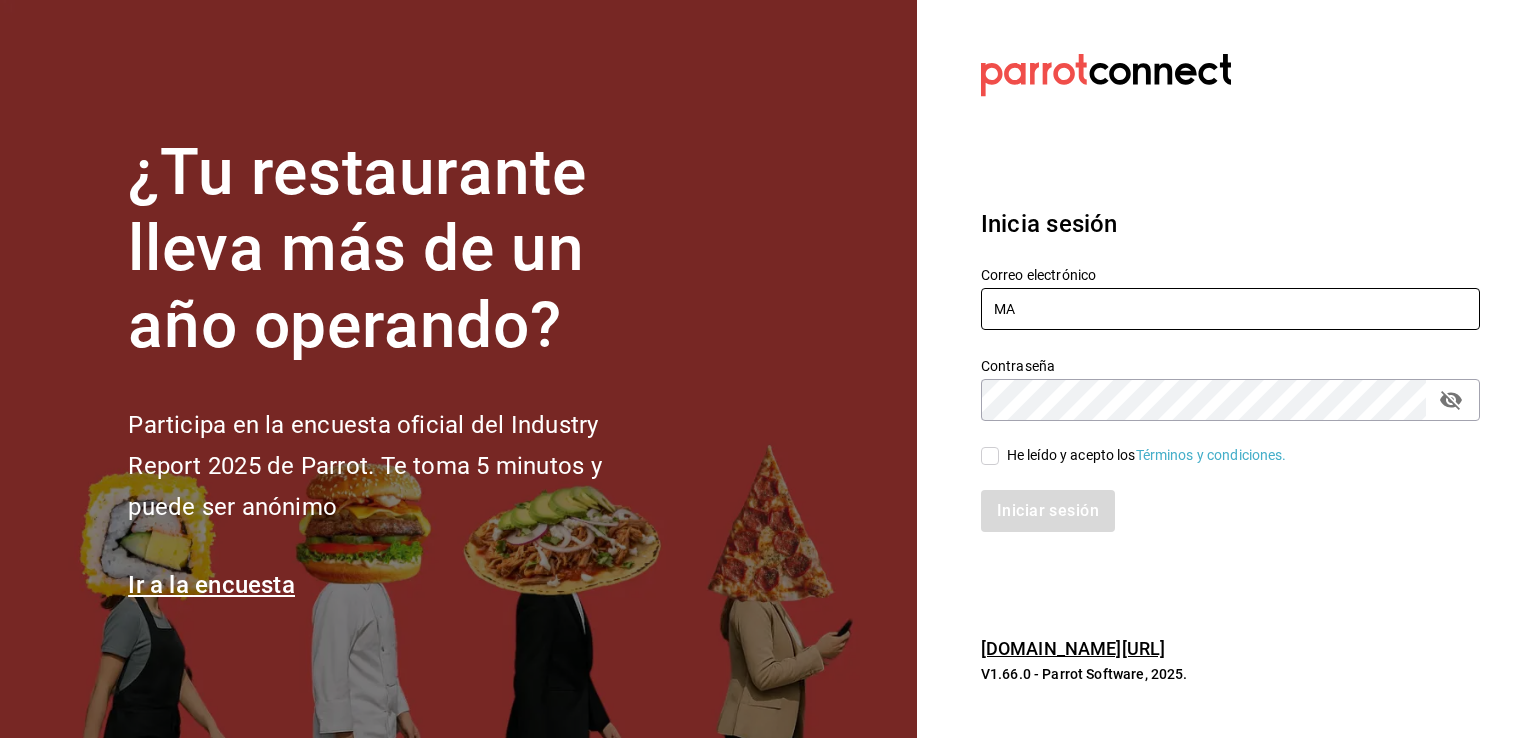 type on "M" 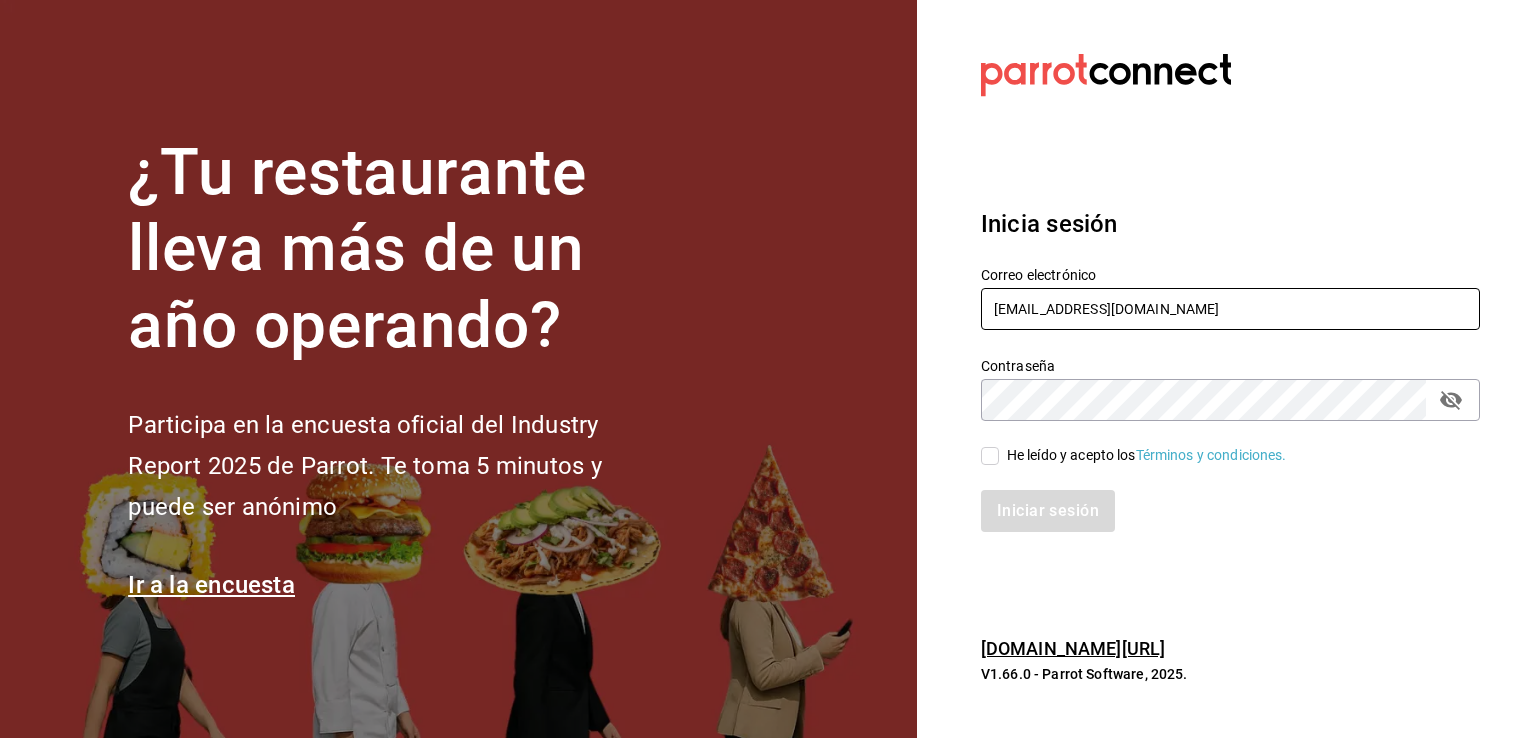 type on "[EMAIL_ADDRESS][DOMAIN_NAME]" 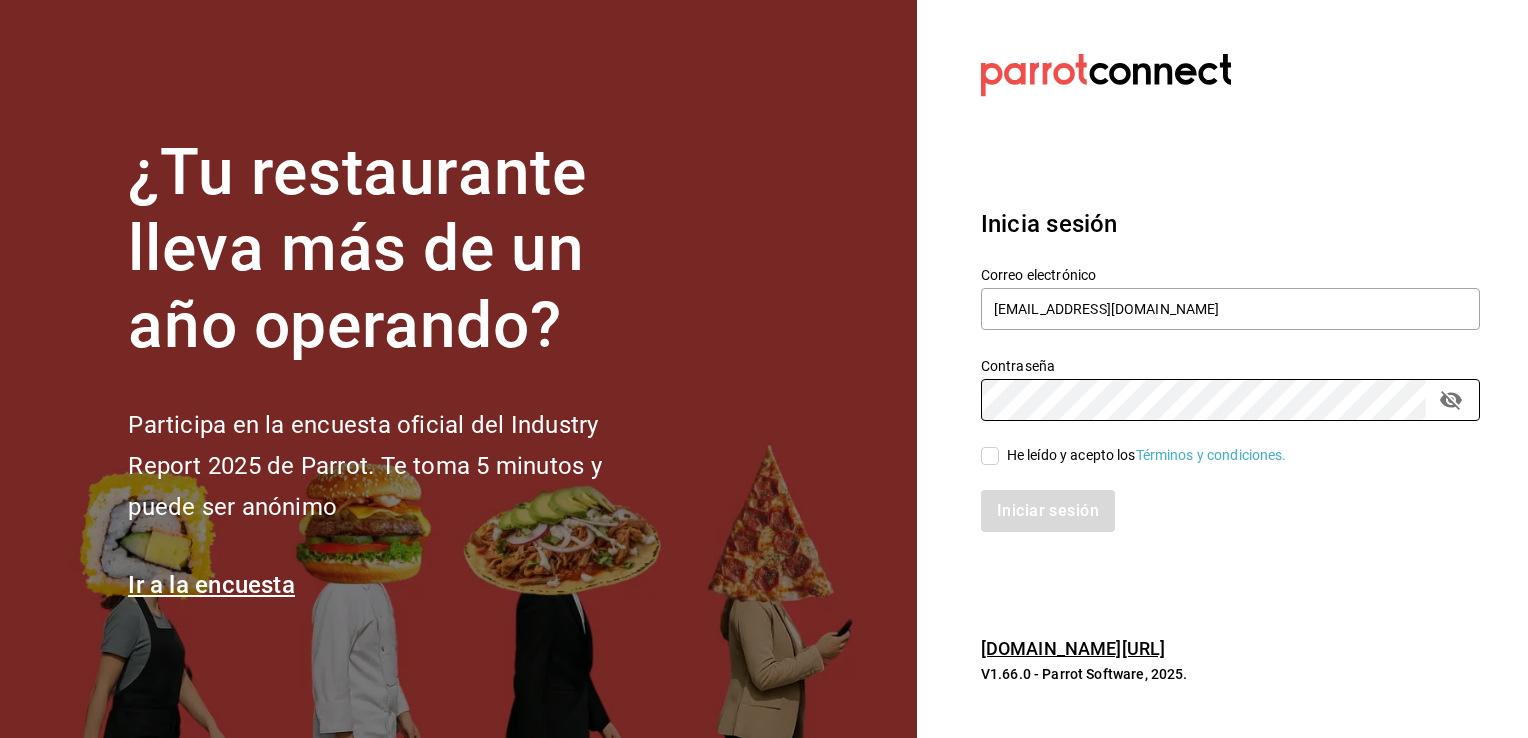 click on "He leído y acepto los  Términos y condiciones." at bounding box center (990, 456) 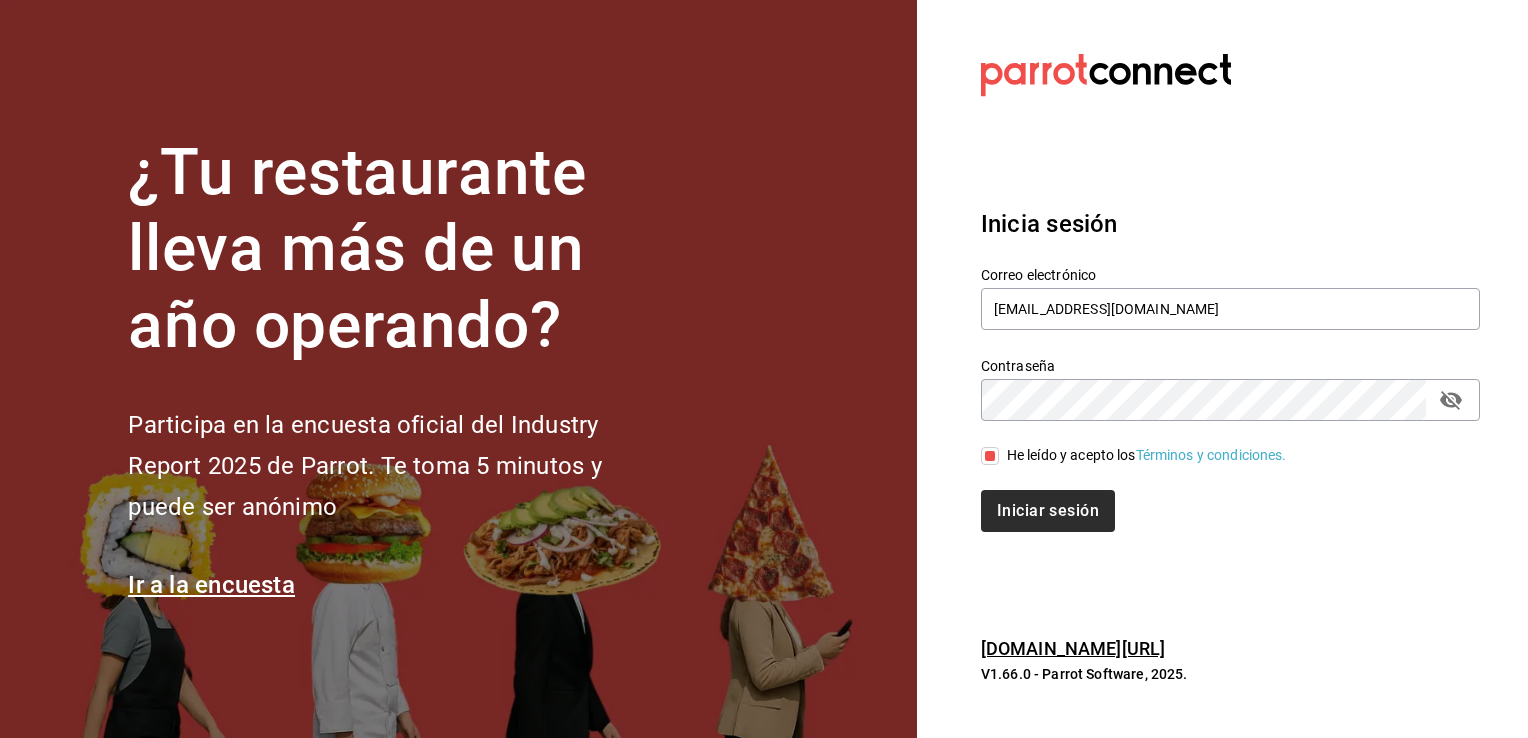 drag, startPoint x: 995, startPoint y: 482, endPoint x: 1005, endPoint y: 501, distance: 21.470911 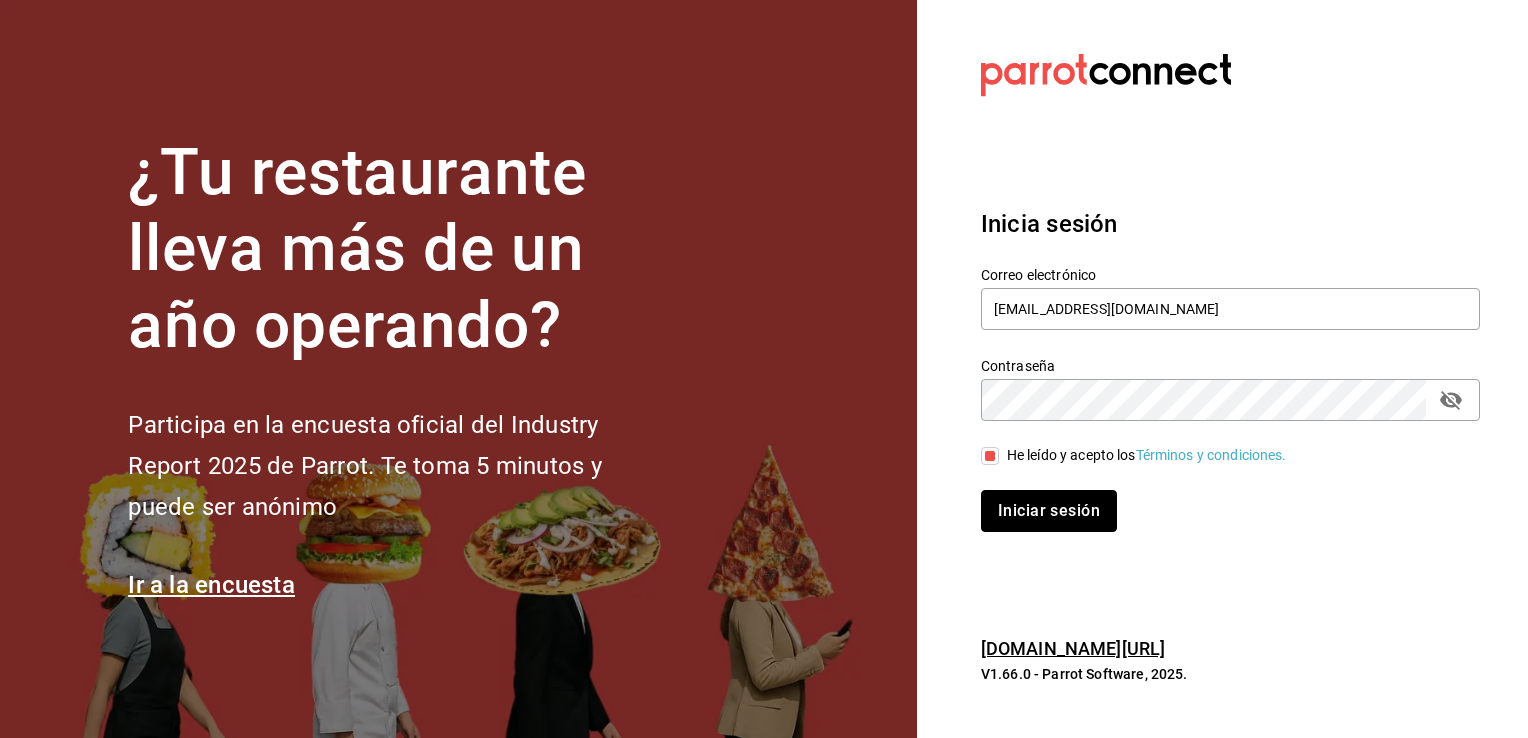 click on "Iniciar sesión" at bounding box center (1049, 511) 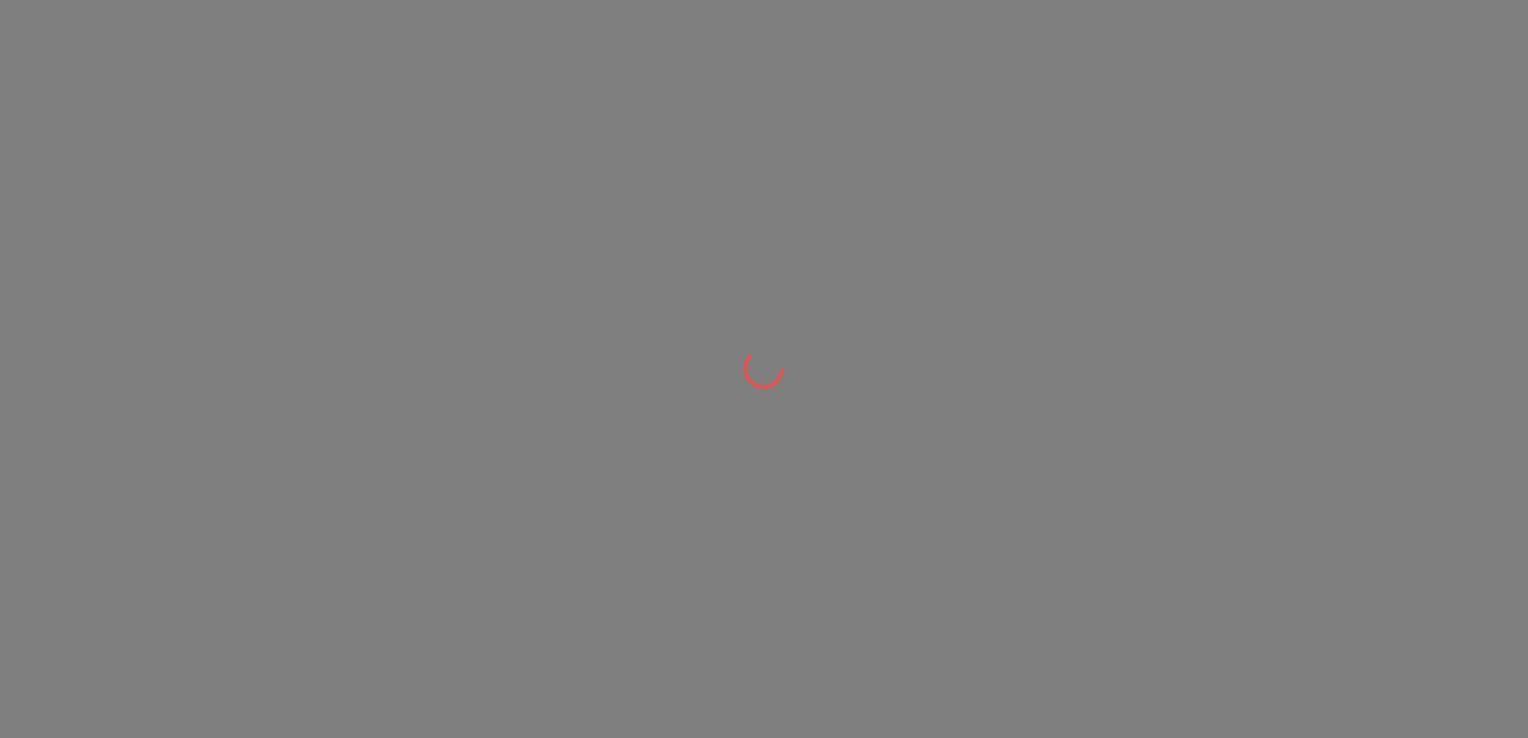 scroll, scrollTop: 0, scrollLeft: 0, axis: both 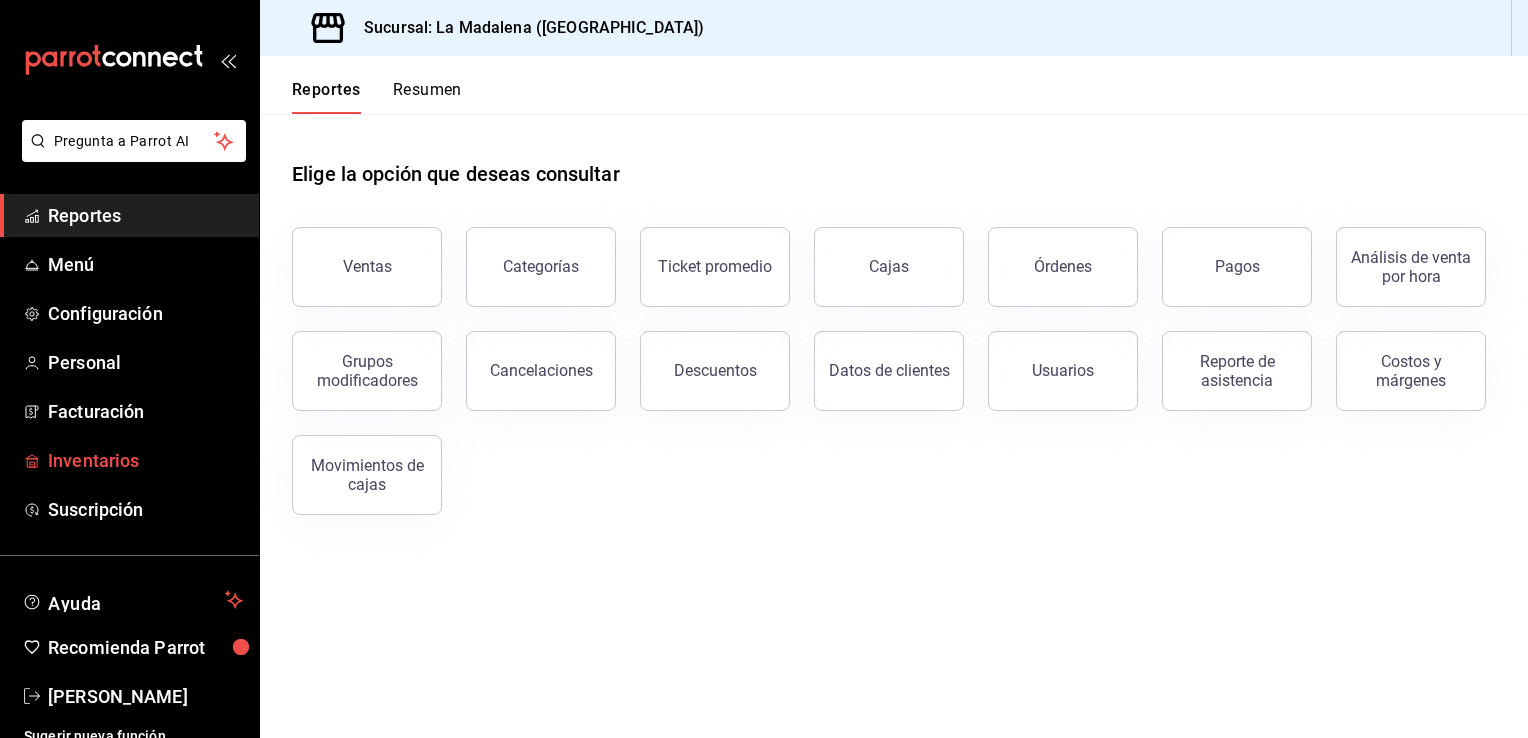 click on "Inventarios" at bounding box center [145, 460] 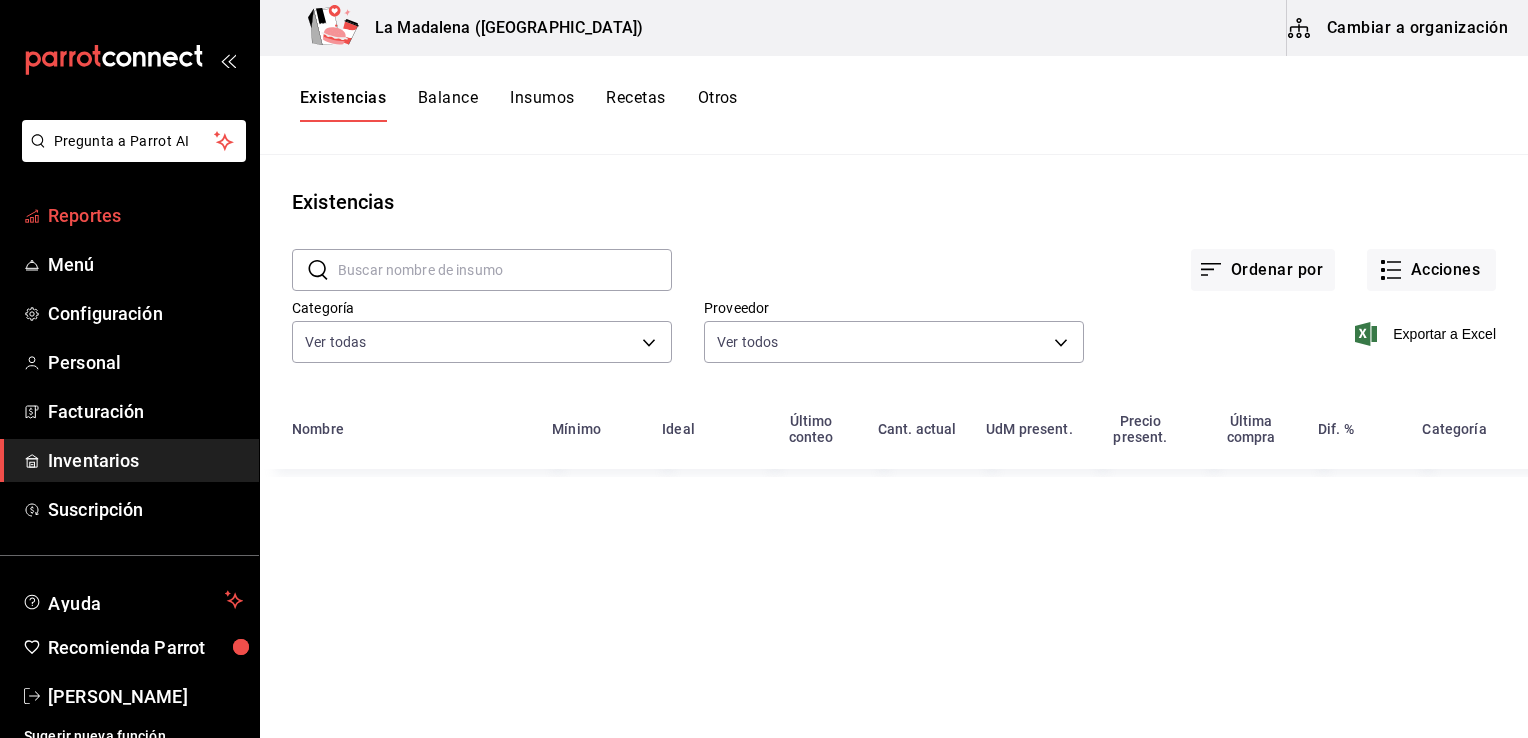 click on "Reportes" at bounding box center [145, 215] 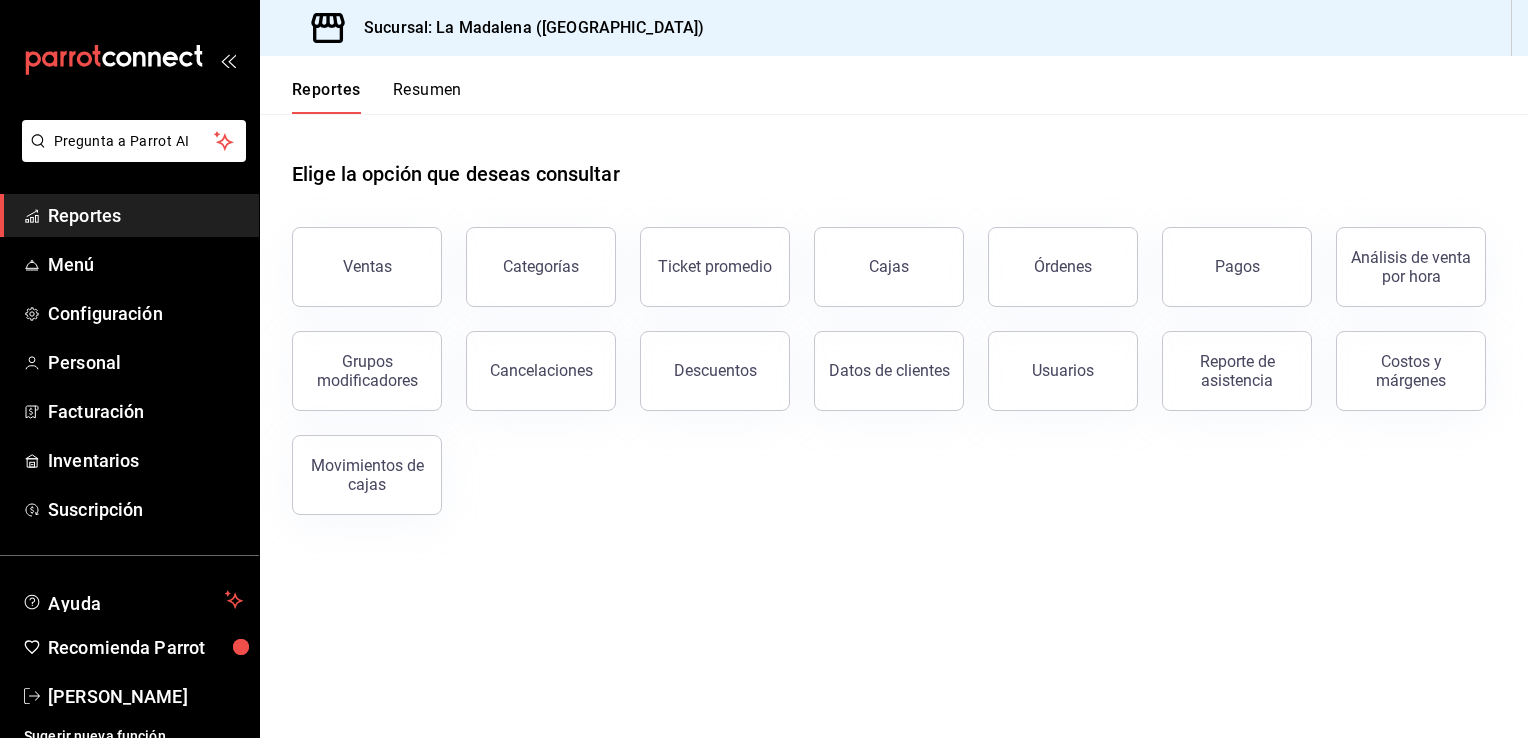 click on "Ventas" at bounding box center [367, 267] 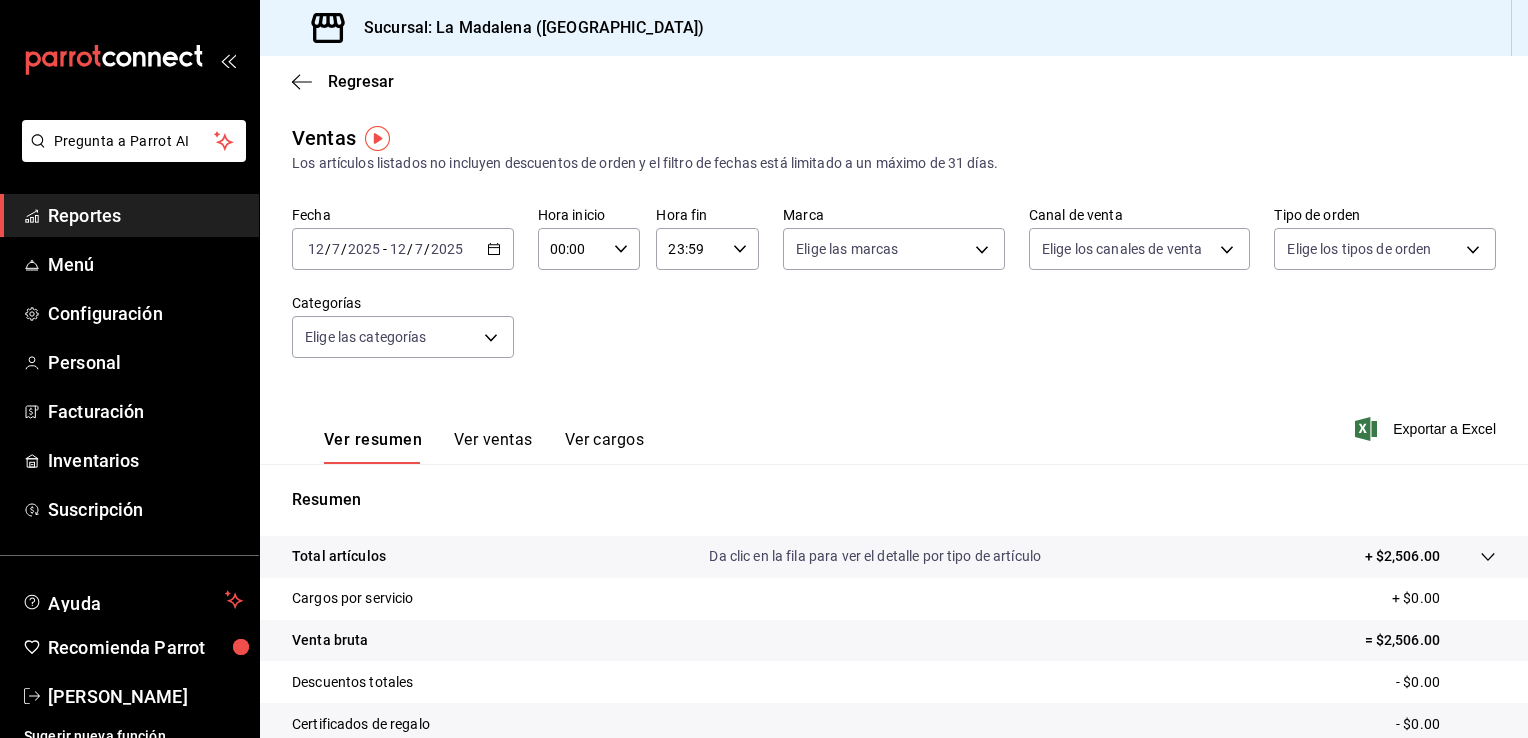 click on "2025-07-12 12 / 7 / 2025 - 2025-07-12 12 / 7 / 2025" at bounding box center [403, 249] 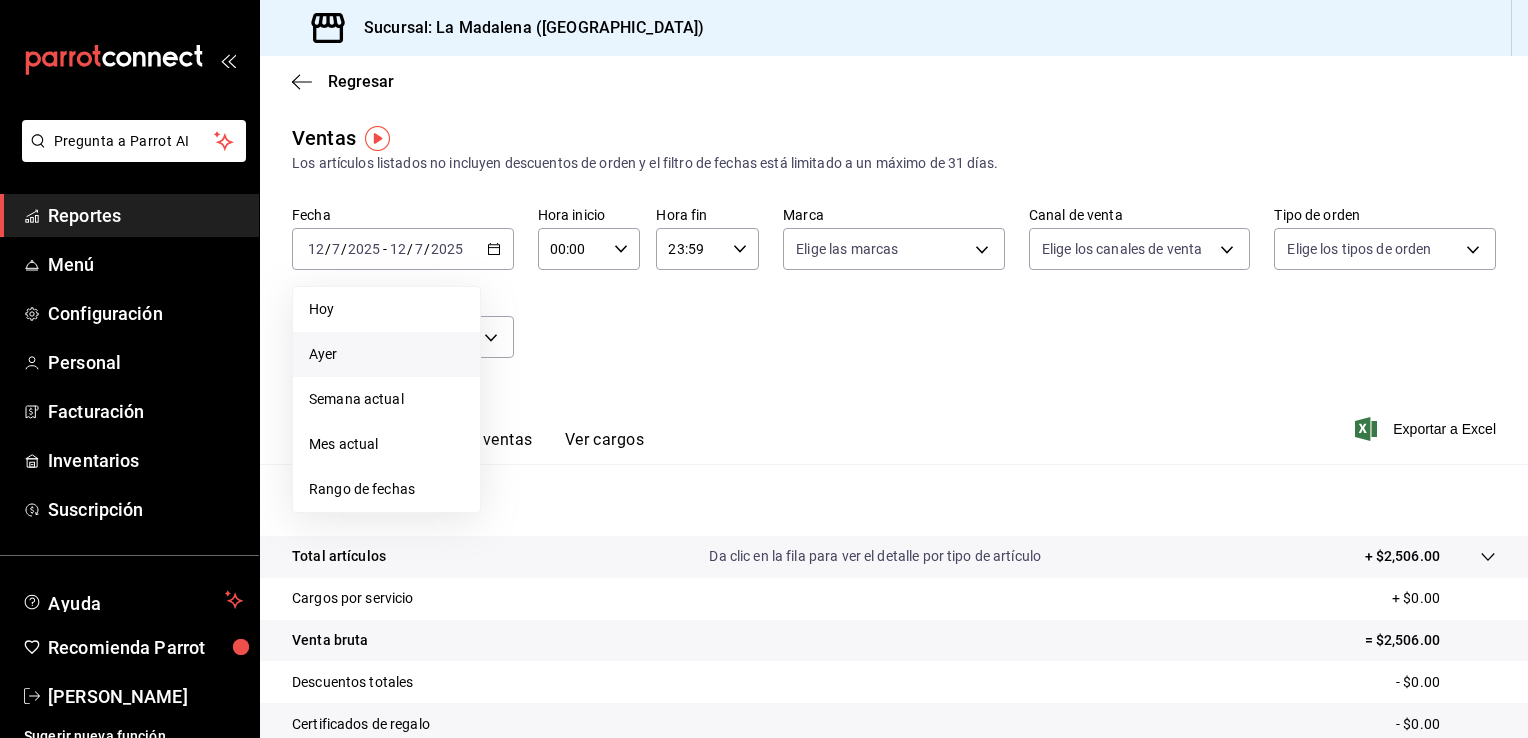 click on "Ayer" at bounding box center (386, 354) 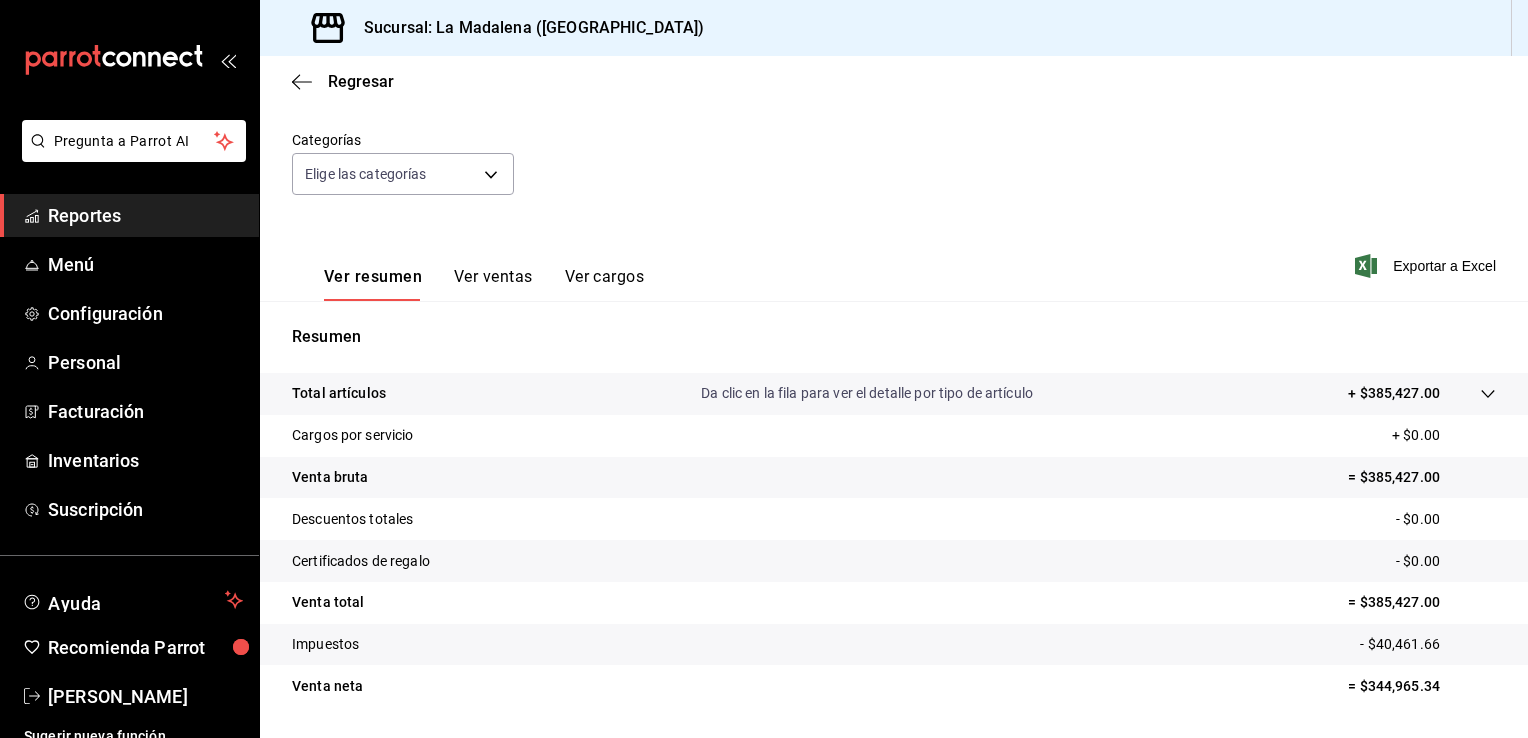 scroll, scrollTop: 200, scrollLeft: 0, axis: vertical 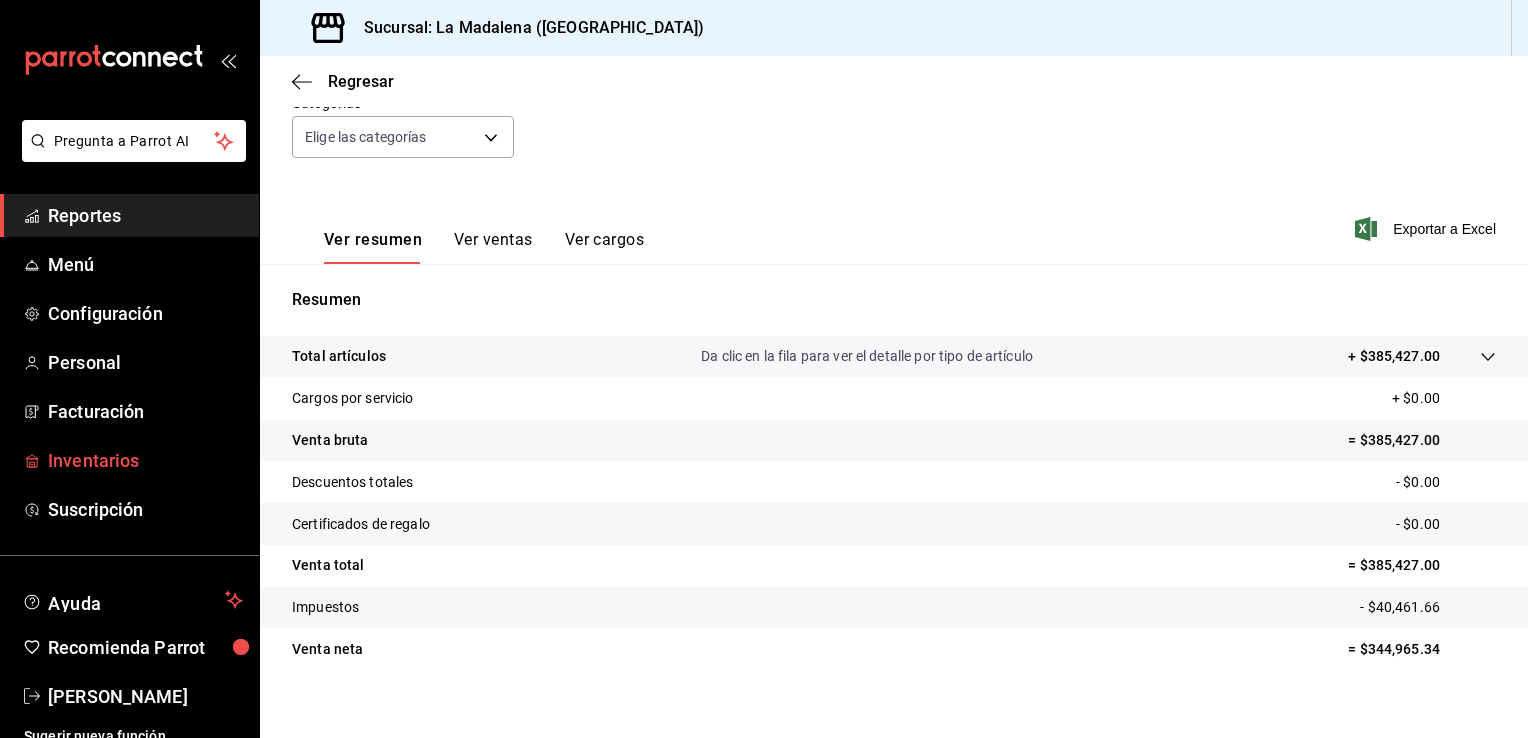 click on "Inventarios" at bounding box center (145, 460) 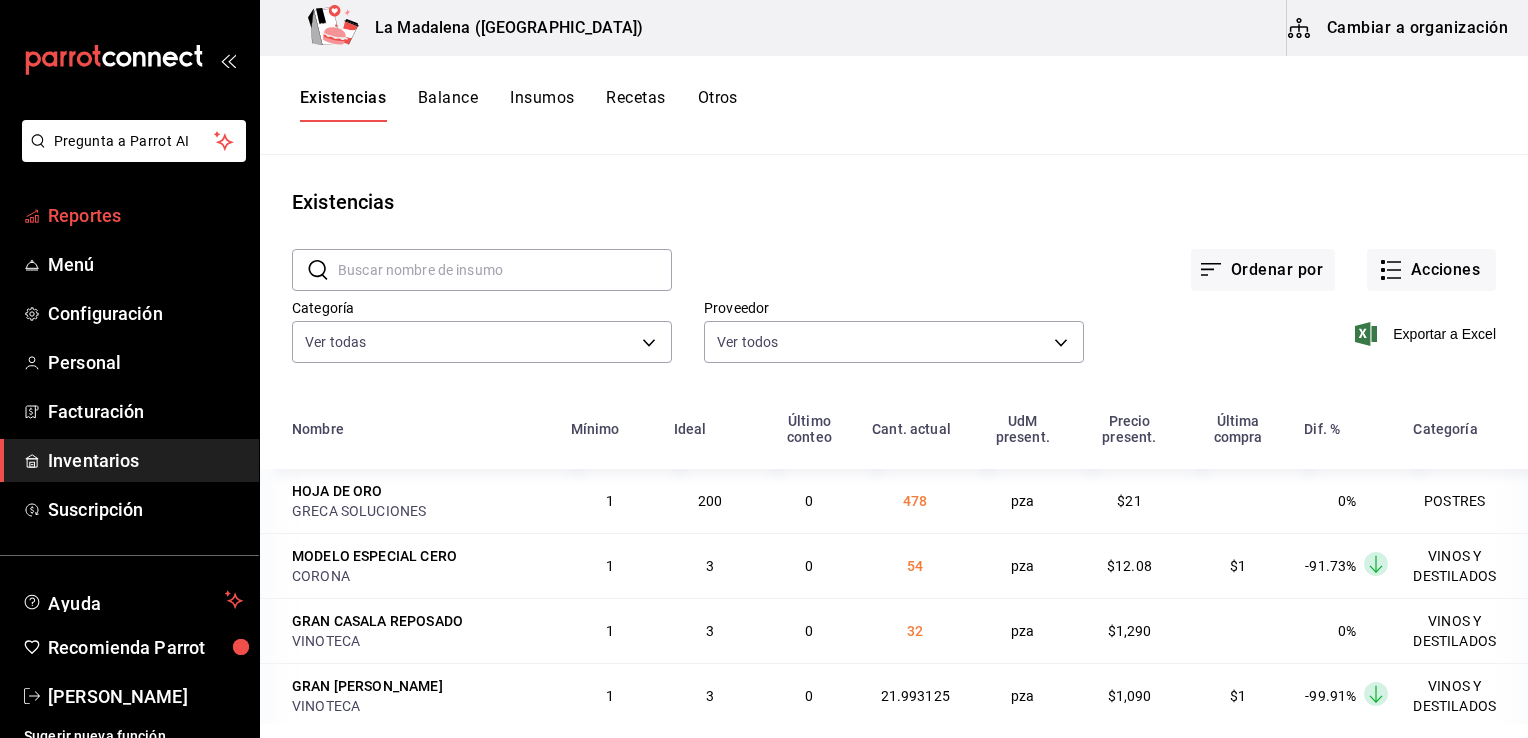click on "Reportes" at bounding box center [145, 215] 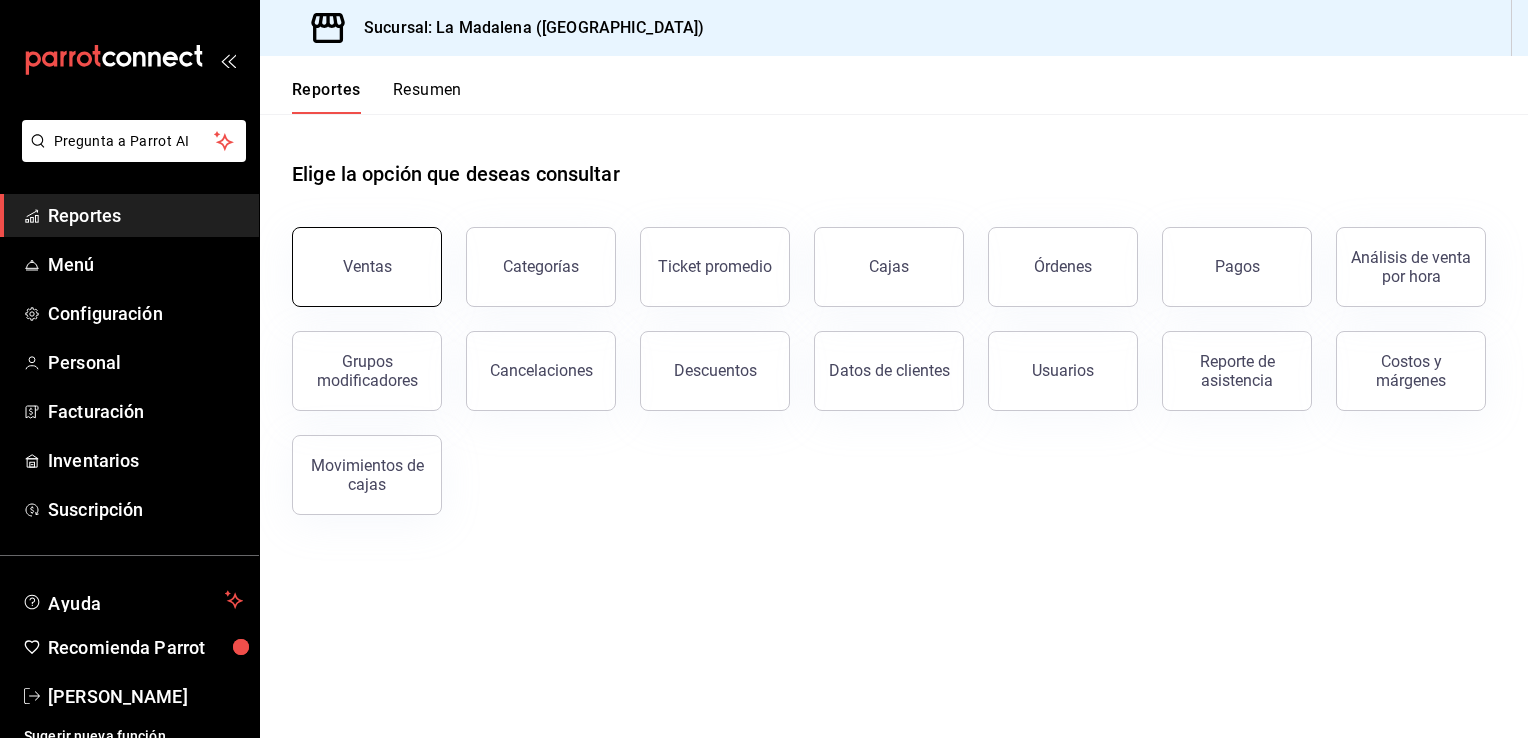 click on "Ventas" at bounding box center [367, 267] 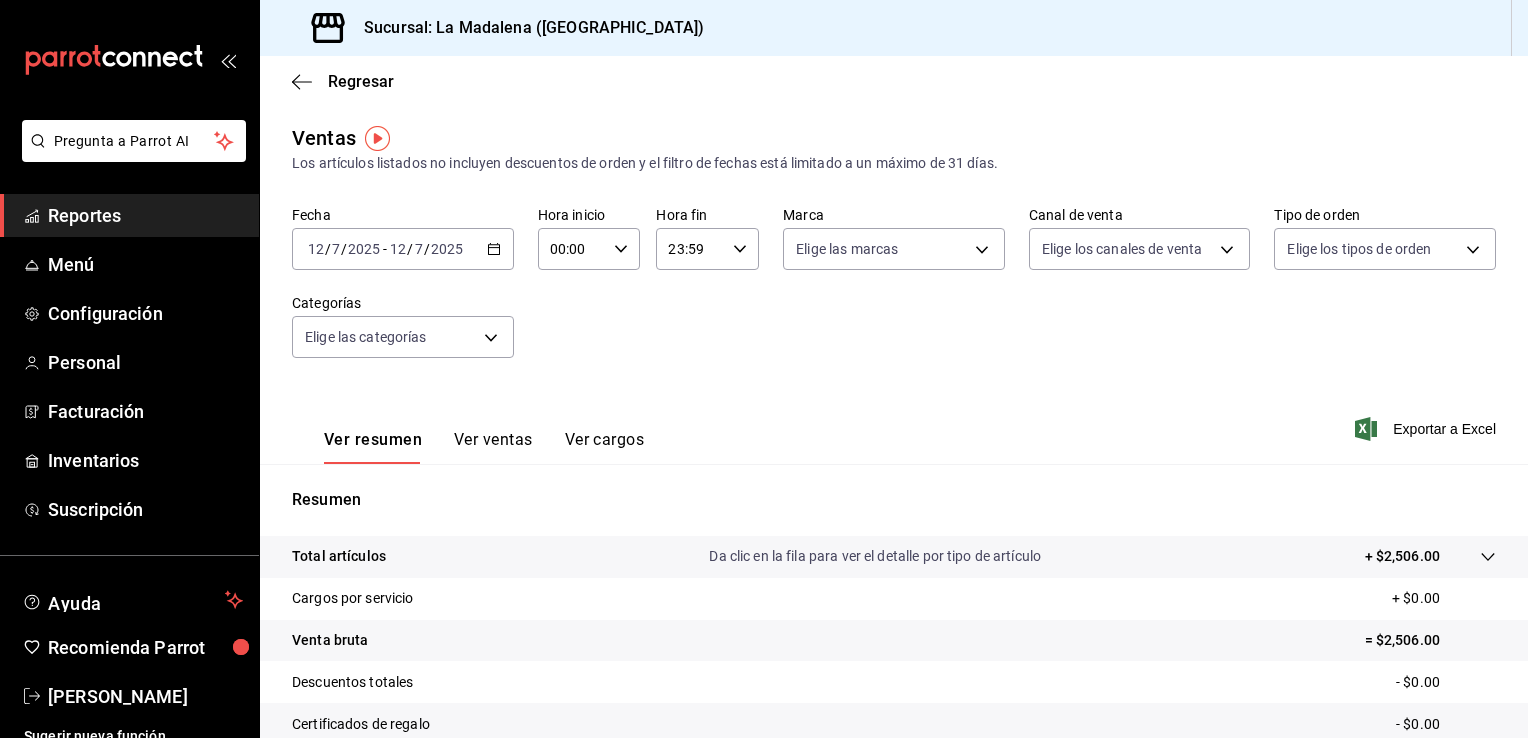 click 